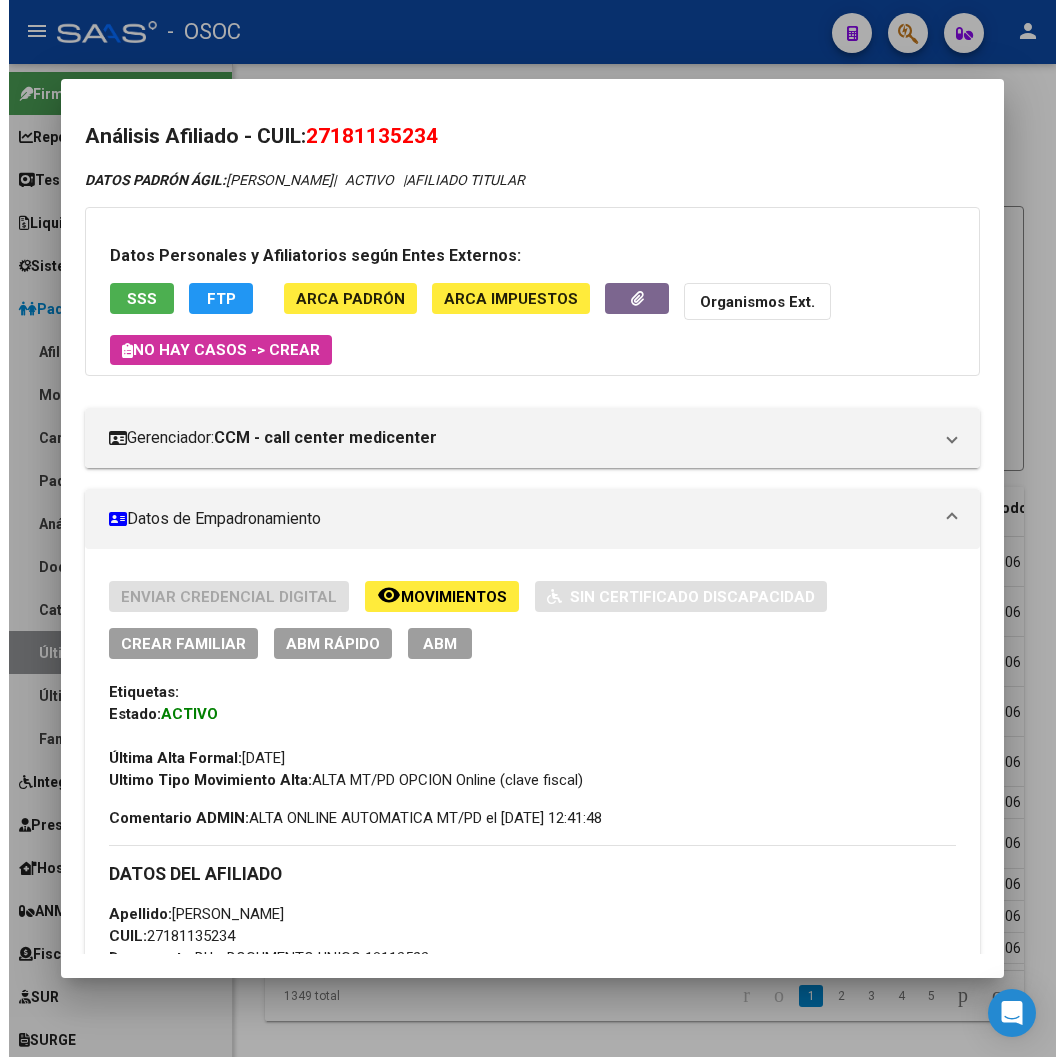 scroll, scrollTop: 0, scrollLeft: 0, axis: both 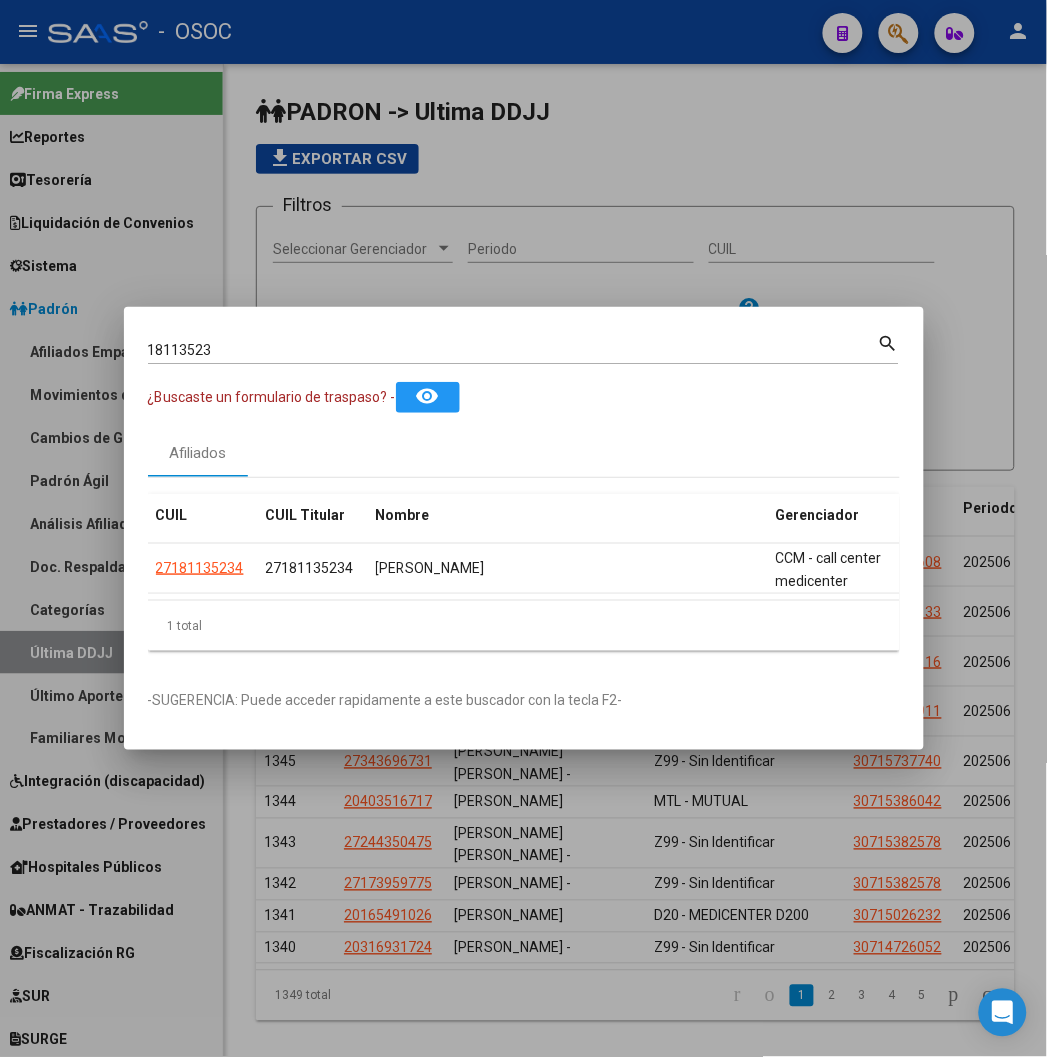 click at bounding box center [523, 528] 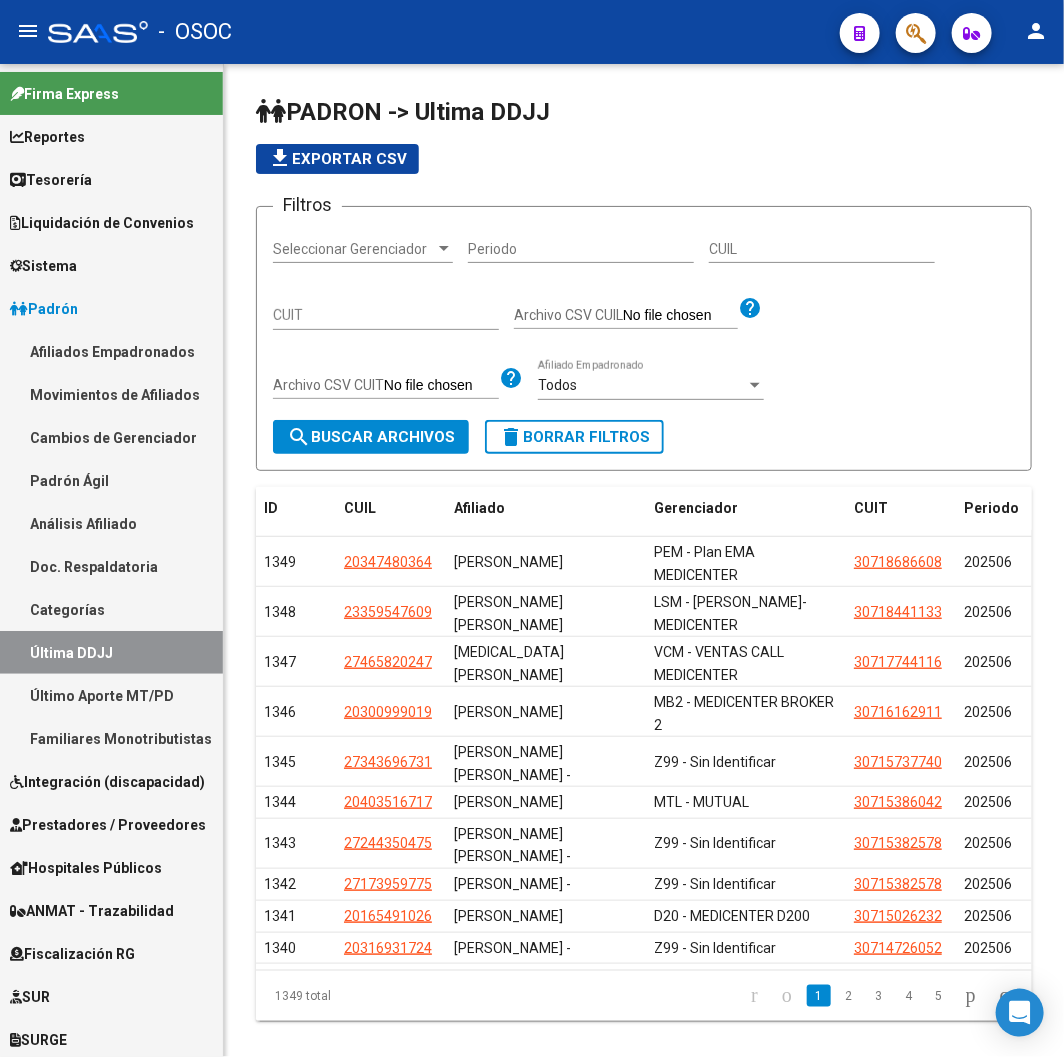 click on "Afiliados Empadronados" at bounding box center [111, 351] 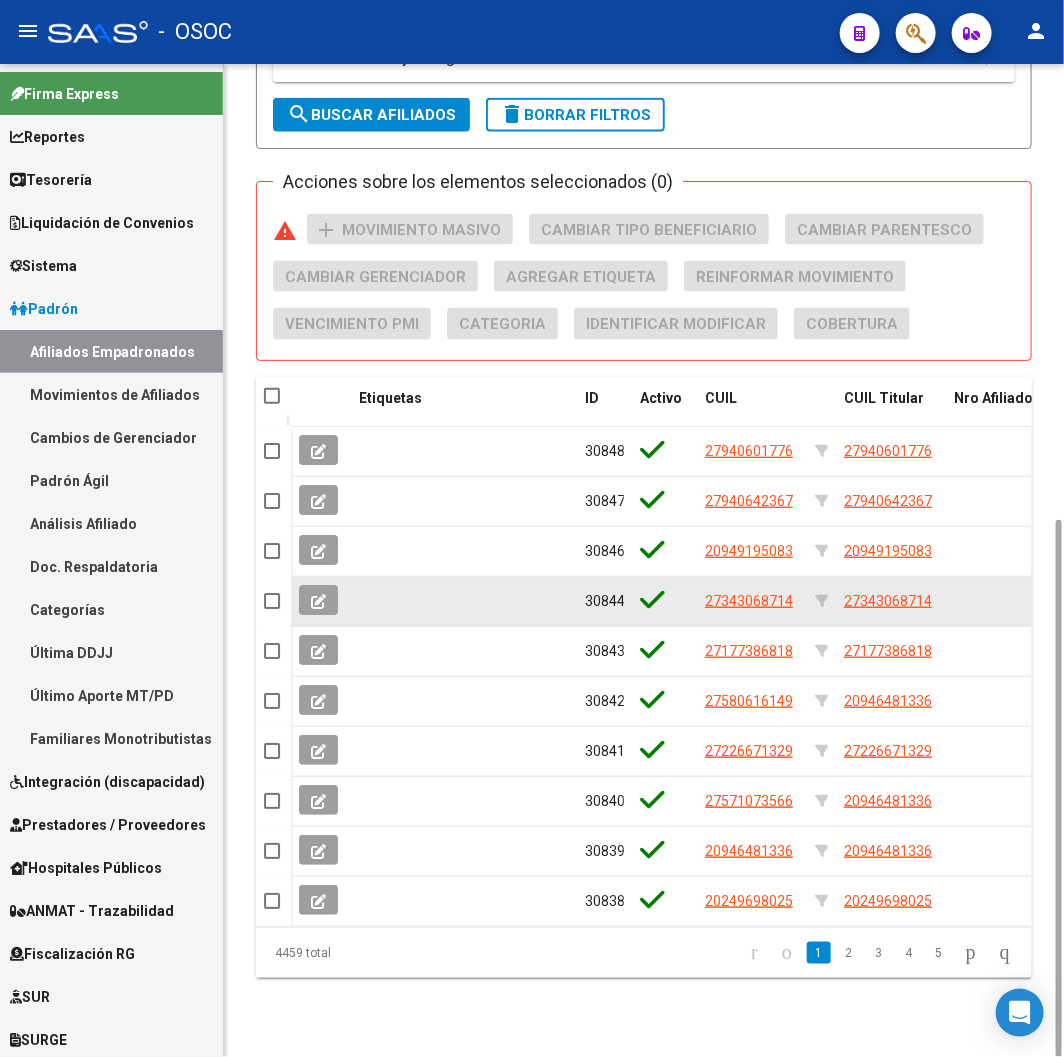 scroll, scrollTop: 175, scrollLeft: 0, axis: vertical 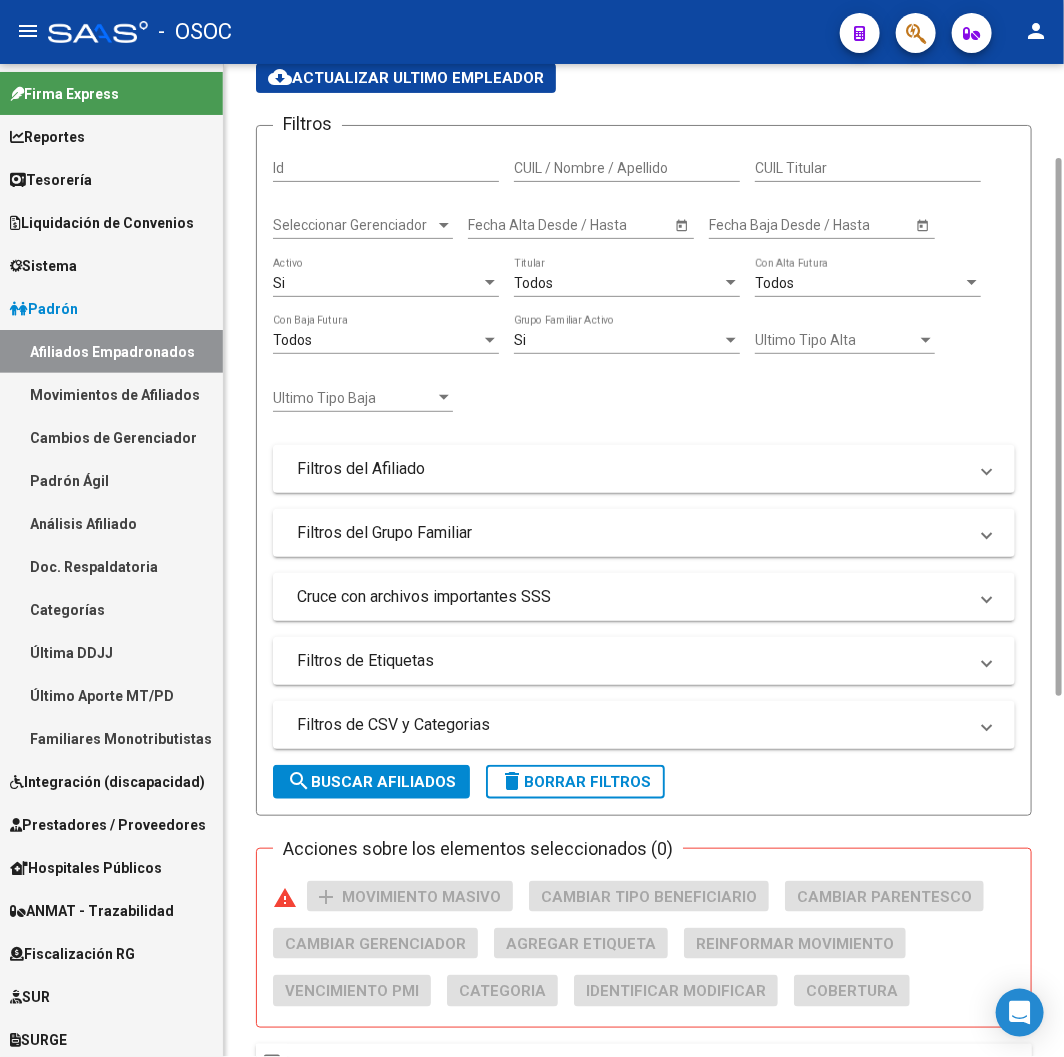 click on "delete  Borrar Filtros" 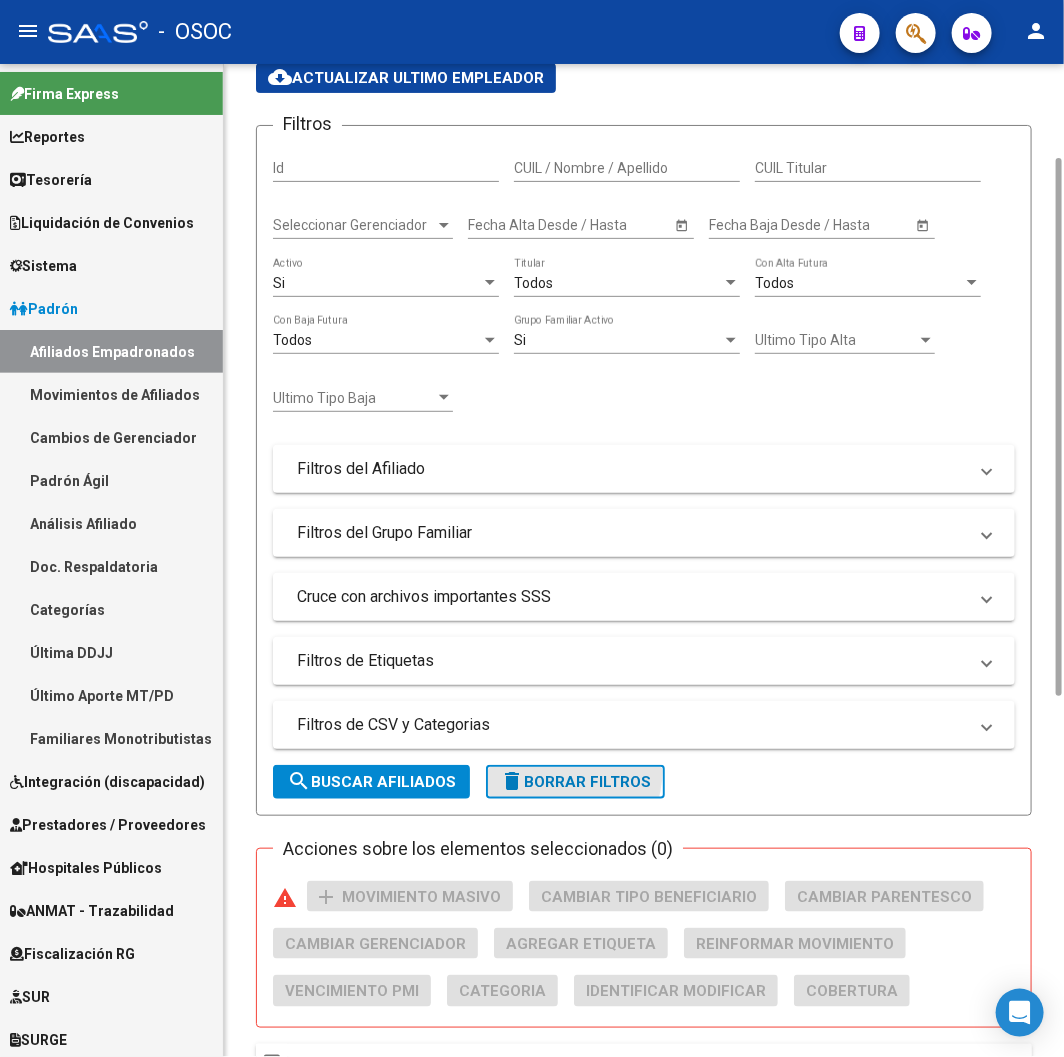 click on "delete  Borrar Filtros" 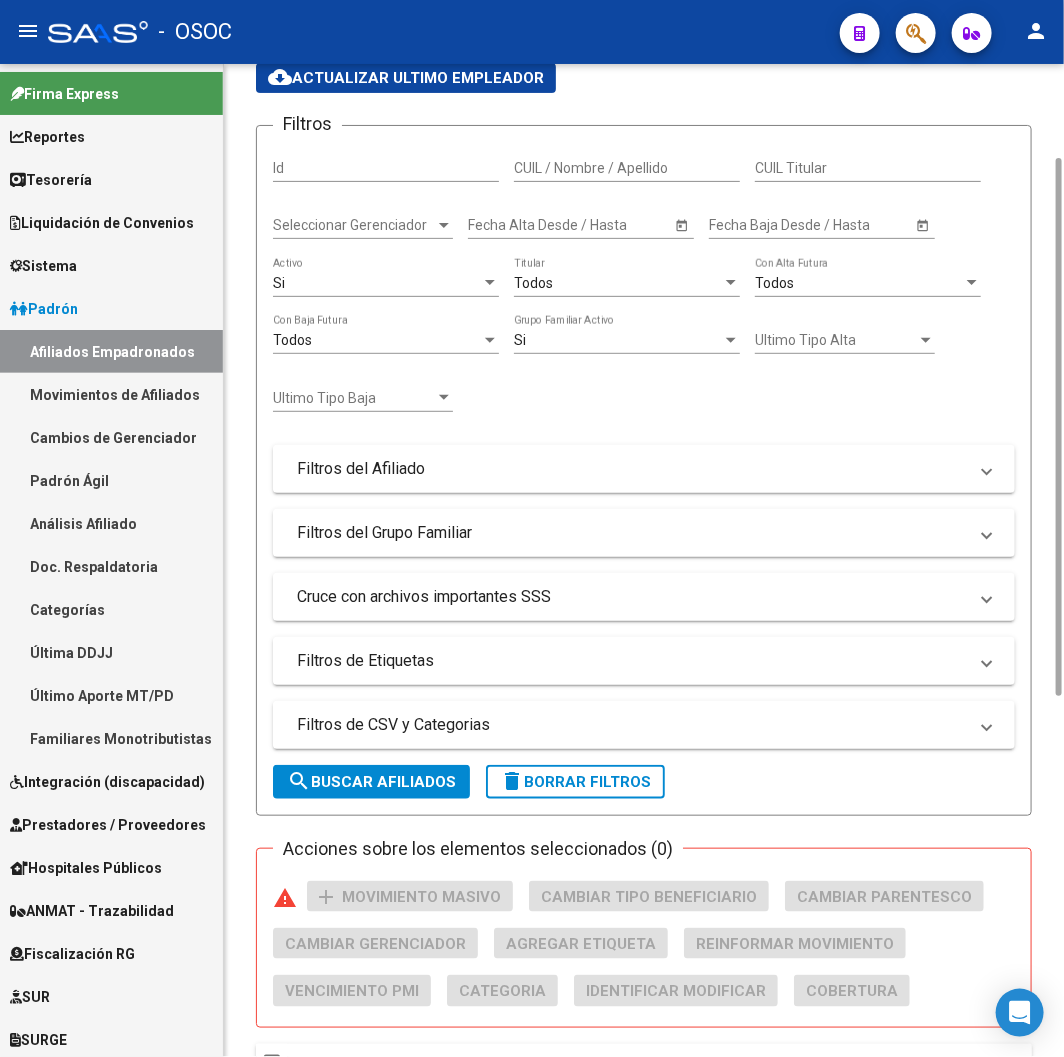 click on "Id" 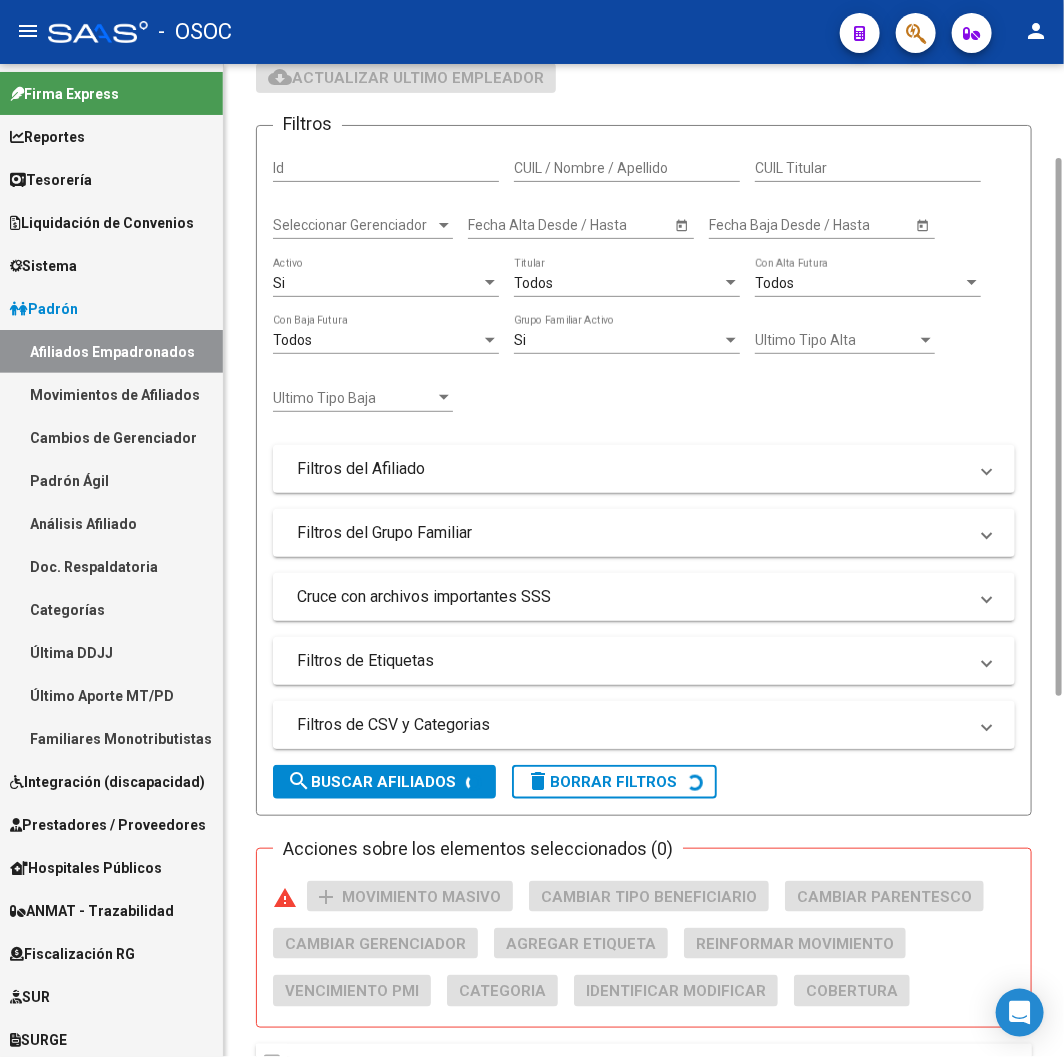 click on "Filtros de CSV y Categorias" at bounding box center (644, 725) 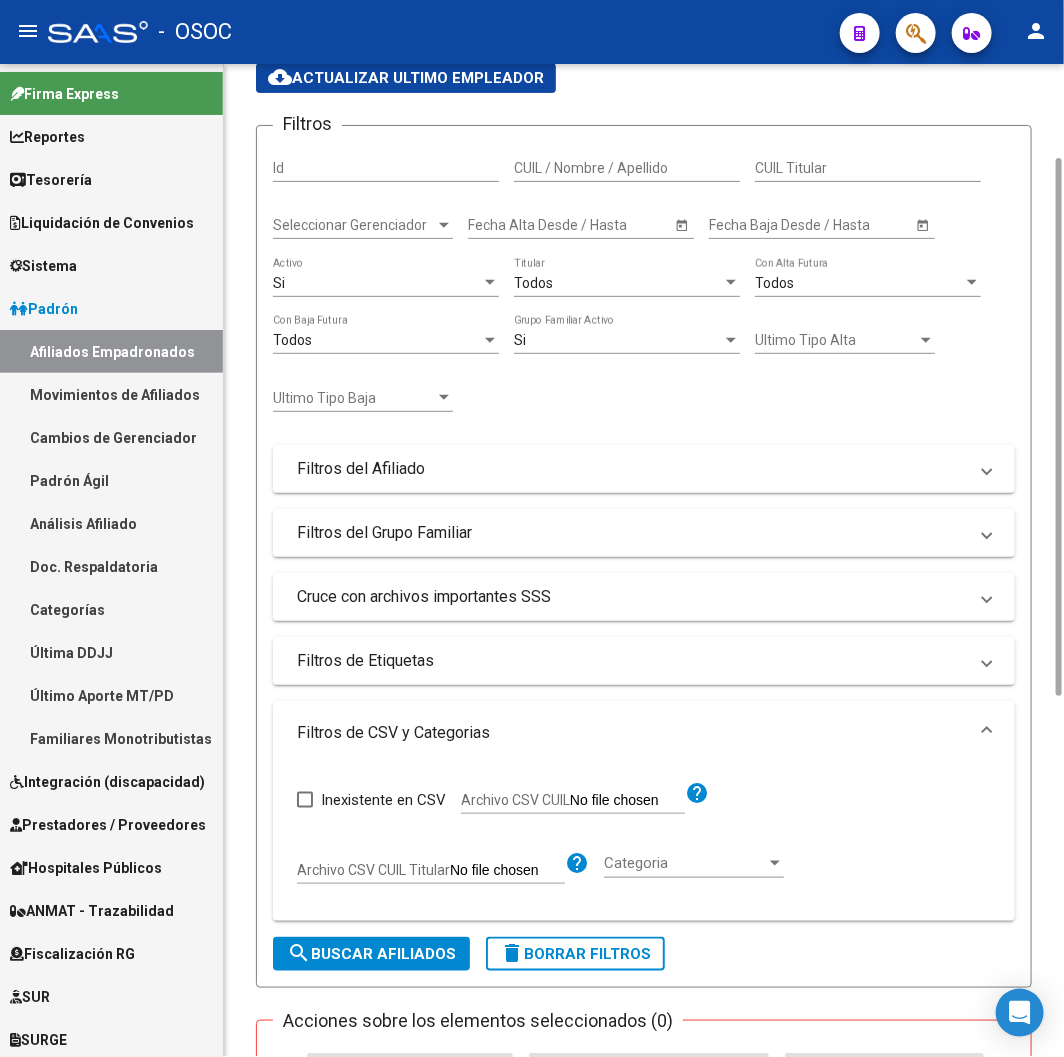 click on "Archivo CSV CUIL" at bounding box center [431, 873] 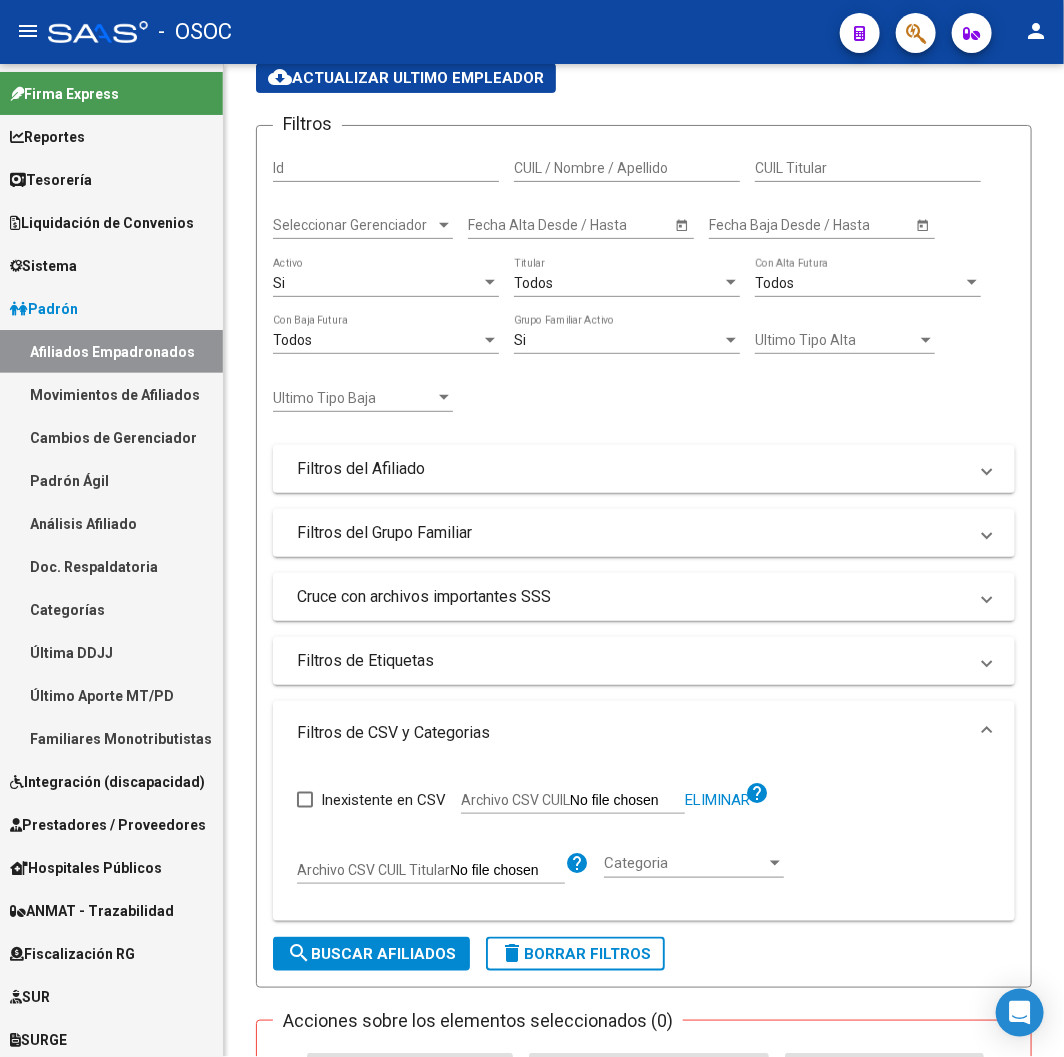 scroll, scrollTop: 842, scrollLeft: 0, axis: vertical 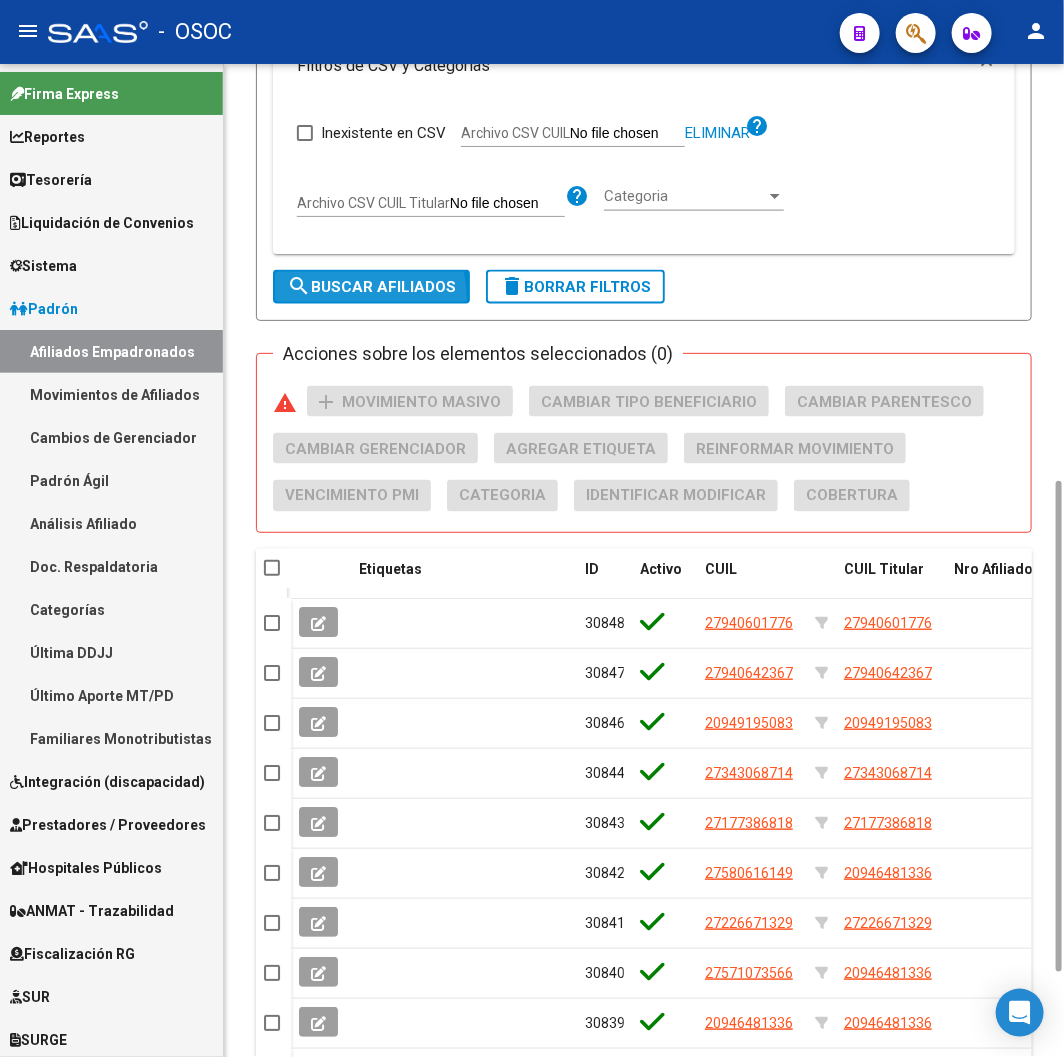 click on "search  Buscar Afiliados" 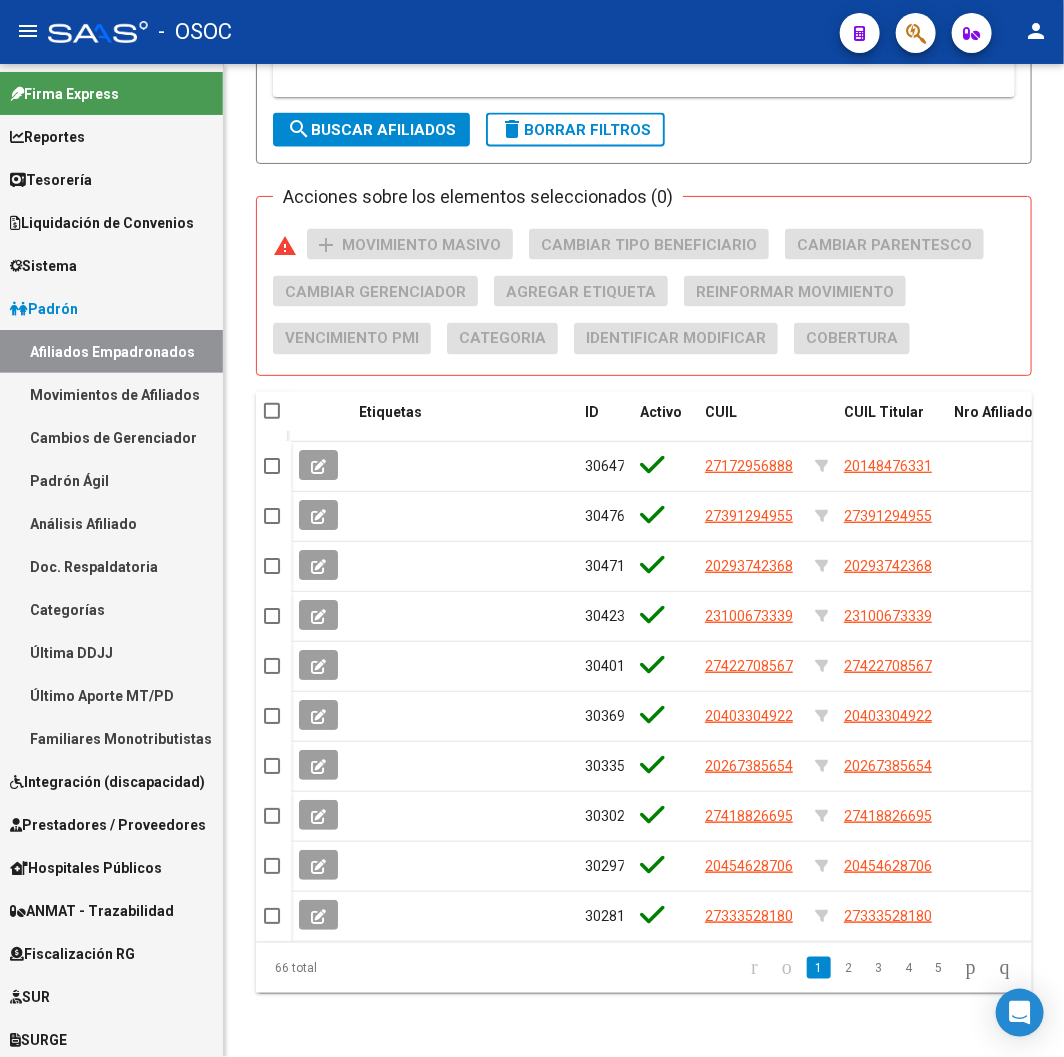 scroll, scrollTop: 0, scrollLeft: 0, axis: both 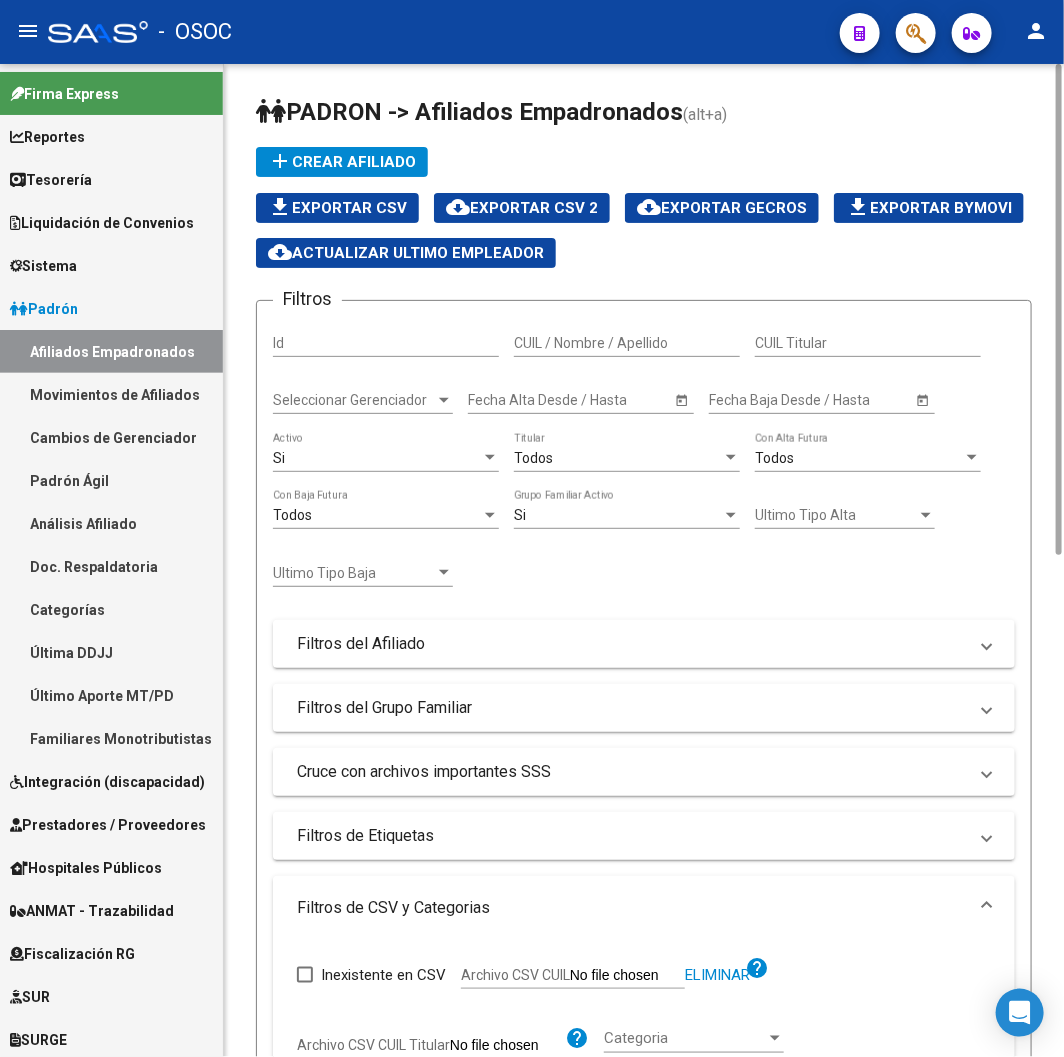 click on "Si" at bounding box center (386, 458) 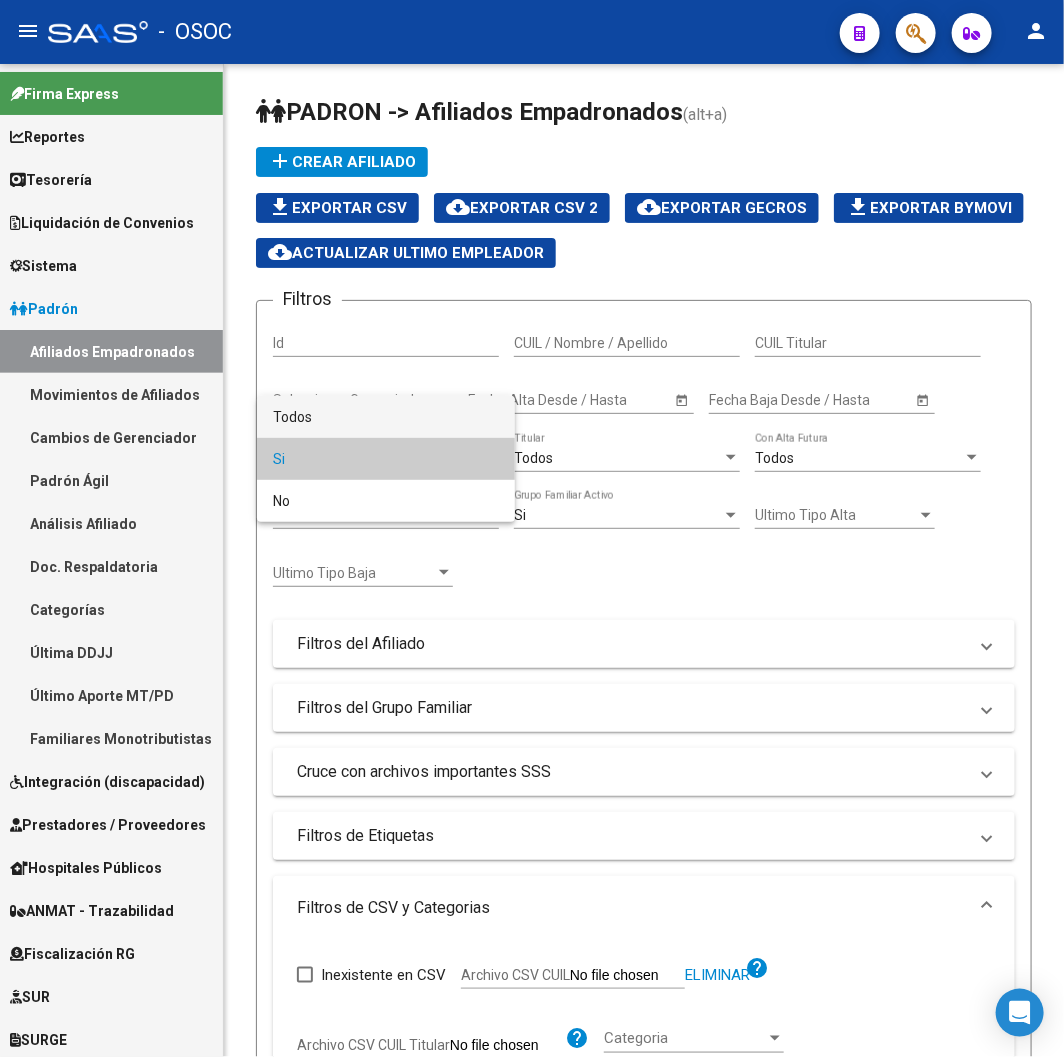 click on "Todos" at bounding box center [386, 417] 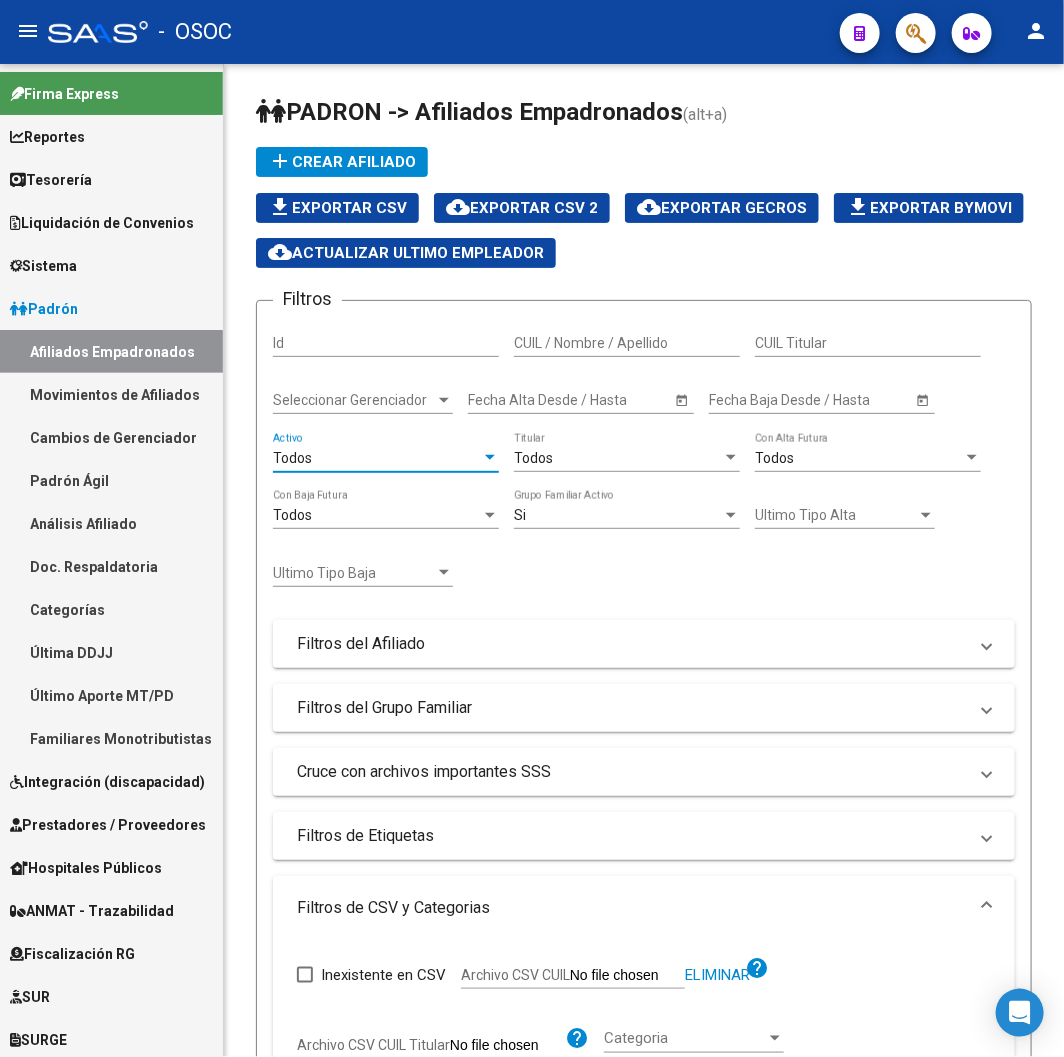 scroll, scrollTop: 1015, scrollLeft: 0, axis: vertical 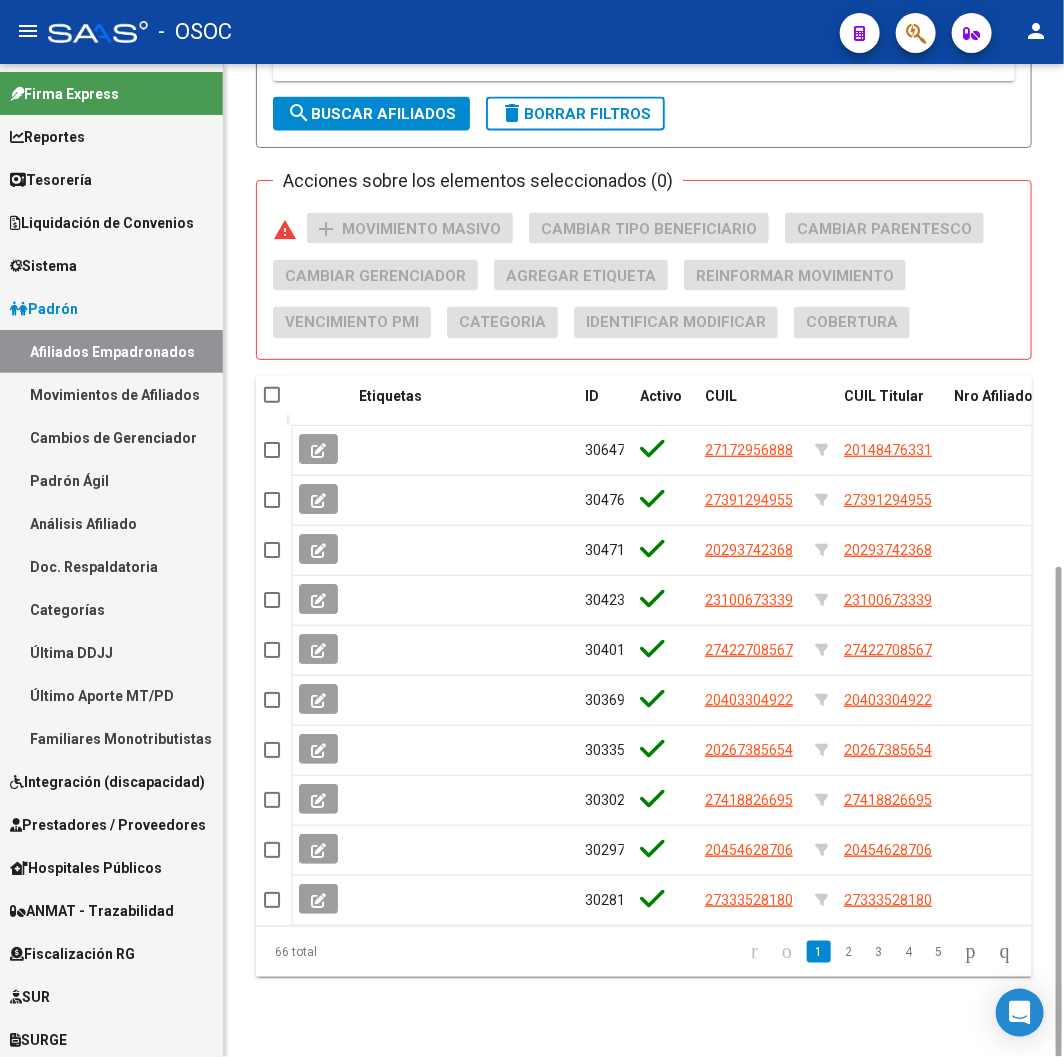 click on "search  Buscar Afiliados" 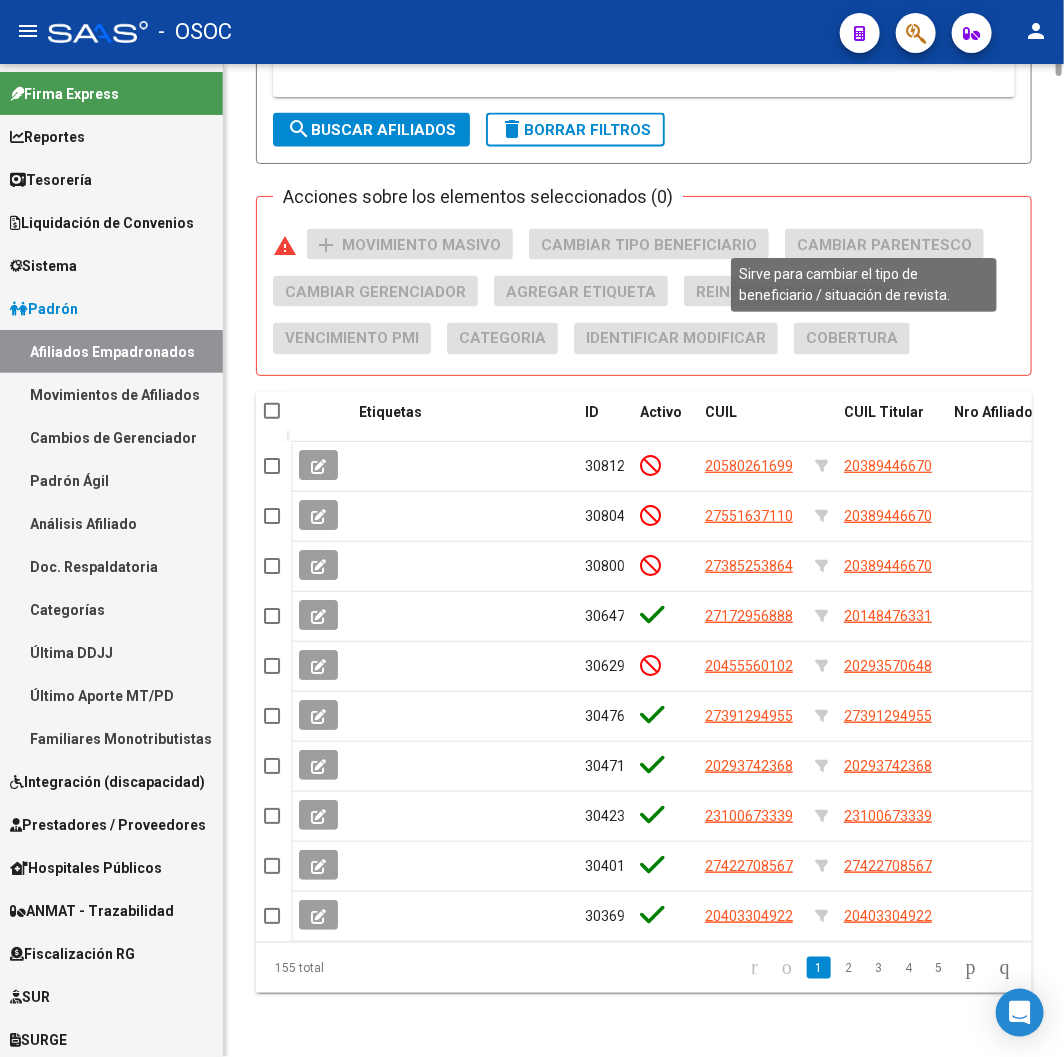 scroll, scrollTop: 0, scrollLeft: 0, axis: both 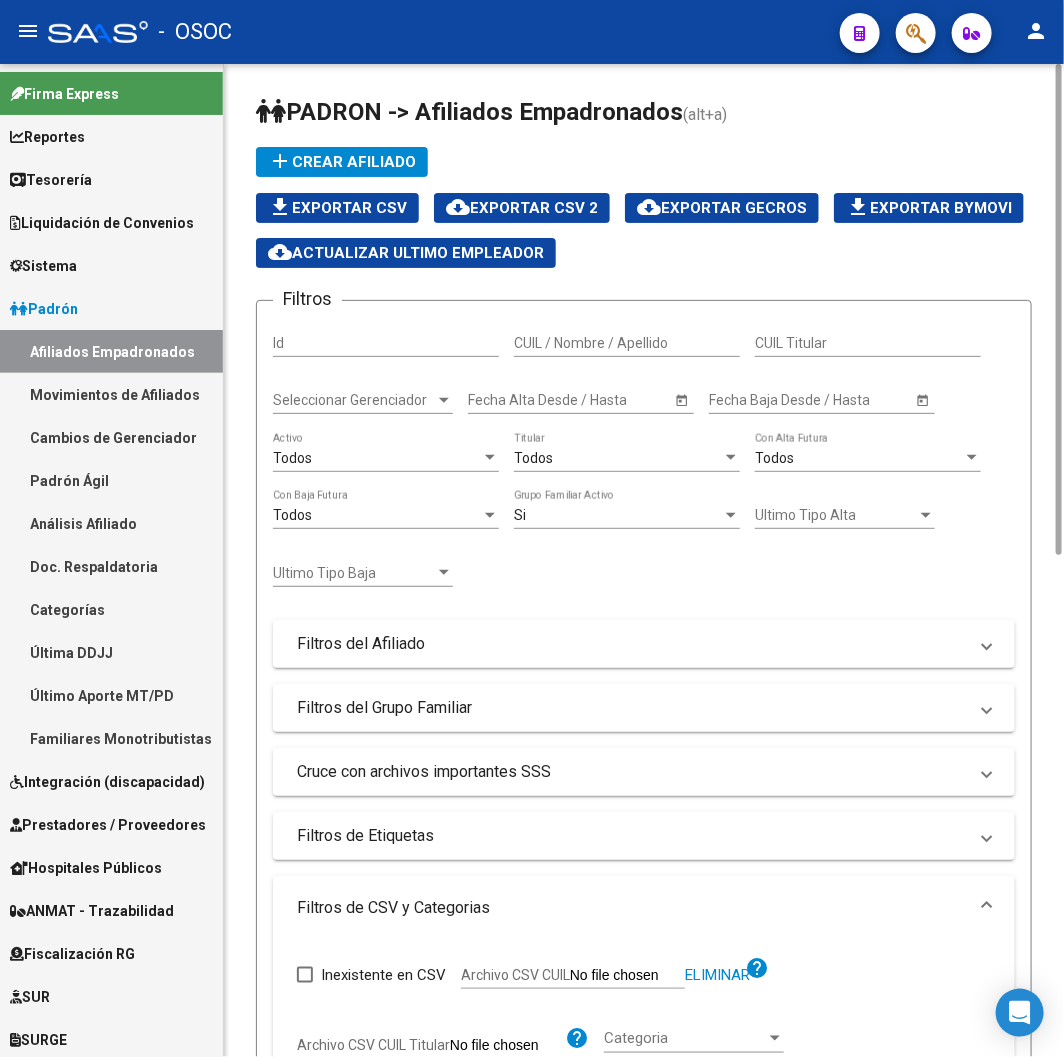 click on "Filtros Id CUIL / Nombre / Apellido CUIL Titular Seleccionar Gerenciador Seleccionar Gerenciador Start date – Fecha Alta Desde / Hasta Start date – Fecha Baja Desde / Hasta Todos  Activo Todos  Titular Todos  Con Alta Futura Todos  Con Baja Futura Si  Grupo Familiar Activo Ultimo Tipo Alta Ultimo Tipo Alta Ultimo Tipo Baja Ultimo Tipo Baja  Filtros del Afiliado  Edades Edades Sexo Sexo Discapacitado Discapacitado Nacionalidad Nacionalidad Provincia Provincia Estado Civil Estado Civil Start date – Fecha Nacimiento Desde / Hasta Todos  Tiene PMI Todos  Certificado Estudio Codigo Postal Localidad  Filtros del Grupo Familiar  Tipo Beneficiario Titular Tipo Beneficiario Titular Situacion Revista Titular Situacion Revista Titular CUIT Empleador Seleccionar Cobertura Seleccionar Cobertura  Cruce con archivos importantes SSS     Informado en Novedad SSS     Informado en Padron Desempleo SSS     No existentes en el padrón que entrega la SSS     Informado en Novedades Rechazadas       Existe en MT morosos" 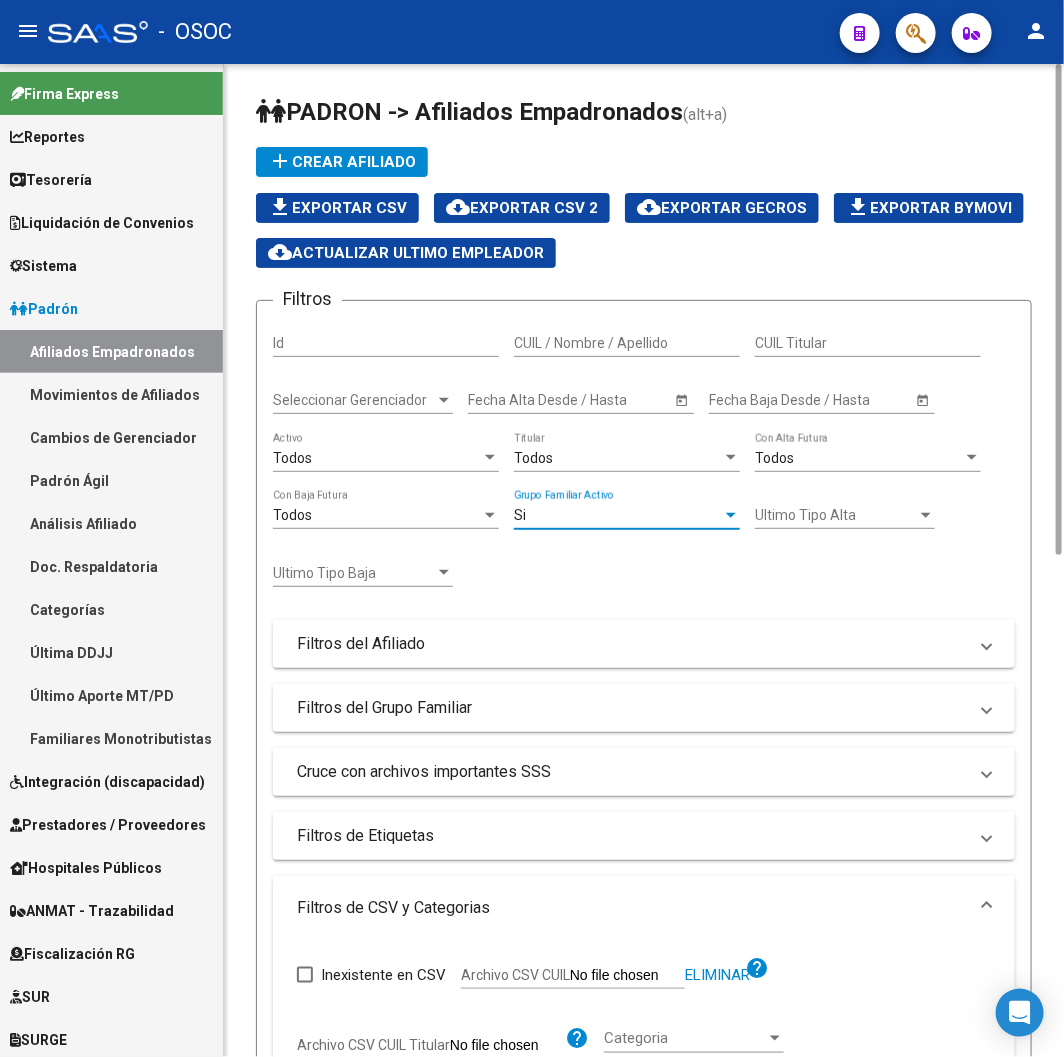 click on "Si" at bounding box center [618, 515] 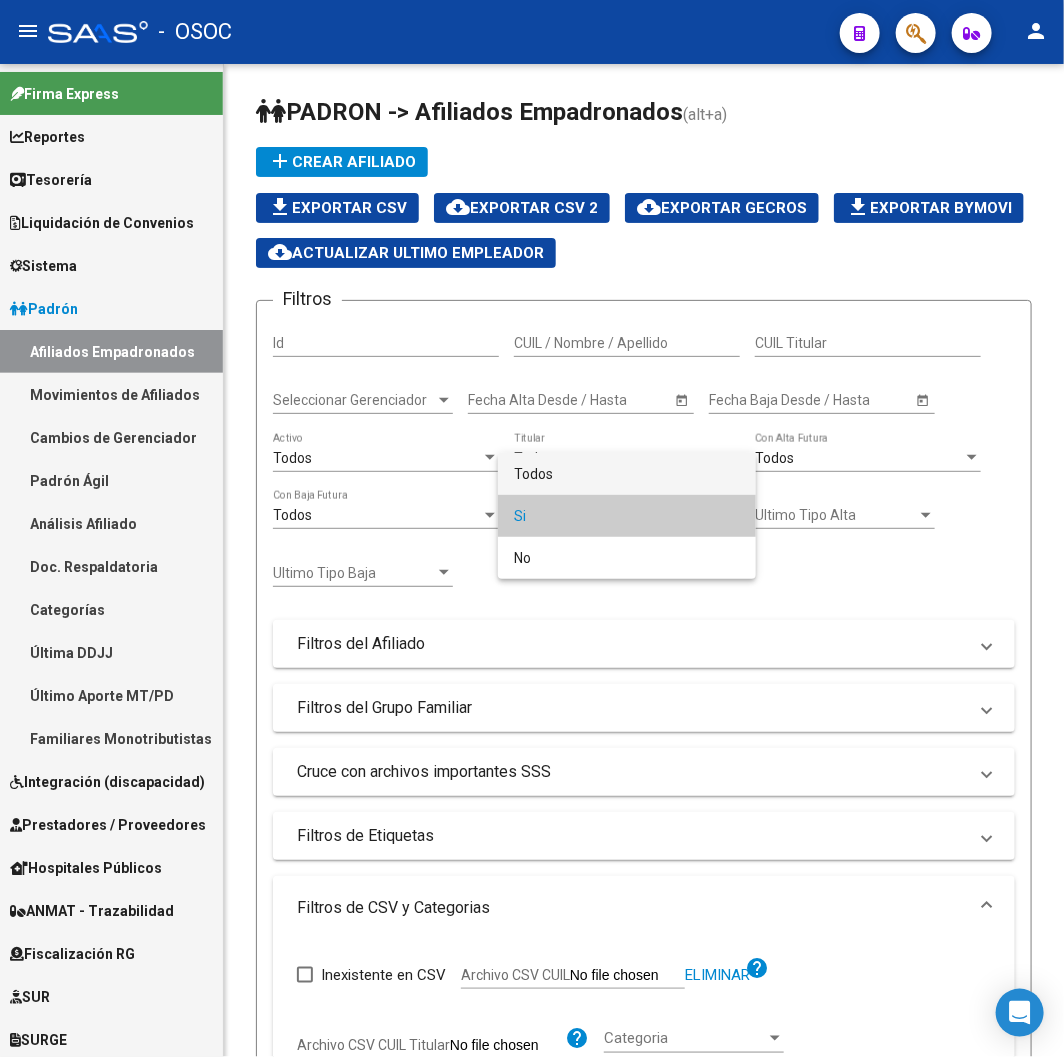 click on "Todos" at bounding box center [627, 474] 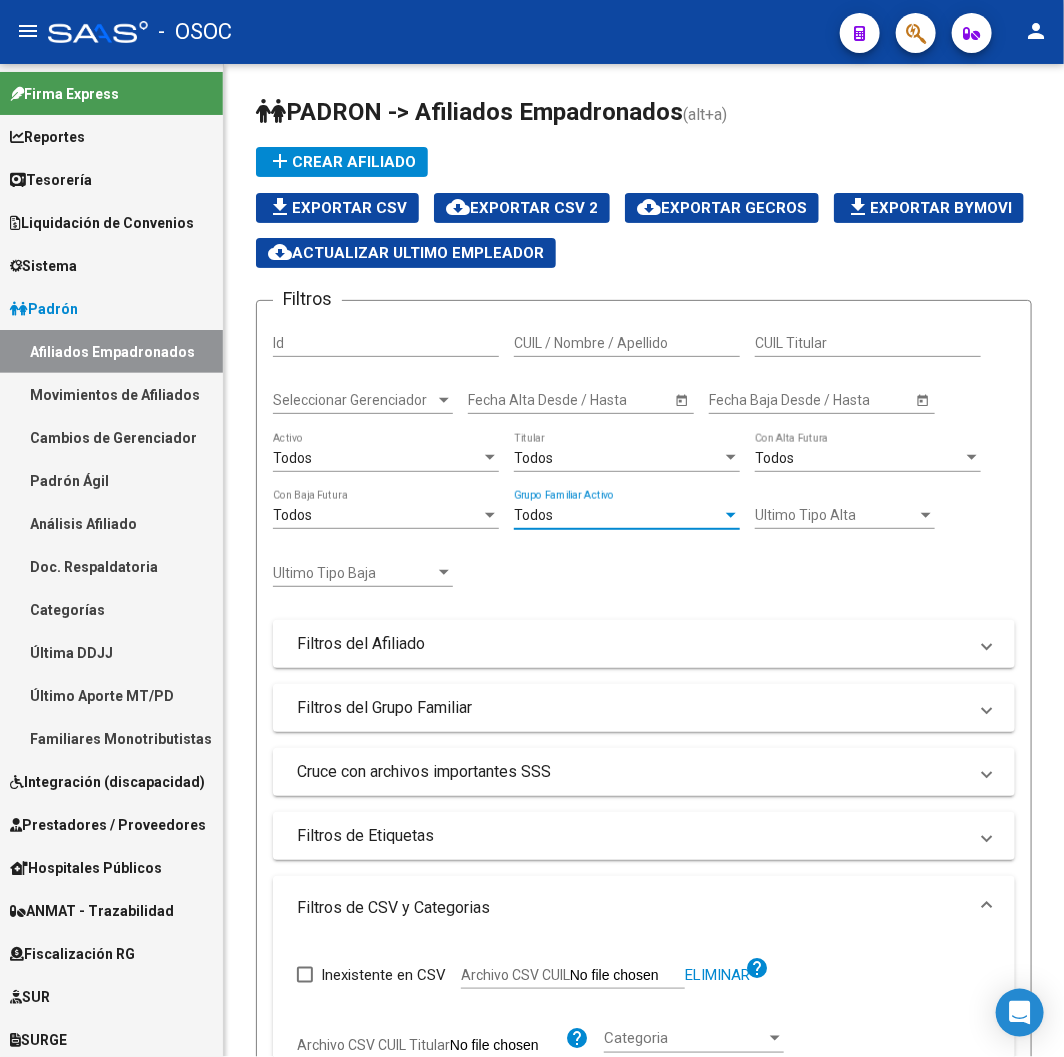 scroll, scrollTop: 1015, scrollLeft: 0, axis: vertical 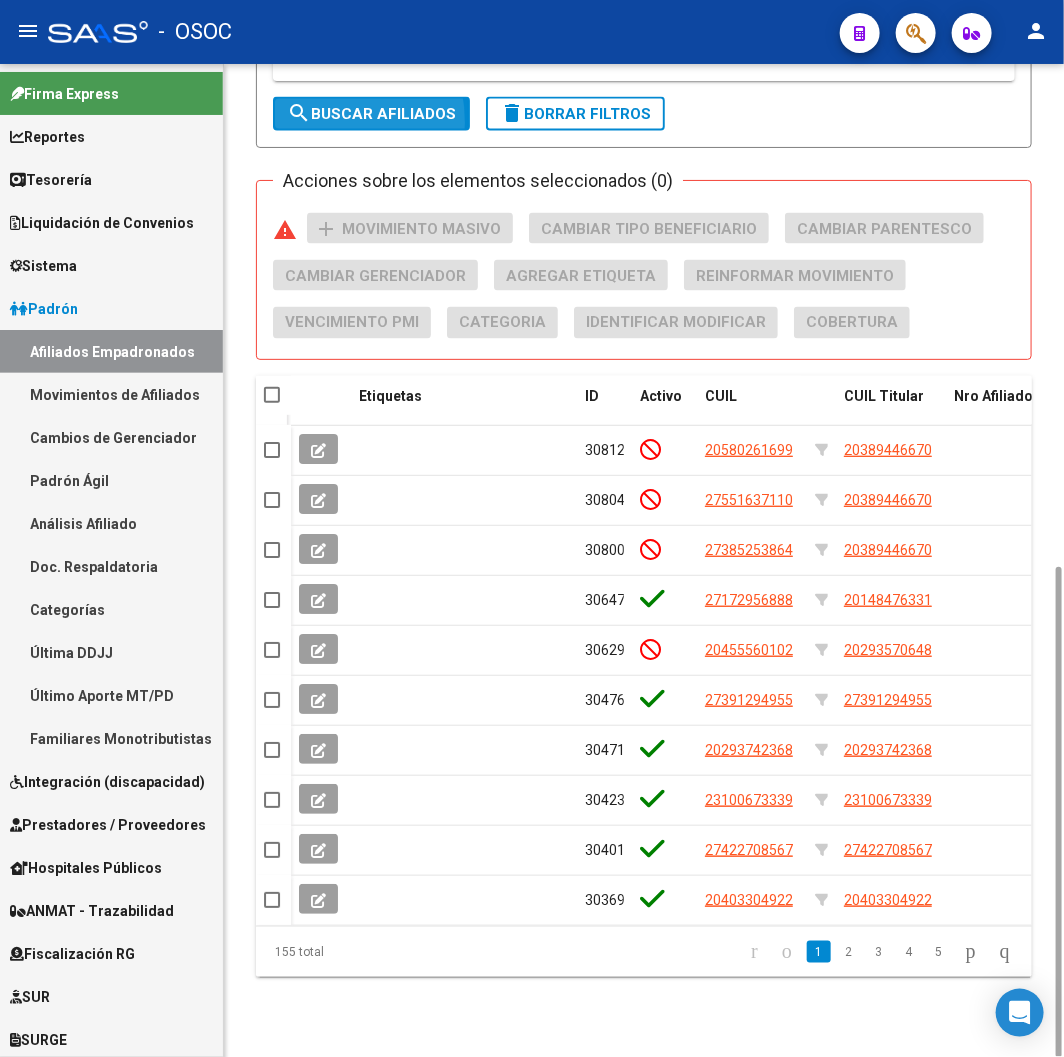 click on "search" 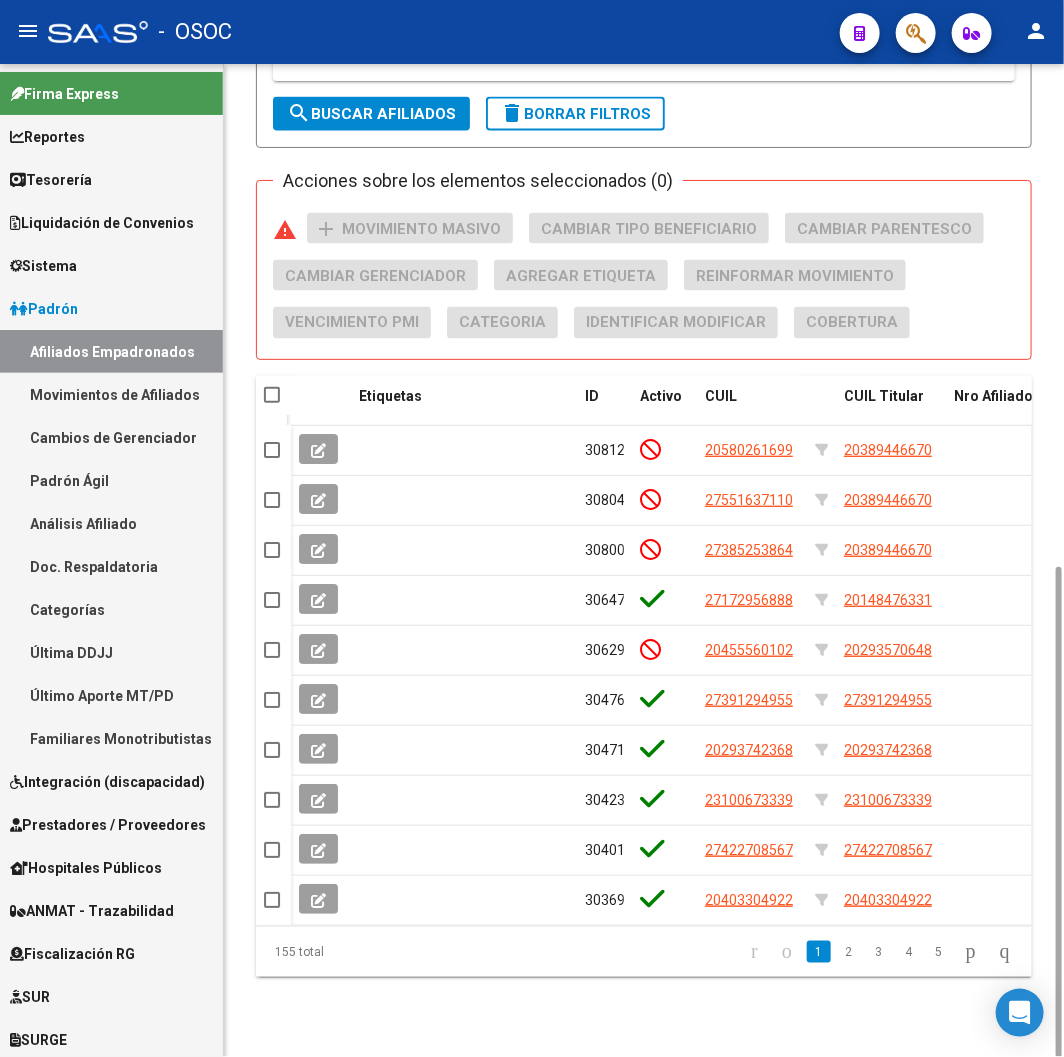 scroll, scrollTop: 0, scrollLeft: 0, axis: both 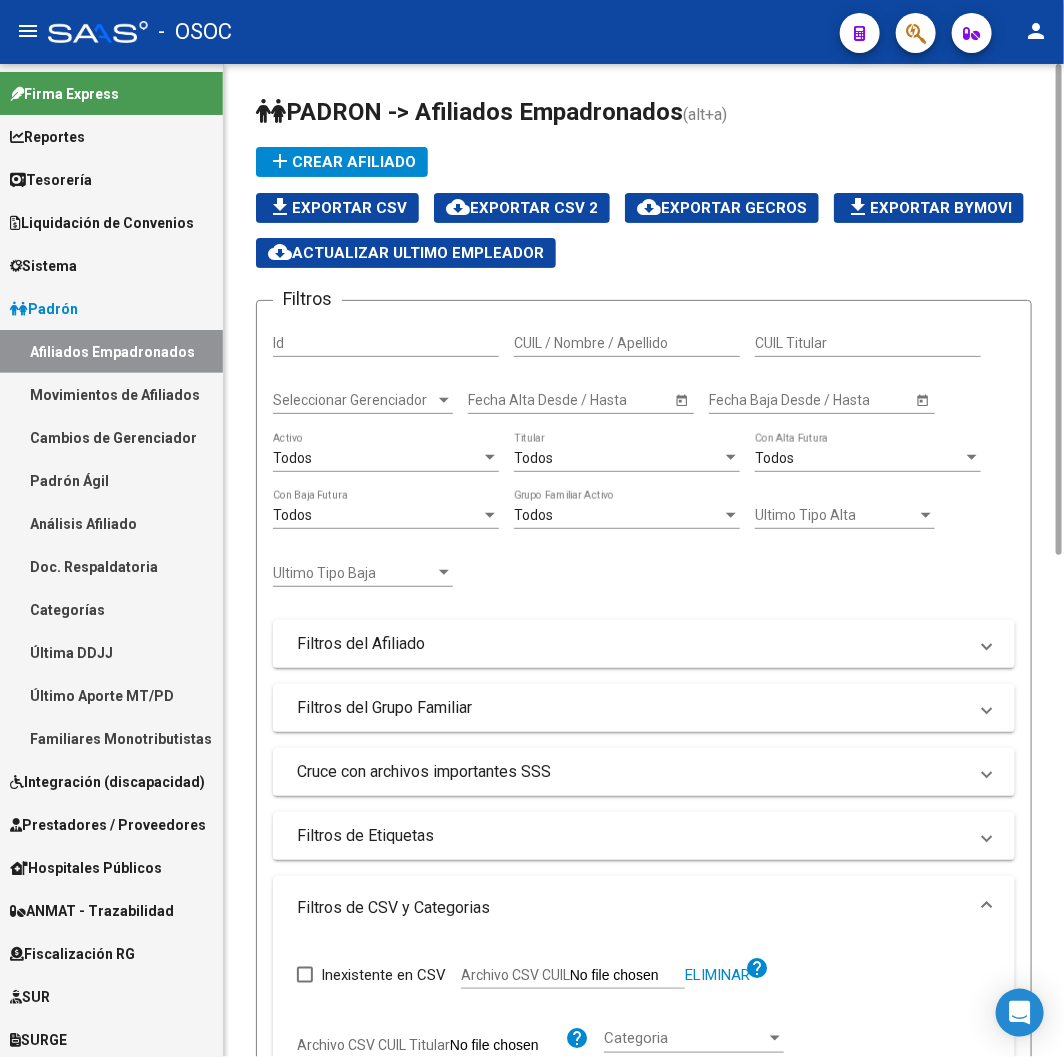click on "Todos  Activo" 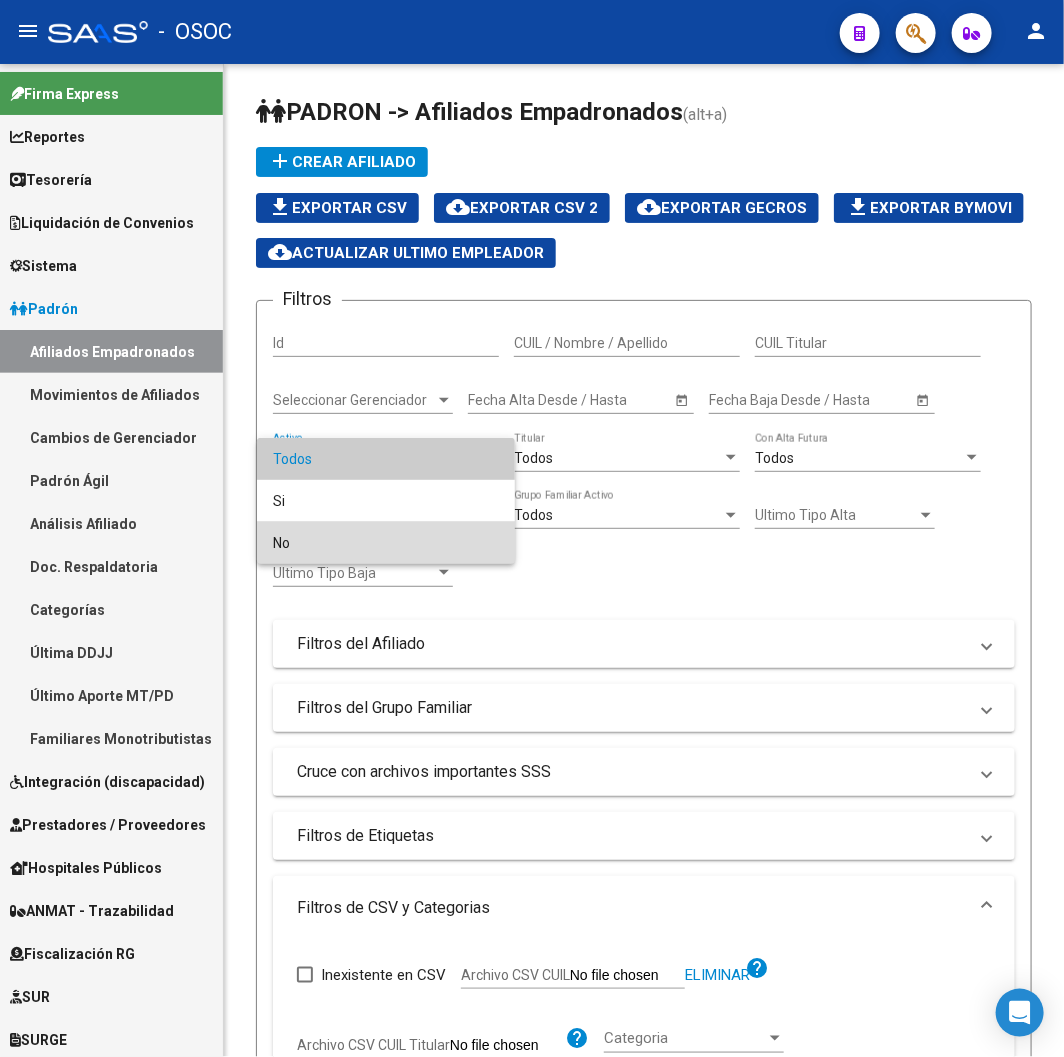click on "No" at bounding box center [386, 543] 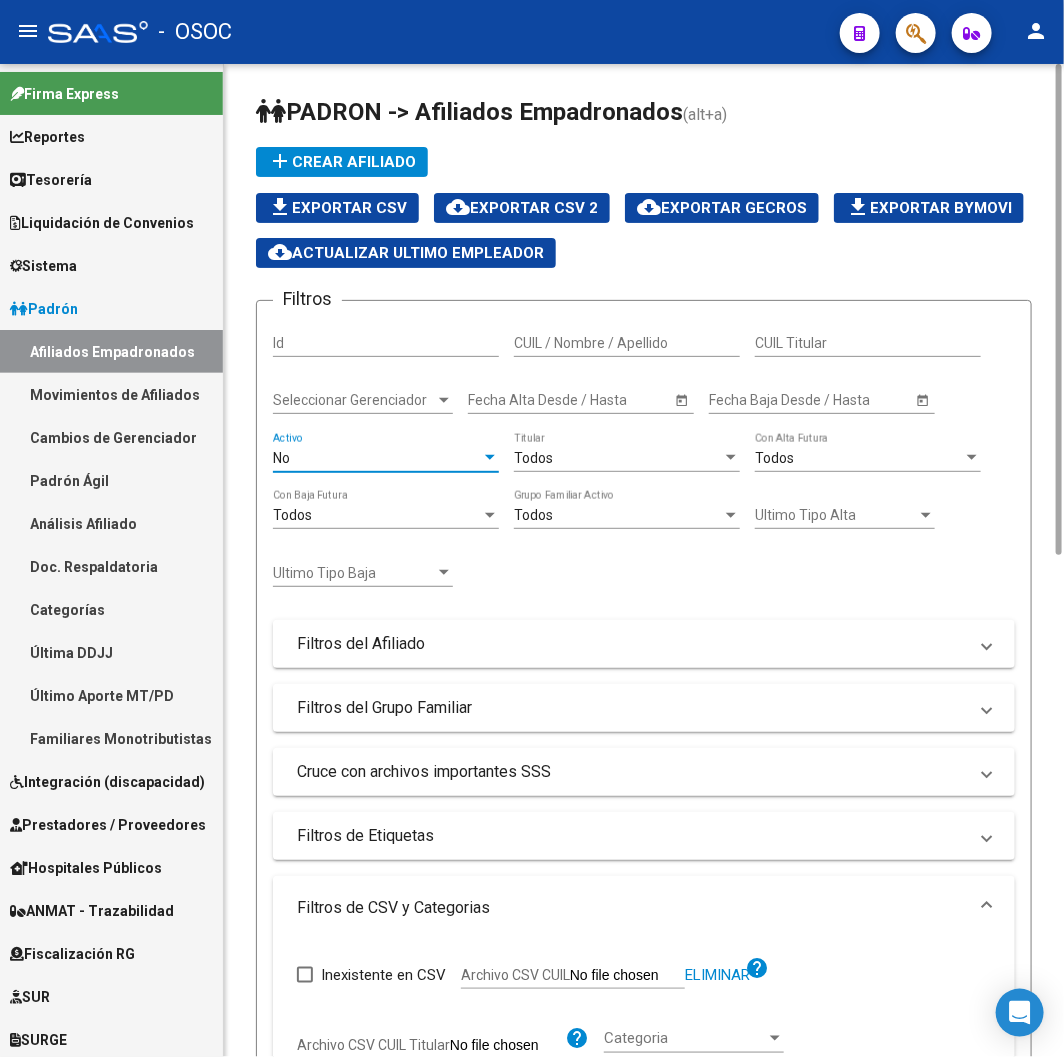 click on "Todos" at bounding box center (533, 458) 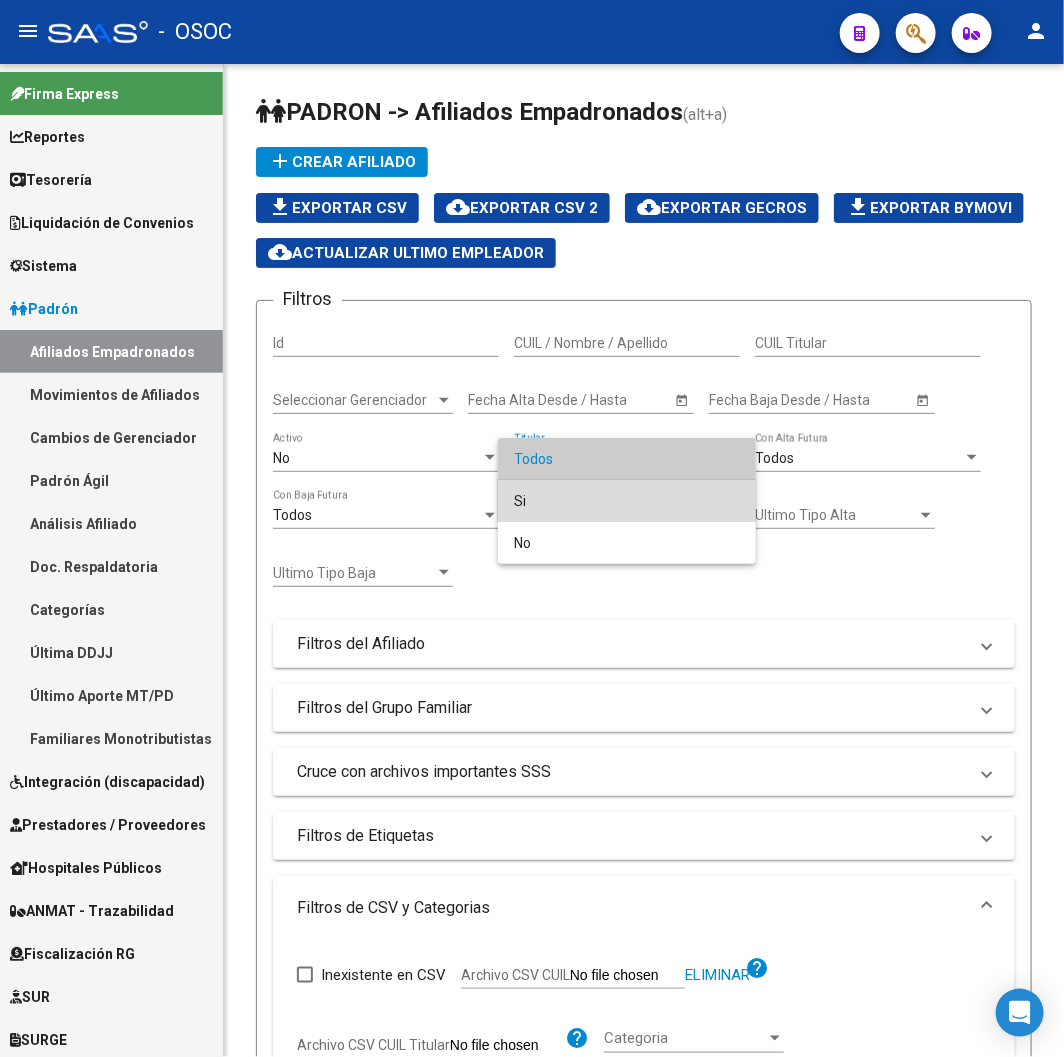 click on "Si" at bounding box center [627, 501] 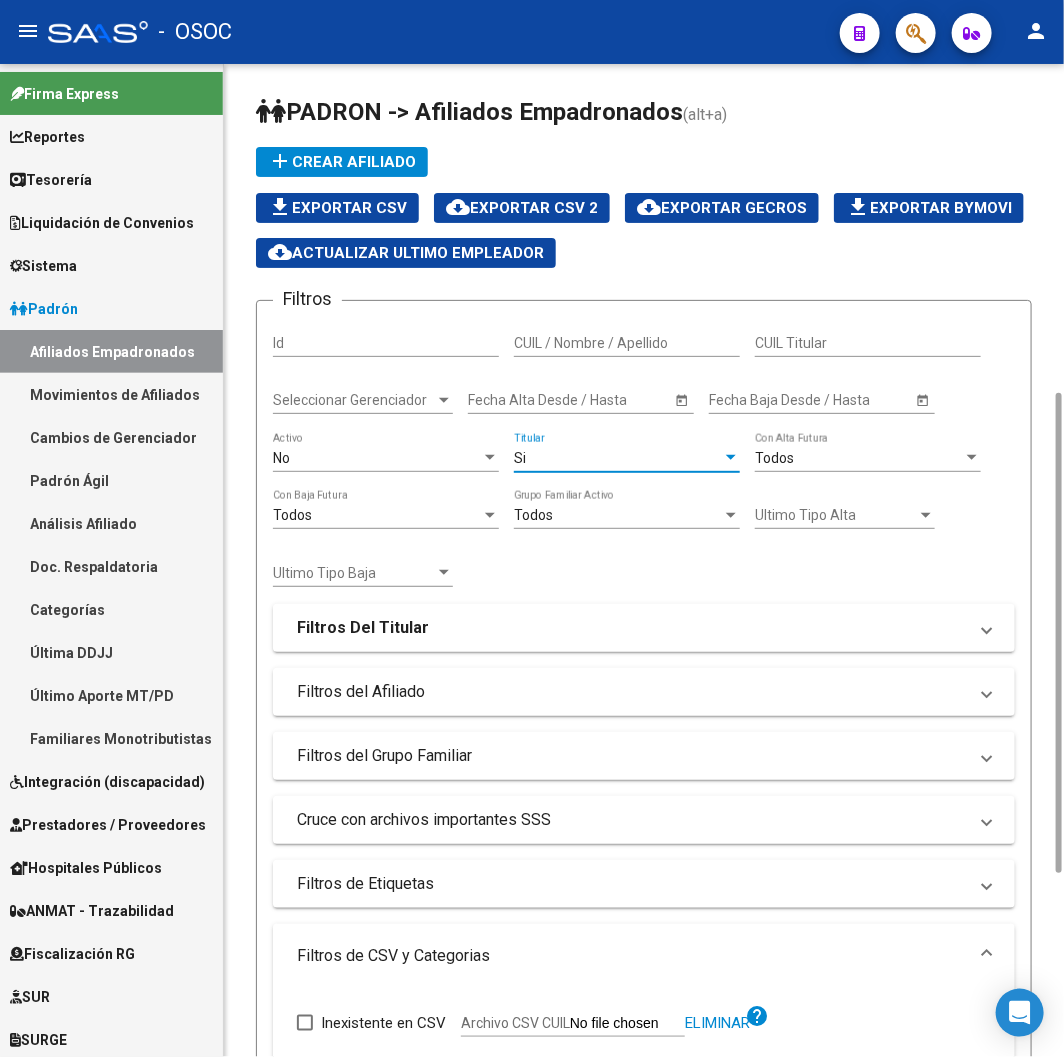 scroll, scrollTop: 444, scrollLeft: 0, axis: vertical 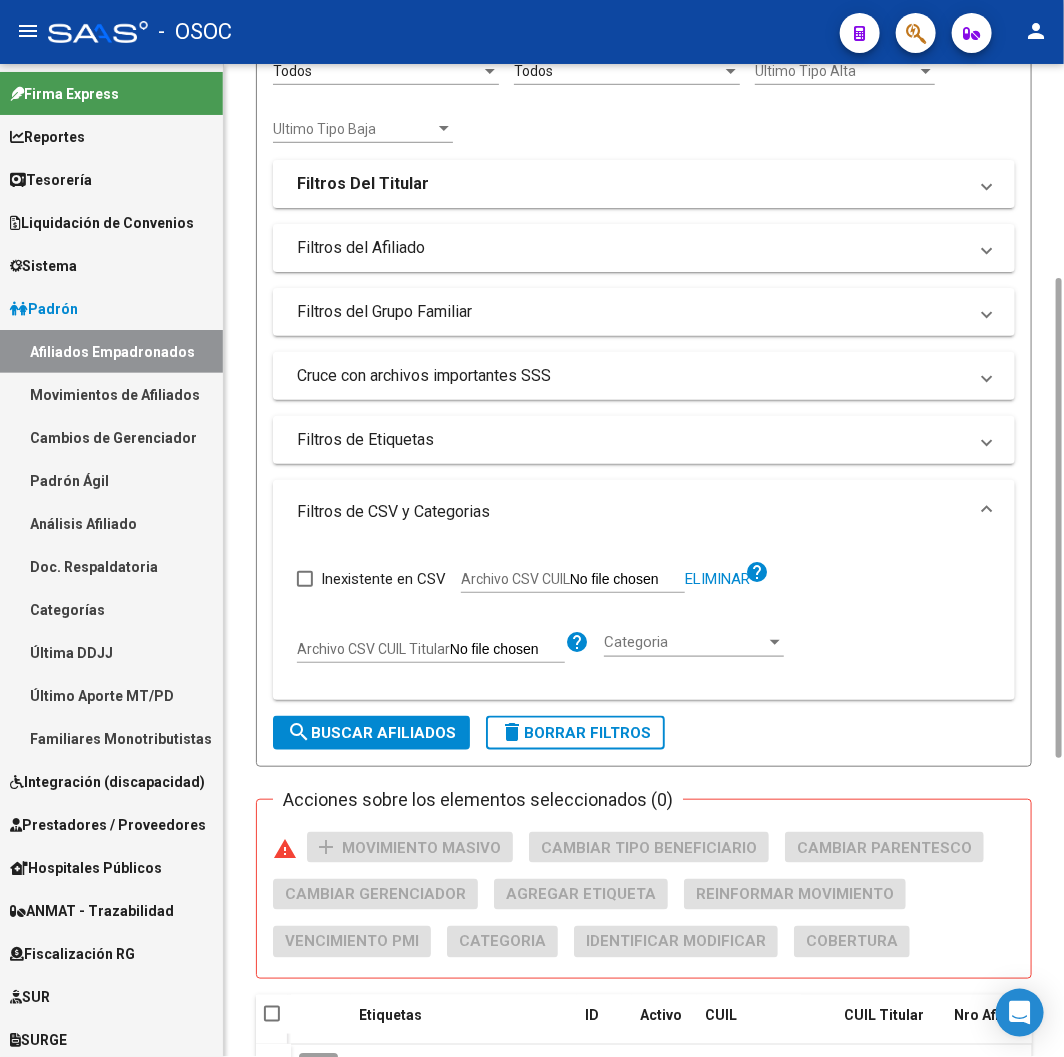 click on "Filtros Id CUIL / Nombre / Apellido CUIL Titular Seleccionar Gerenciador Seleccionar Gerenciador Start date – Fecha Alta Desde / Hasta Start date – Fecha Baja Desde / Hasta No  Activo Si  Titular Todos  Con Alta Futura Todos  Con Baja Futura Todos  Grupo Familiar Activo Ultimo Tipo Alta Ultimo Tipo Alta Ultimo Tipo Baja Ultimo Tipo Baja Filtros Del Titular Ultima DDJJ Ultima DDJJ Ultima DDJJ en Periodo Periodo Ultimo MtPd Sitcuil Con Sueldo Con Sueldo  Filtros del Afiliado  Edades Edades Sexo Sexo Discapacitado Discapacitado Nacionalidad Nacionalidad Provincia Provincia Estado Civil Estado Civil Start date – Fecha Nacimiento Desde / Hasta Todos  Tiene PMI Todos  Certificado Estudio Codigo Postal Localidad  Filtros del Grupo Familiar  Tipo Beneficiario Titular Tipo Beneficiario Titular Situacion Revista Titular Situacion Revista Titular CUIT Empleador Seleccionar Cobertura Seleccionar Cobertura  Cruce con archivos importantes SSS     Informado en Novedad SSS     Informado en Padron Desempleo SSS" 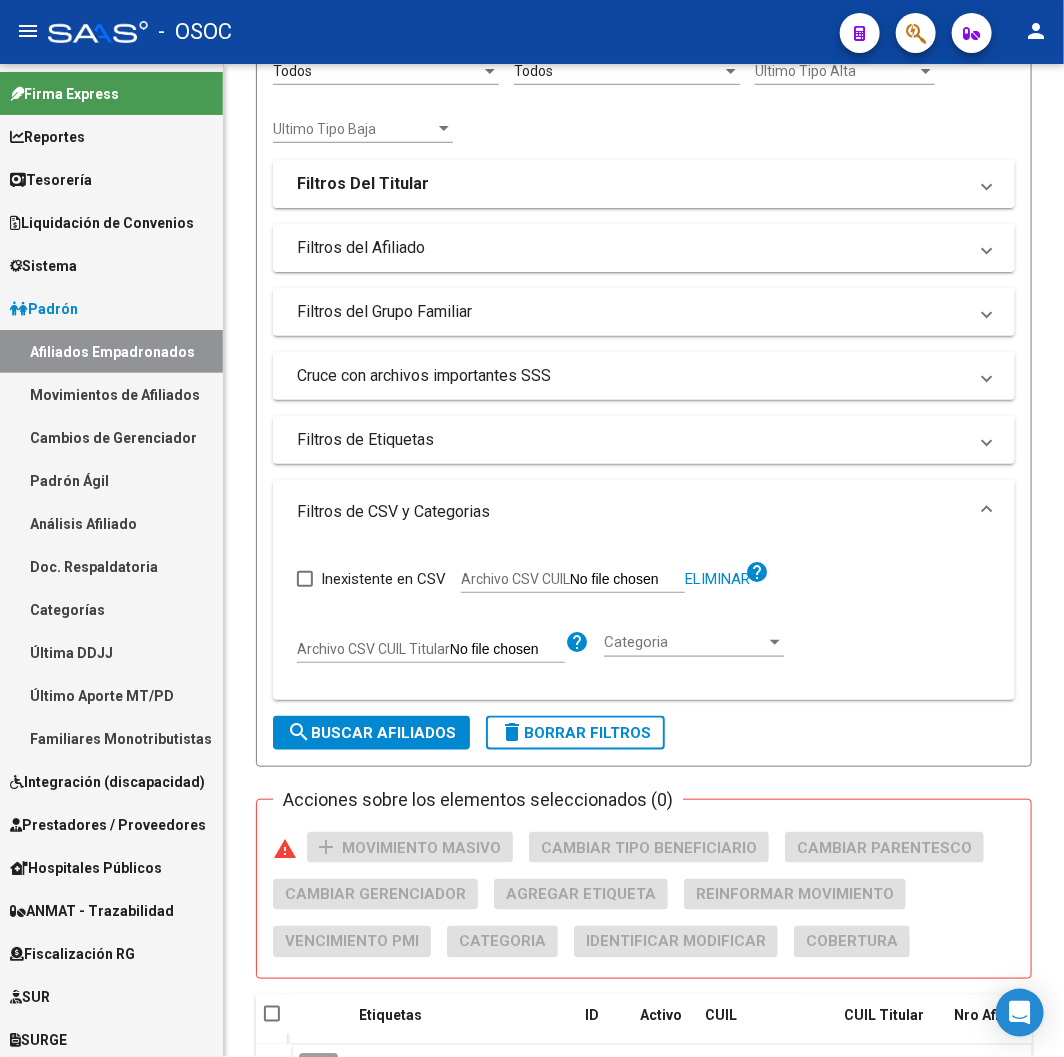 scroll, scrollTop: 1063, scrollLeft: 0, axis: vertical 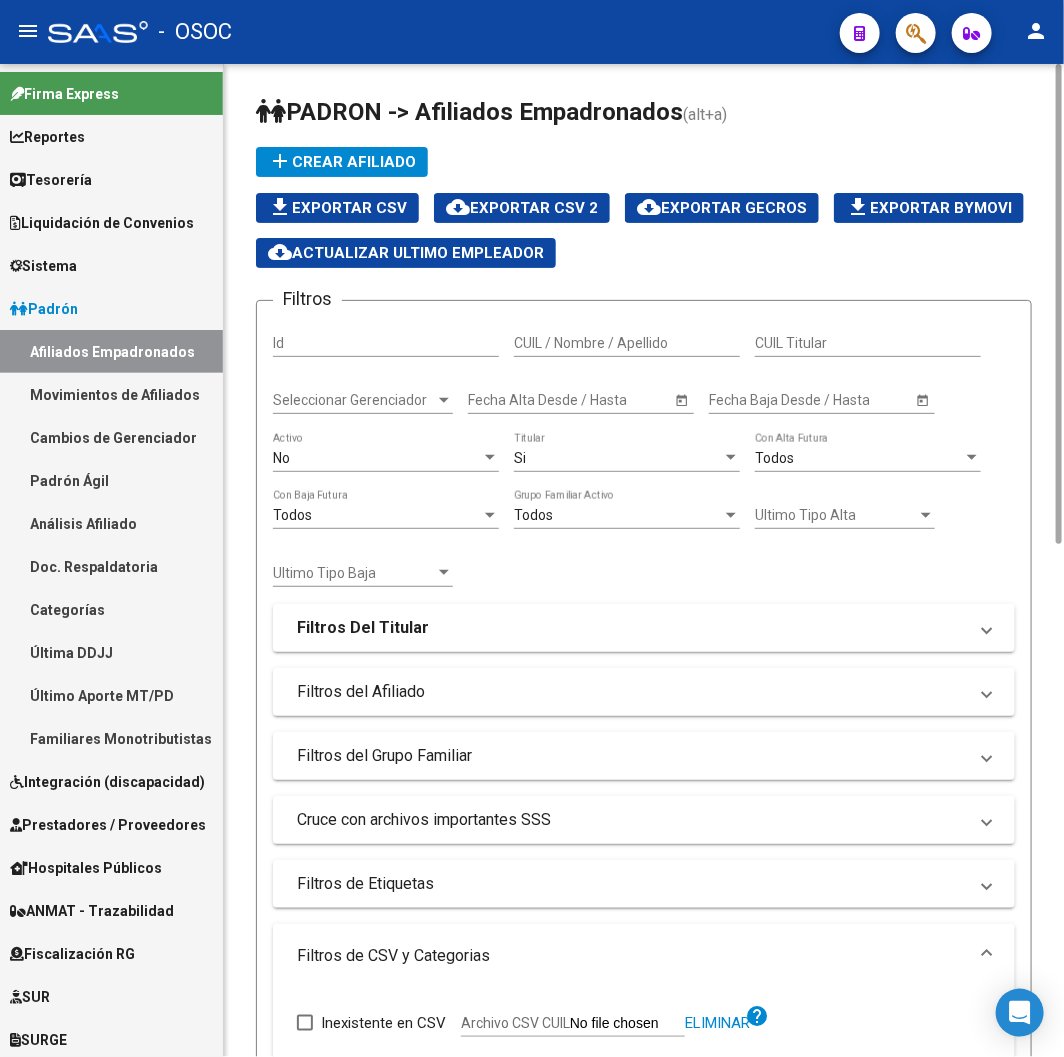 click on "No" at bounding box center (377, 458) 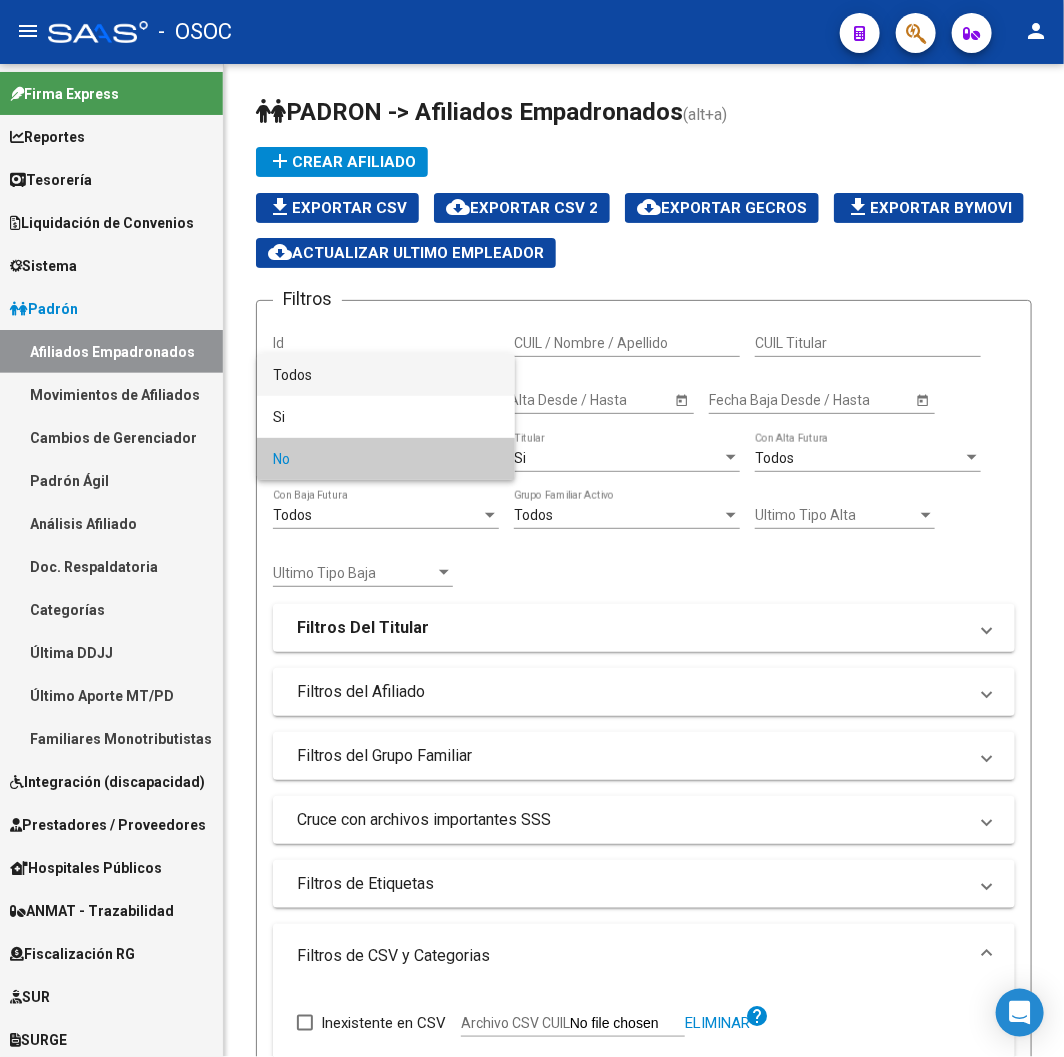 click on "Todos" at bounding box center (386, 375) 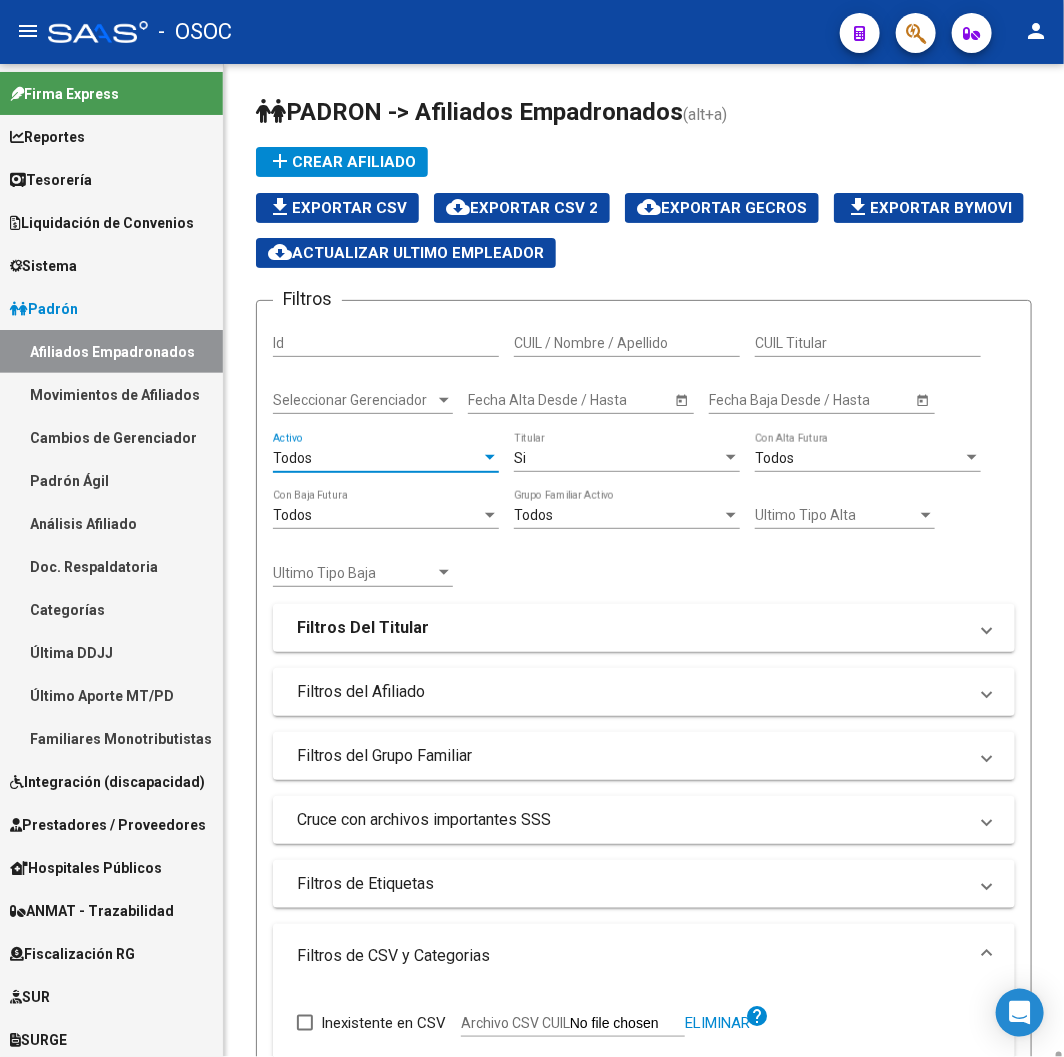 scroll, scrollTop: 666, scrollLeft: 0, axis: vertical 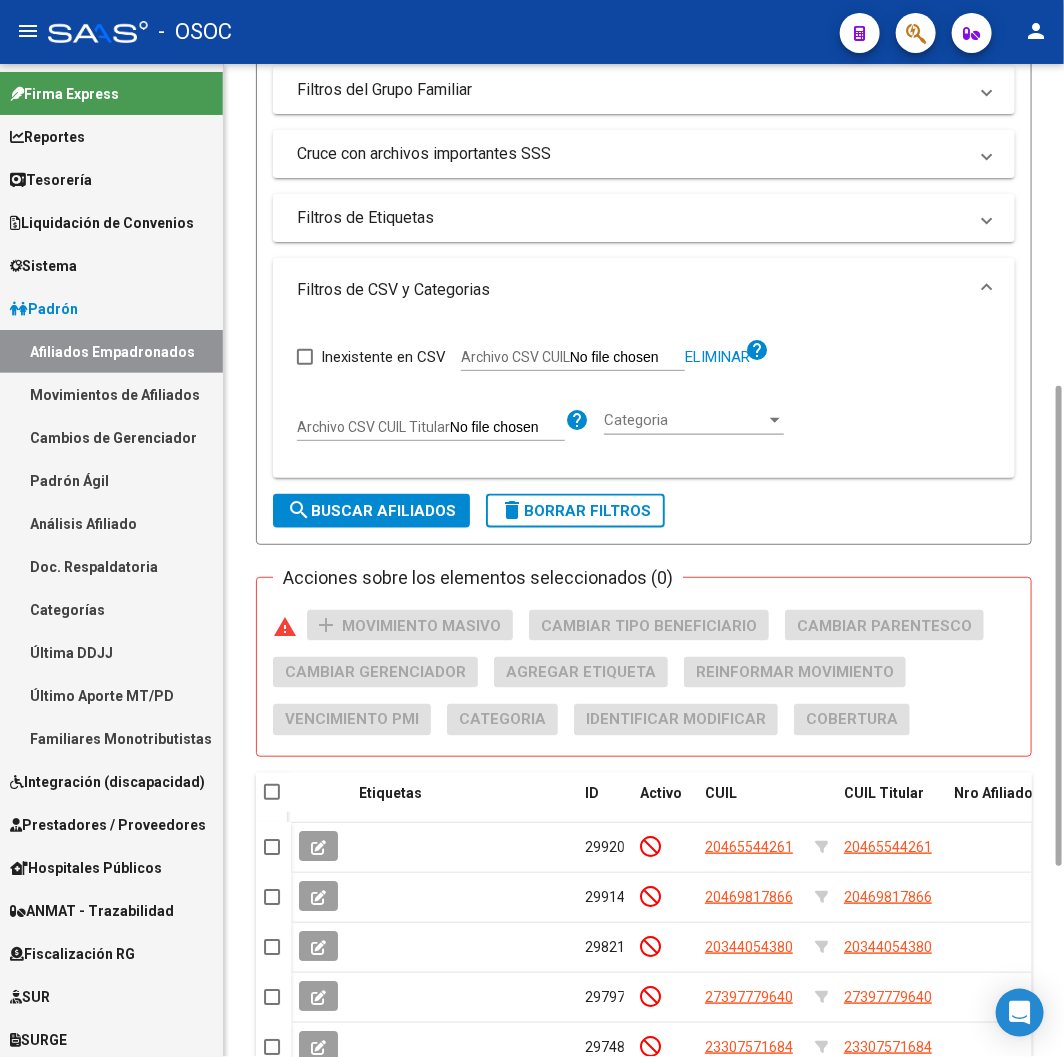 click on "delete  Borrar Filtros" 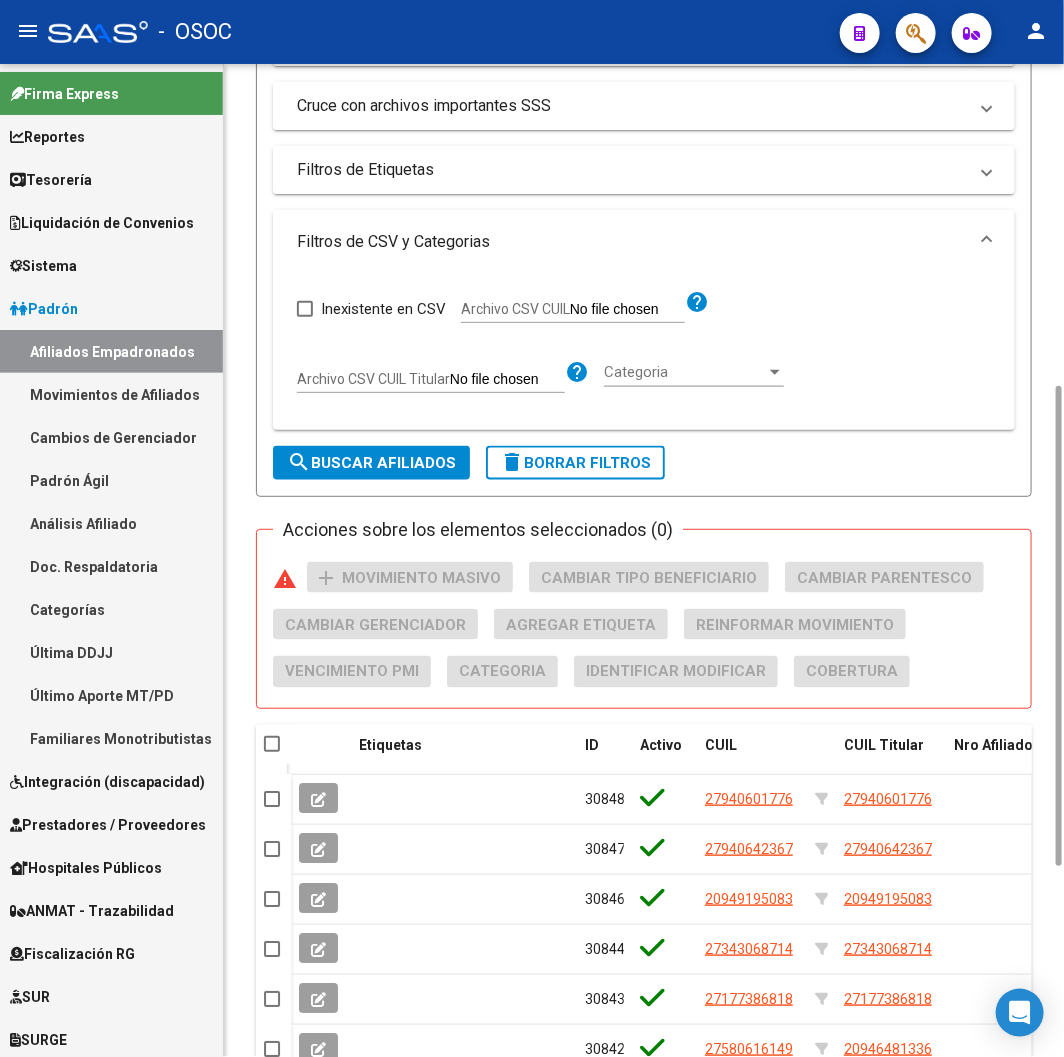 click on "Archivo CSV CUIL" at bounding box center (373, 379) 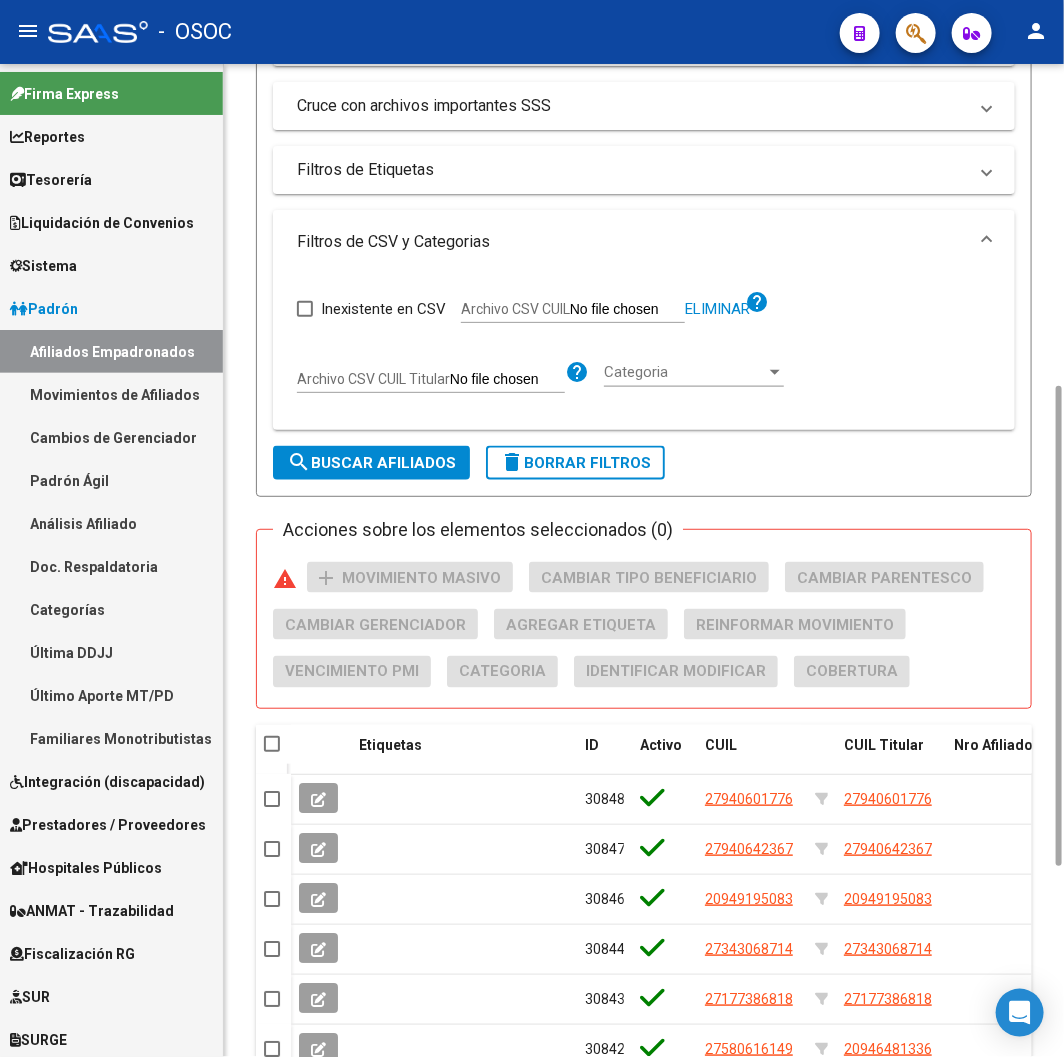 click on "search  Buscar Afiliados" 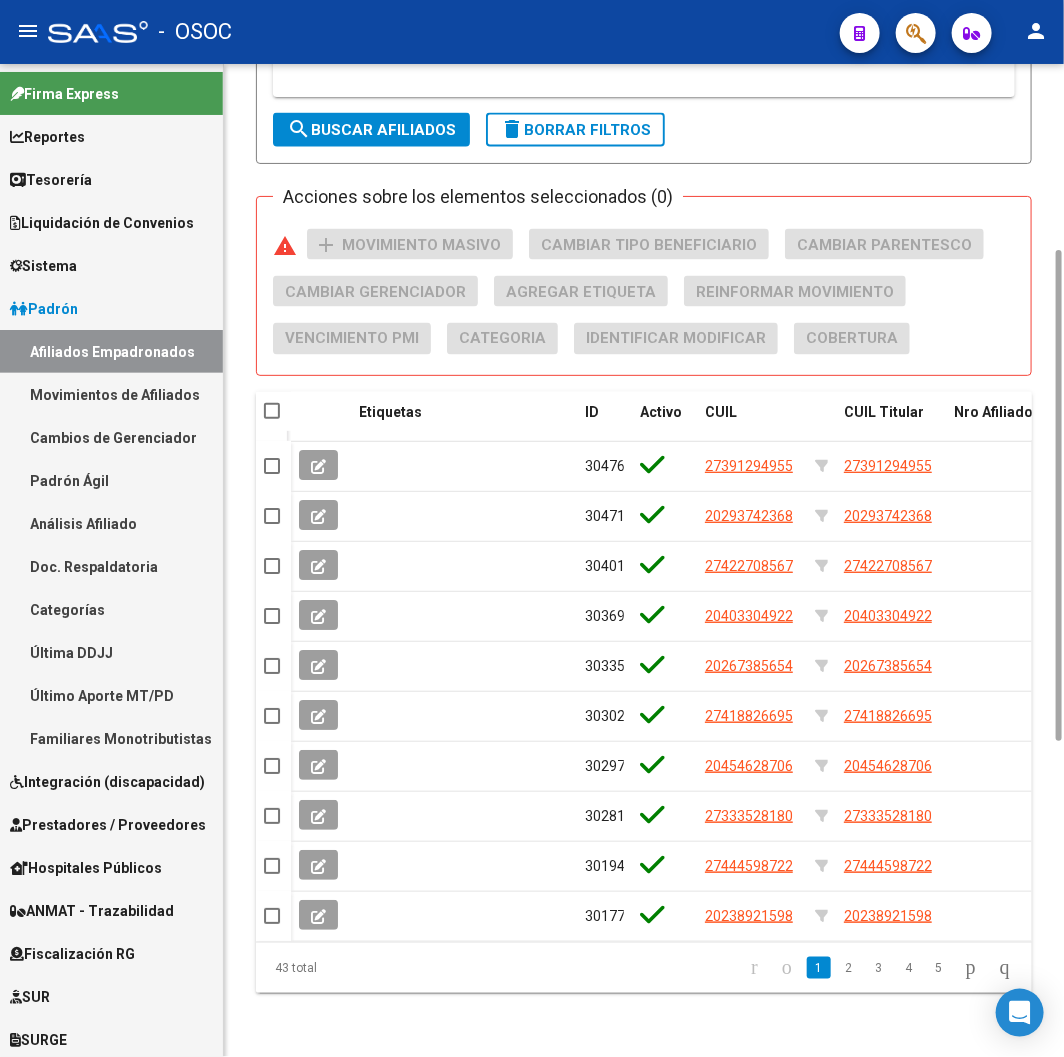scroll, scrollTop: 793, scrollLeft: 0, axis: vertical 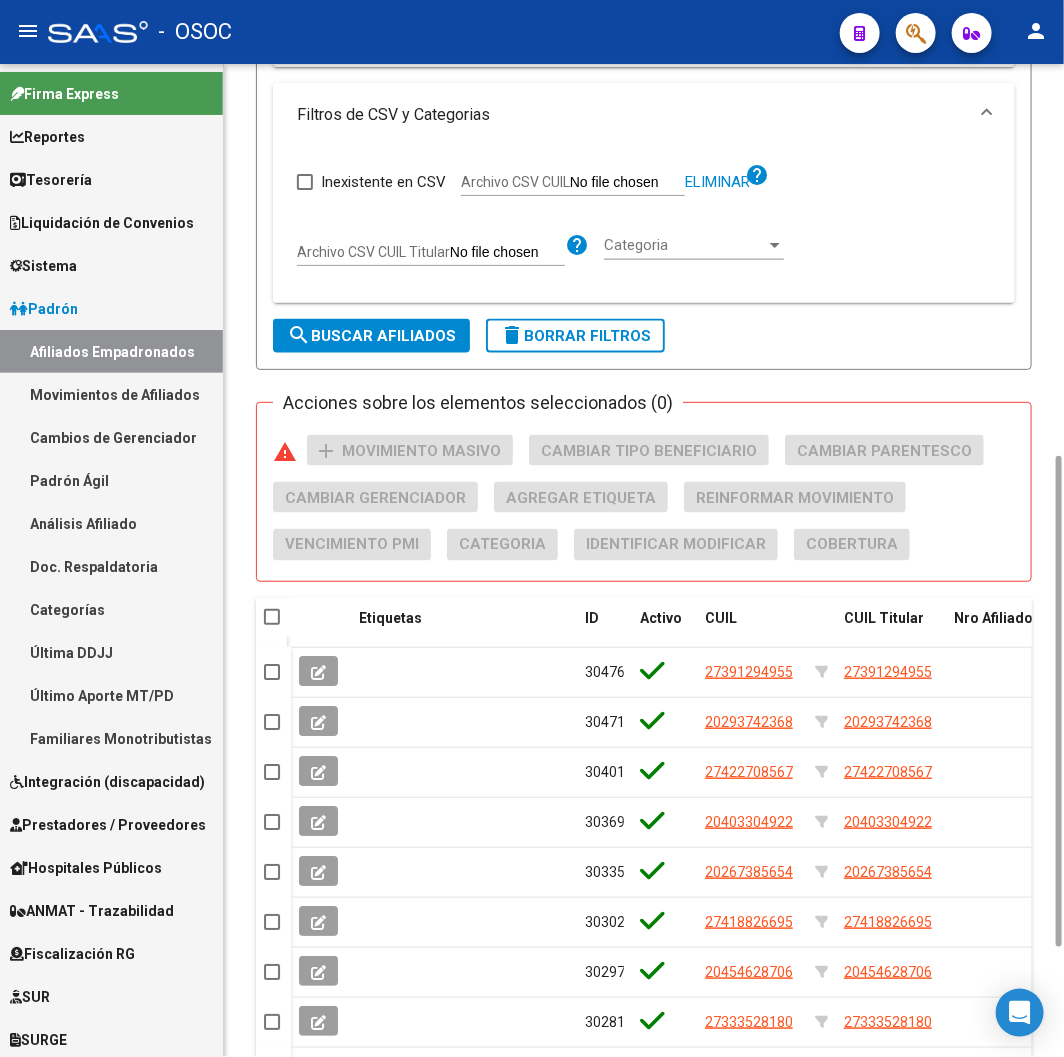 click on "delete  Borrar Filtros" 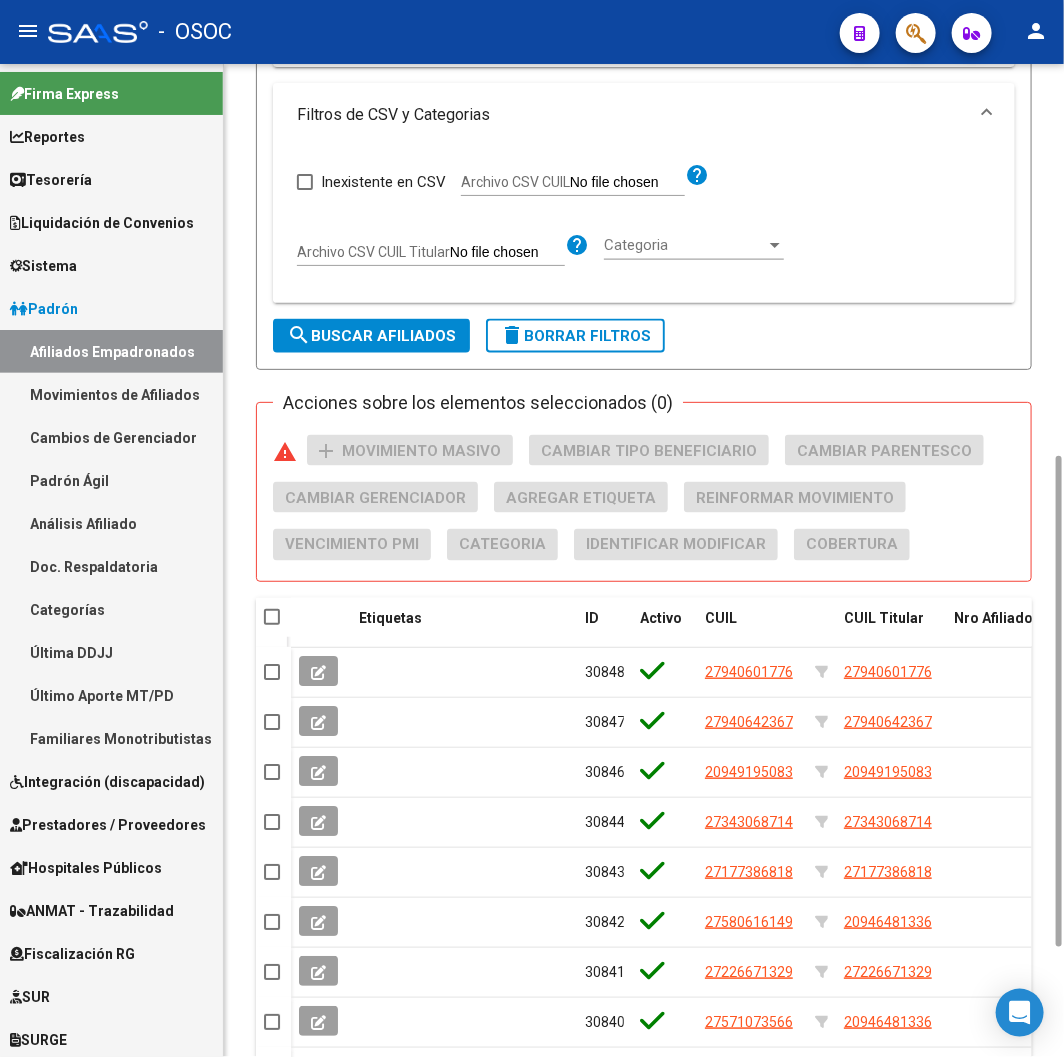 click on "Archivo CSV CUIL" at bounding box center [373, 252] 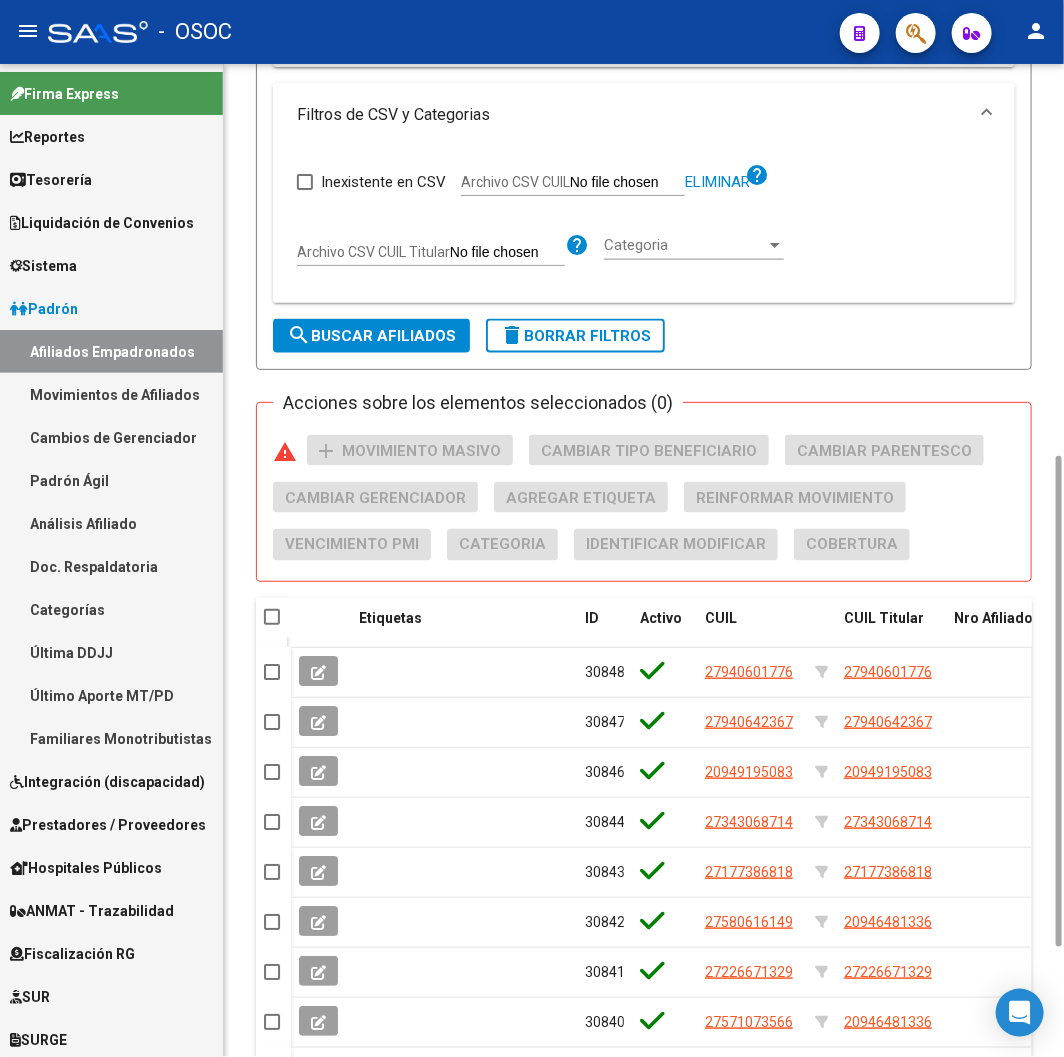 click on "search  Buscar Afiliados" 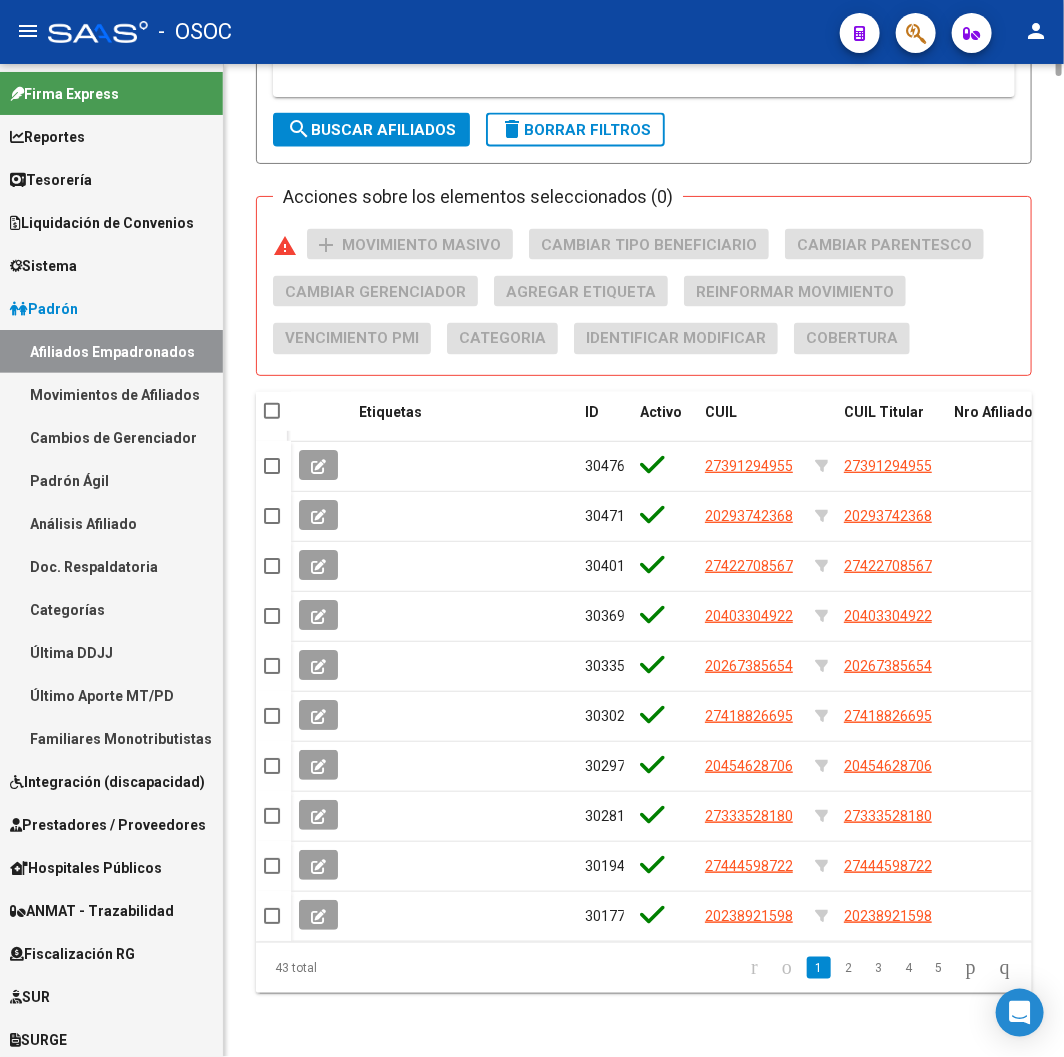 scroll, scrollTop: 126, scrollLeft: 0, axis: vertical 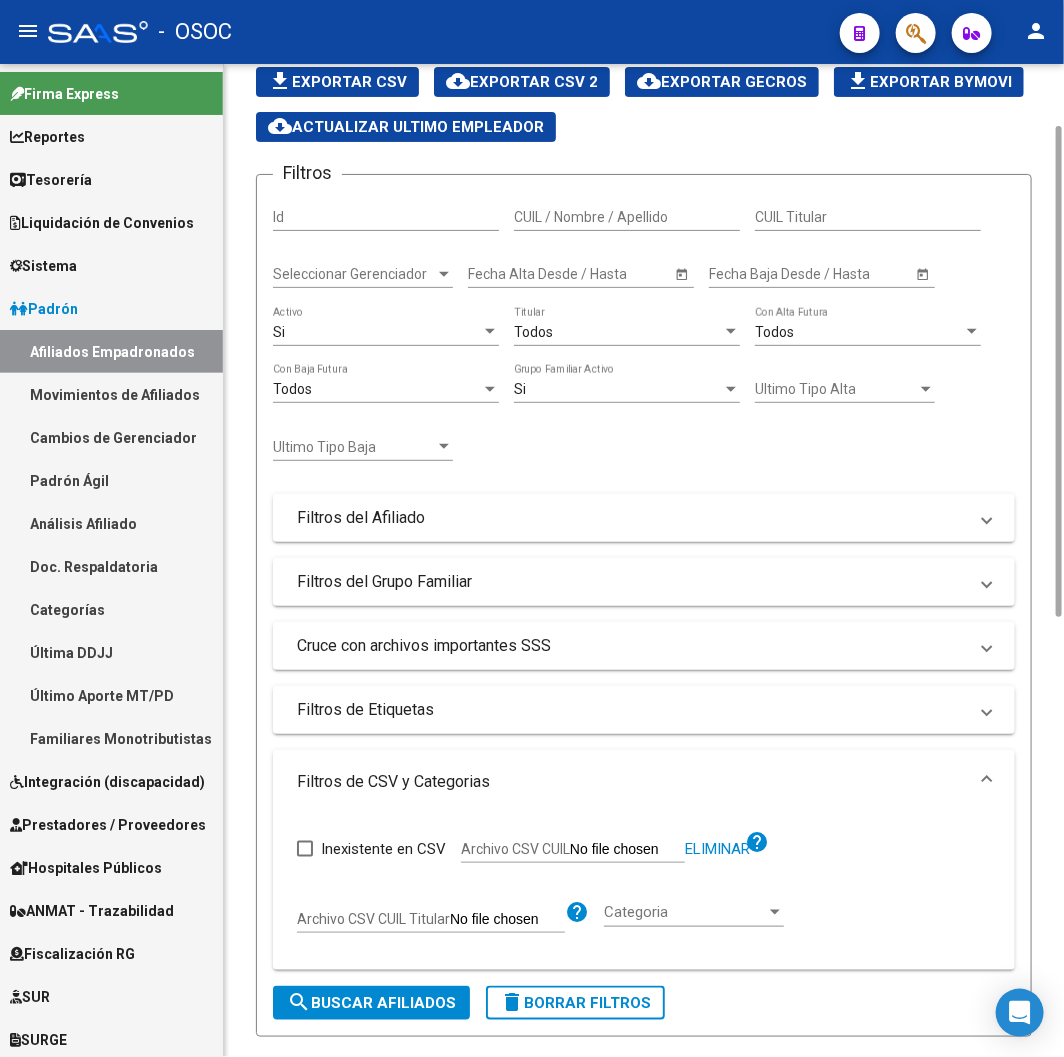 click on "Si" at bounding box center (377, 332) 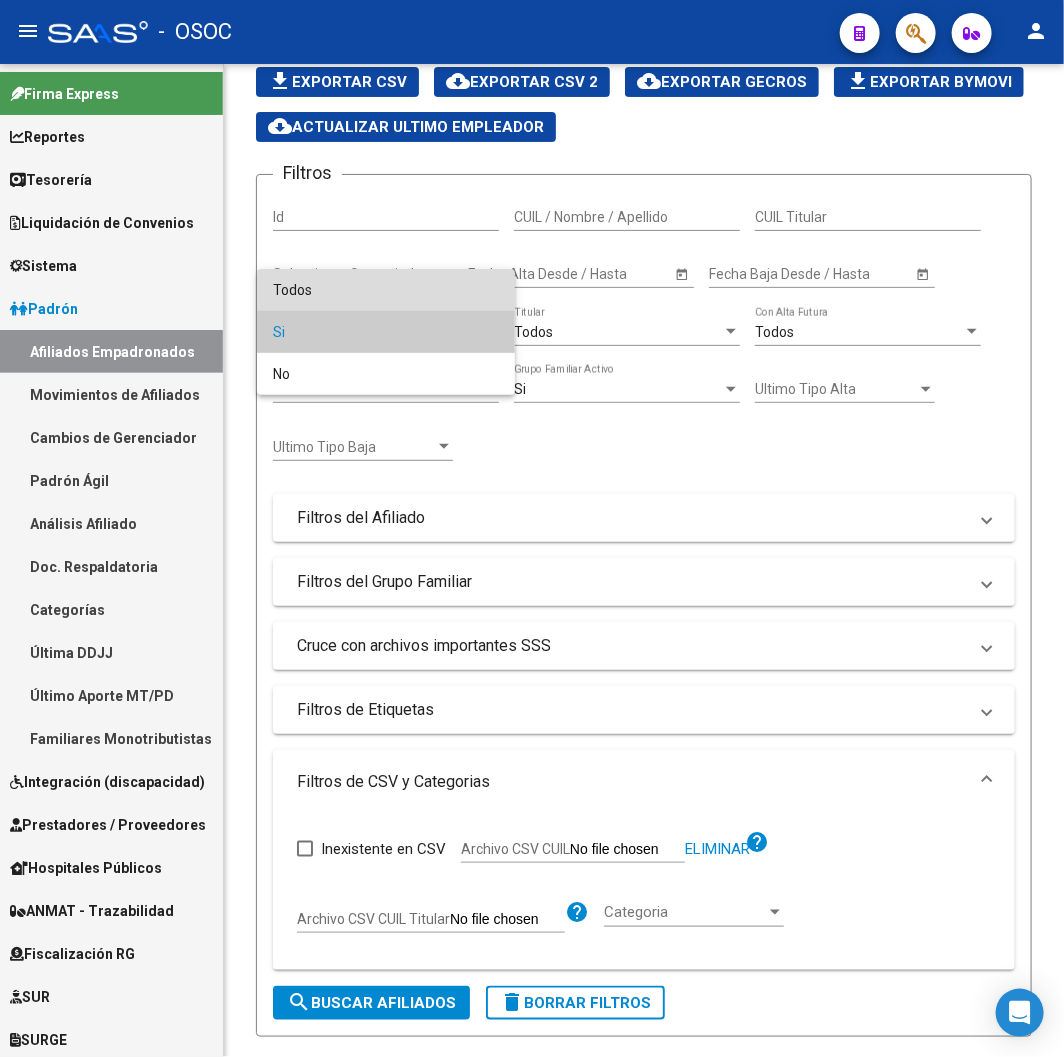 click on "Todos" at bounding box center (386, 290) 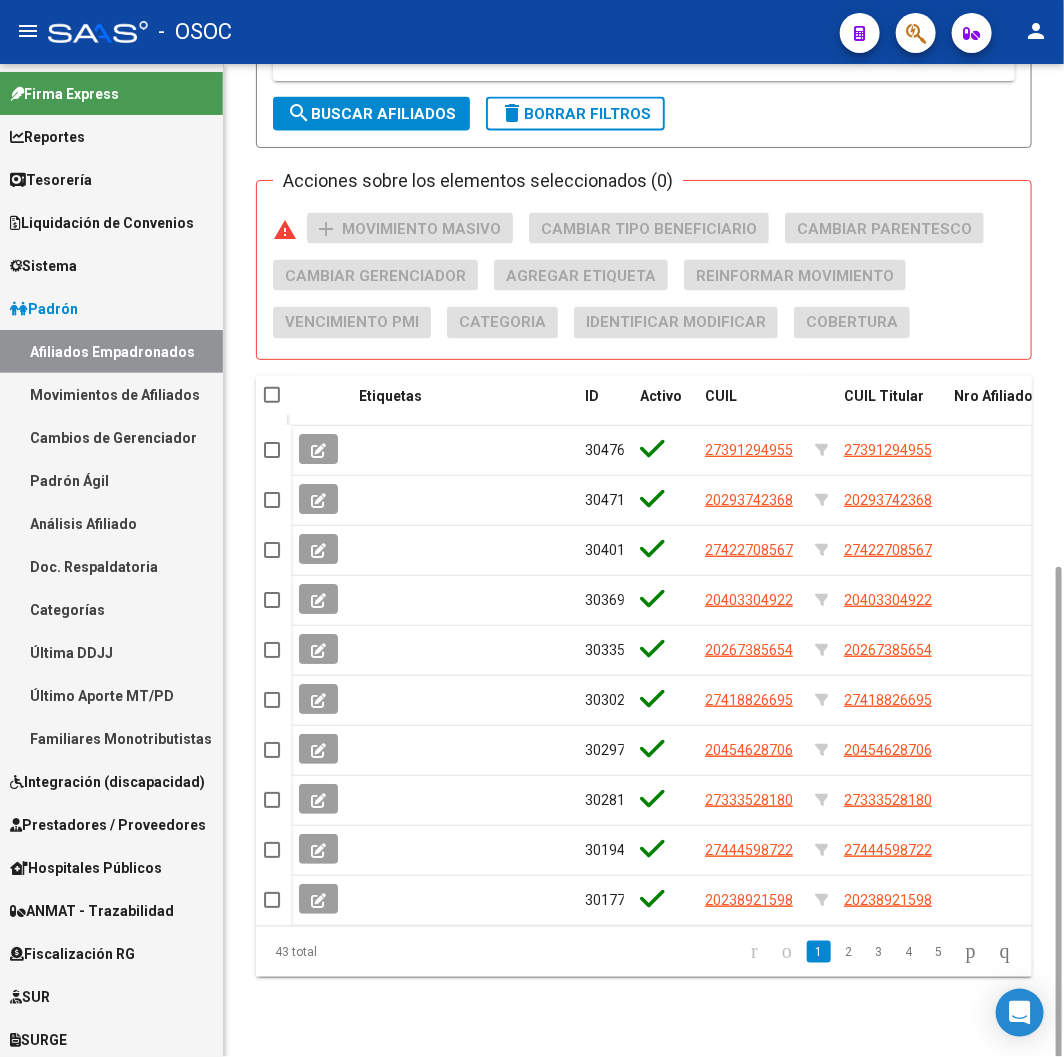 scroll, scrollTop: 571, scrollLeft: 0, axis: vertical 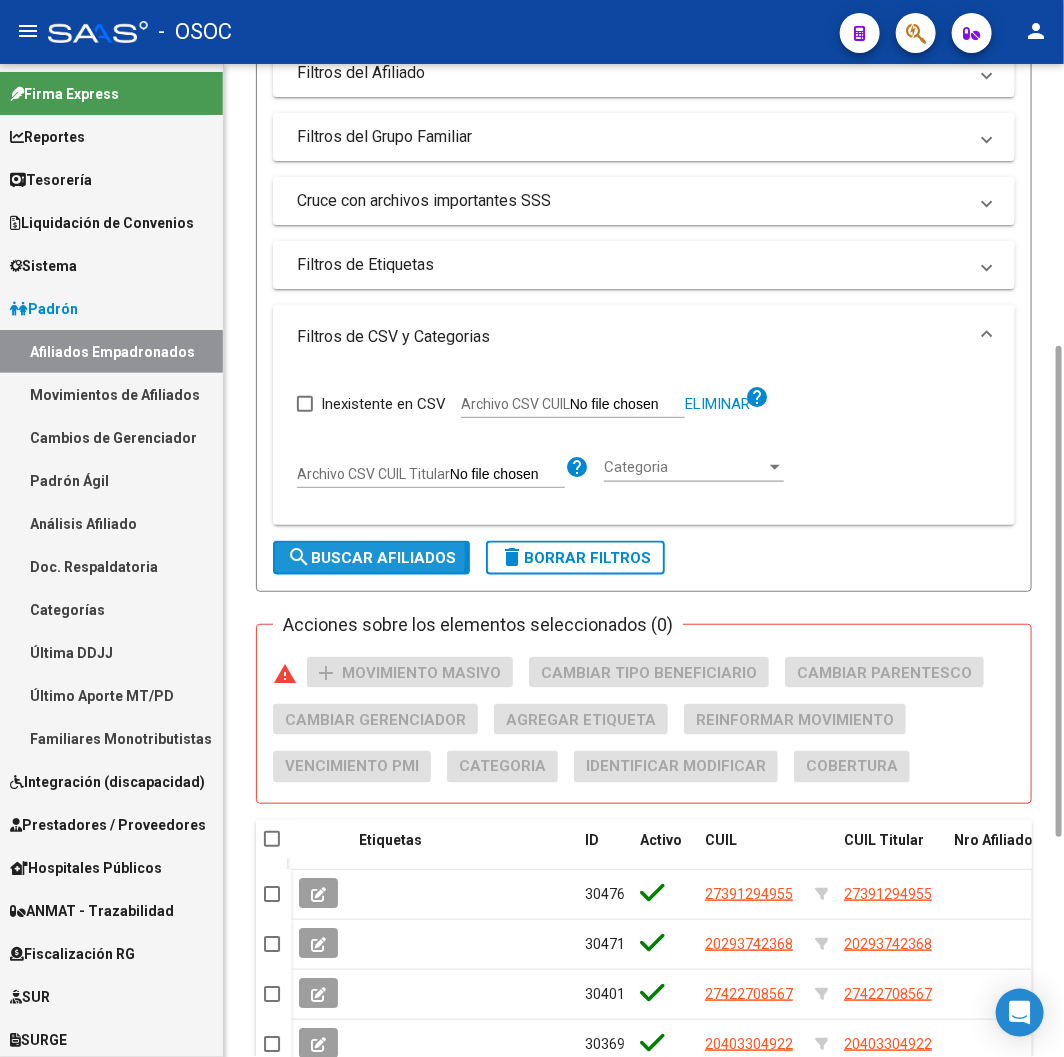 click on "search  Buscar Afiliados" 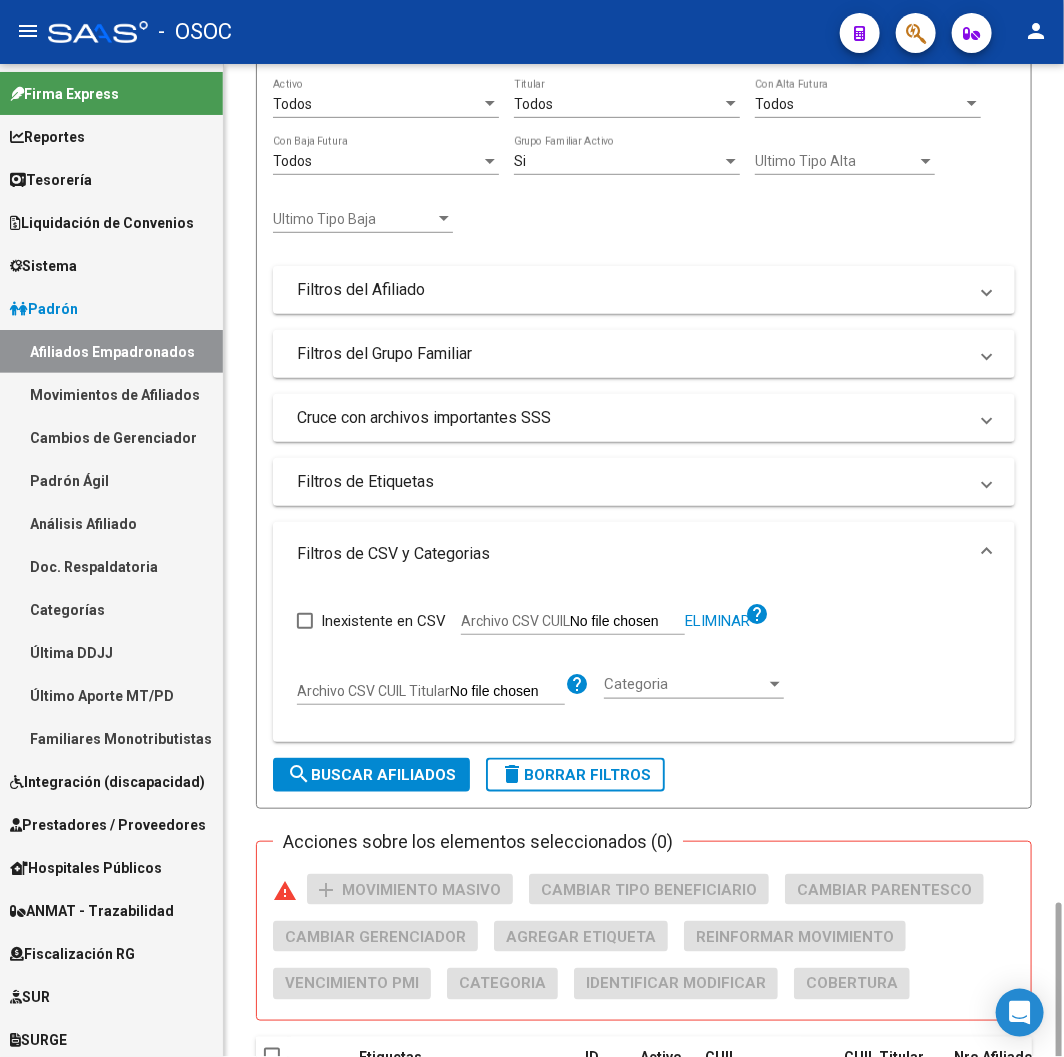 scroll, scrollTop: 132, scrollLeft: 0, axis: vertical 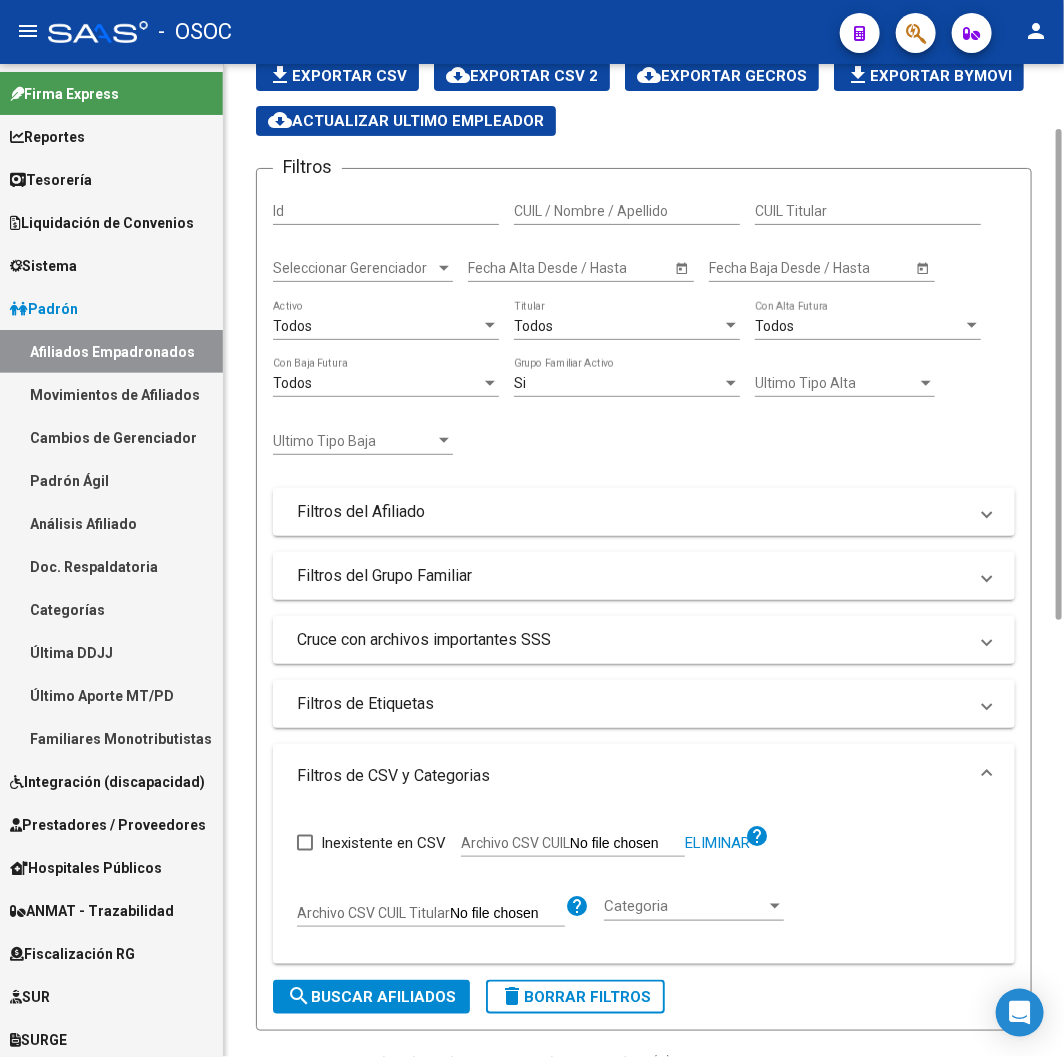 click on "Todos  Activo" 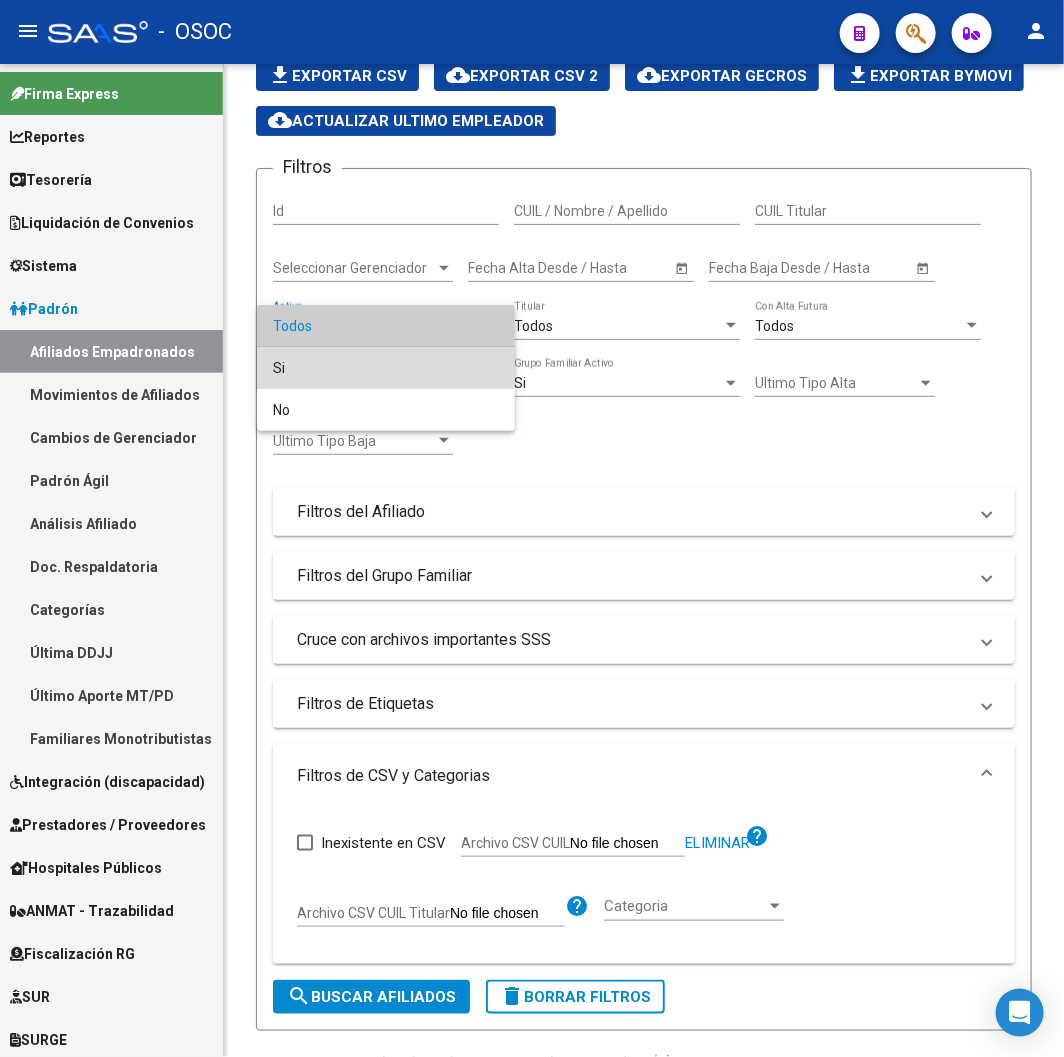 click on "Si" at bounding box center [386, 368] 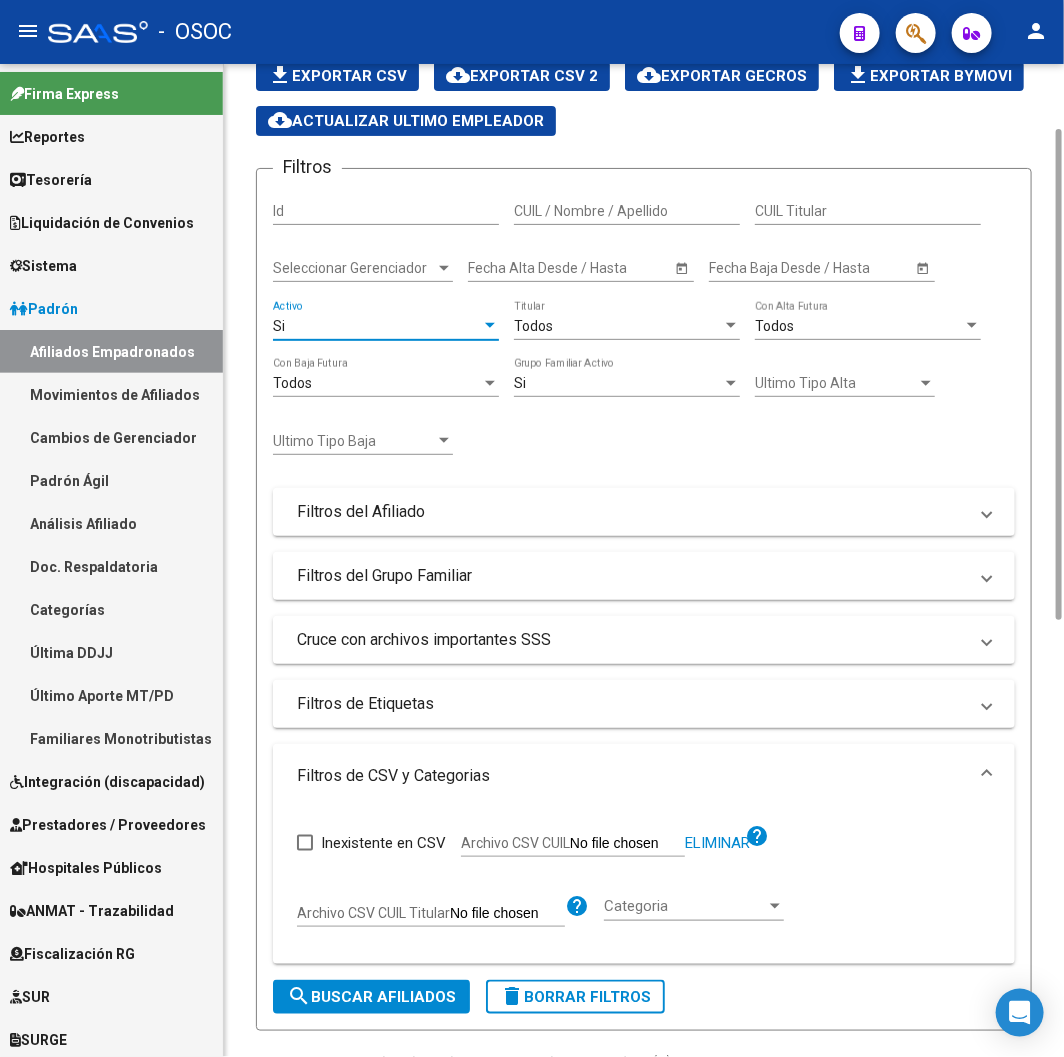 click on "Todos" at bounding box center [618, 326] 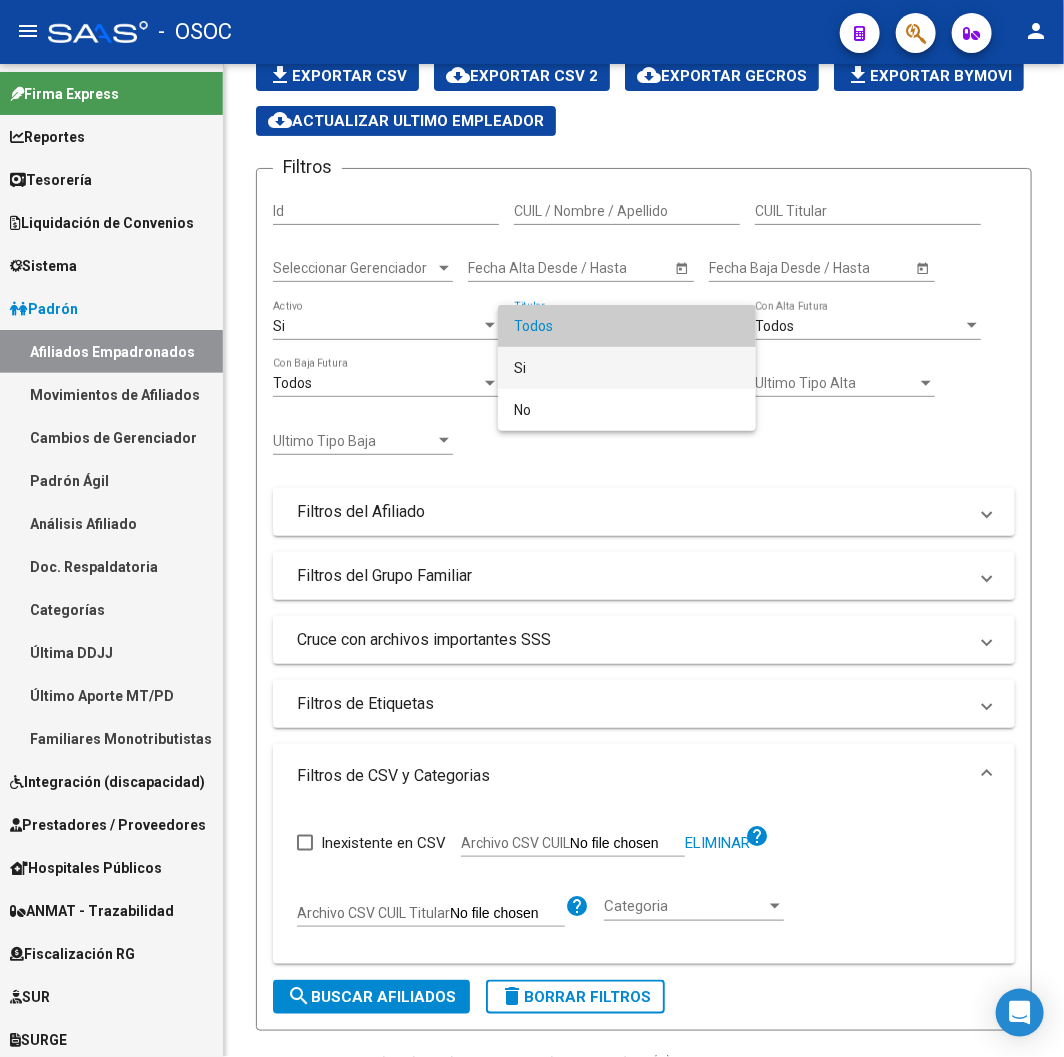 click on "Si" at bounding box center (627, 368) 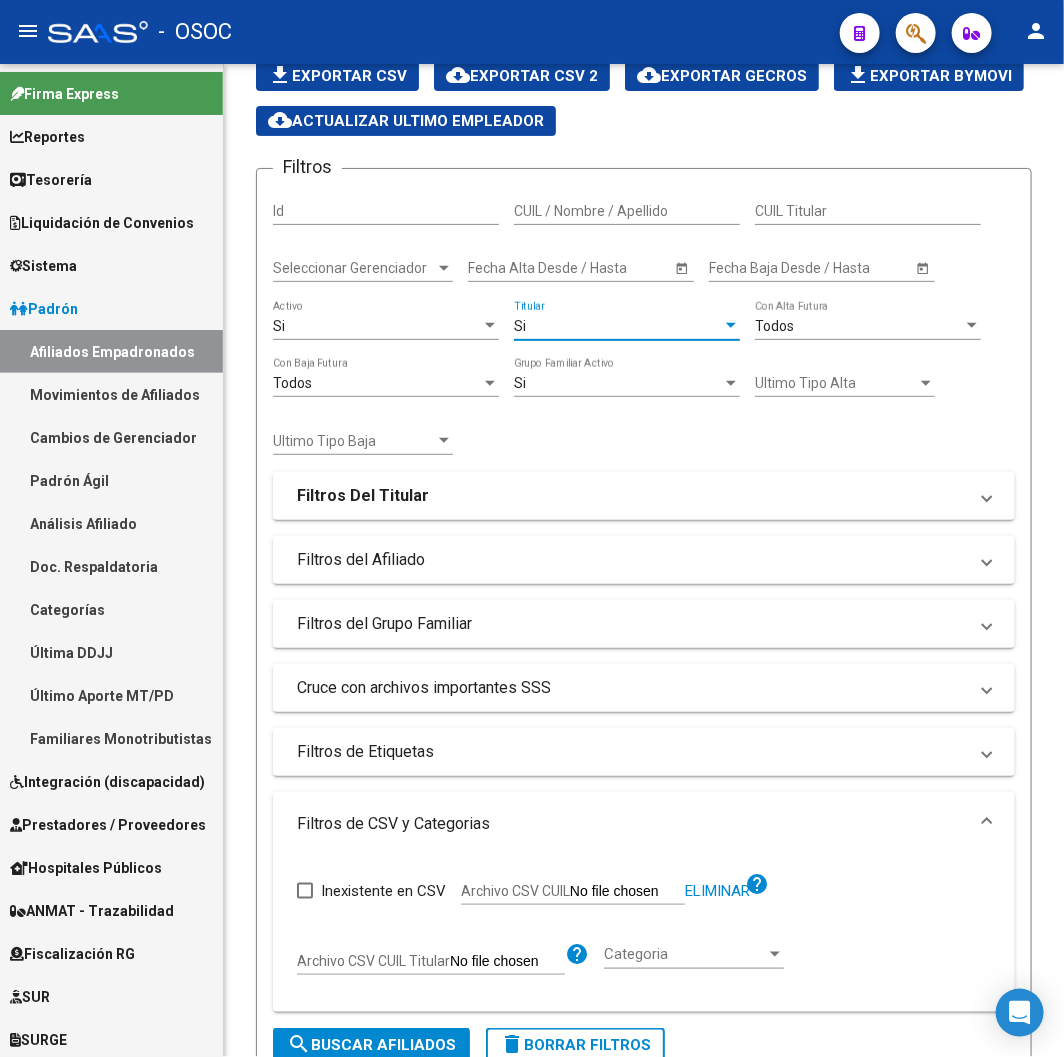 scroll, scrollTop: 1063, scrollLeft: 0, axis: vertical 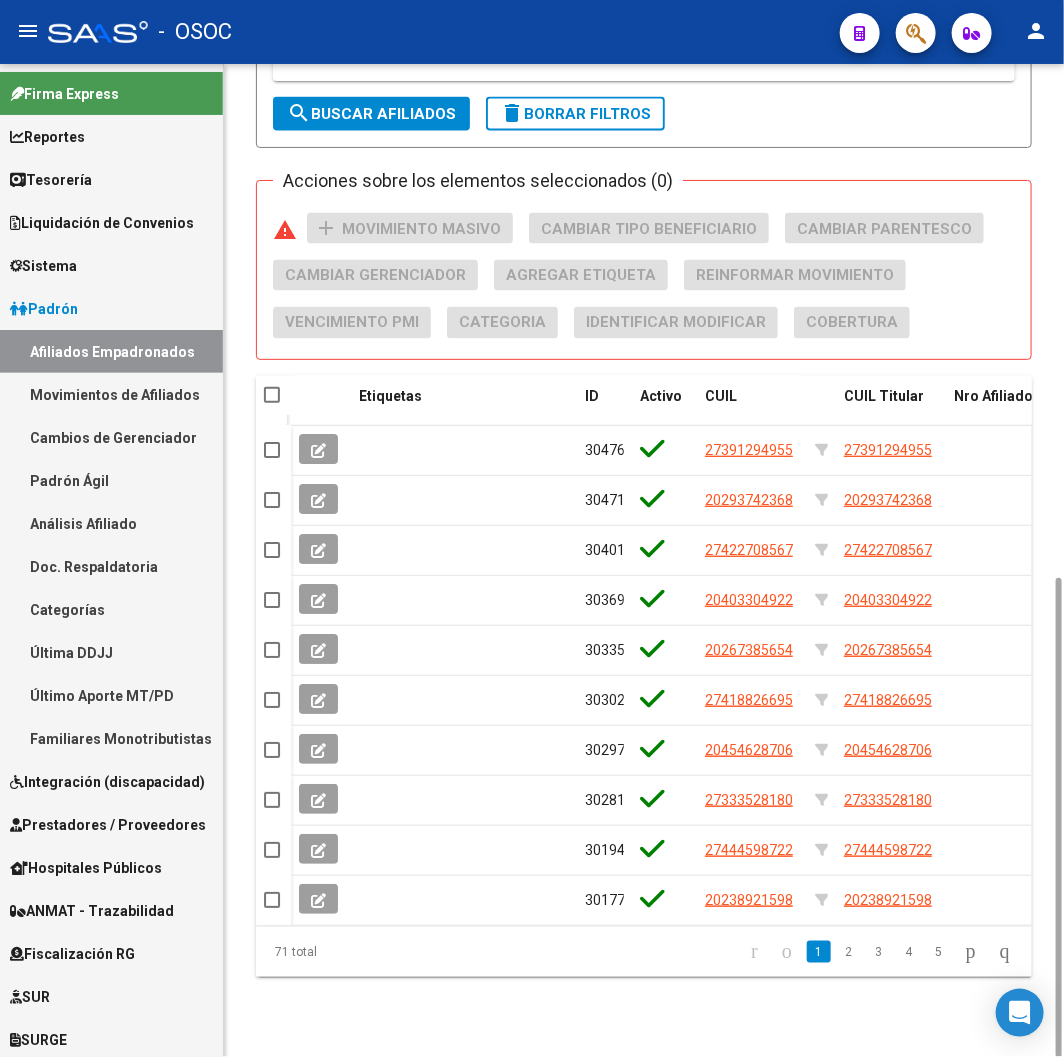 click on "search  Buscar Afiliados" 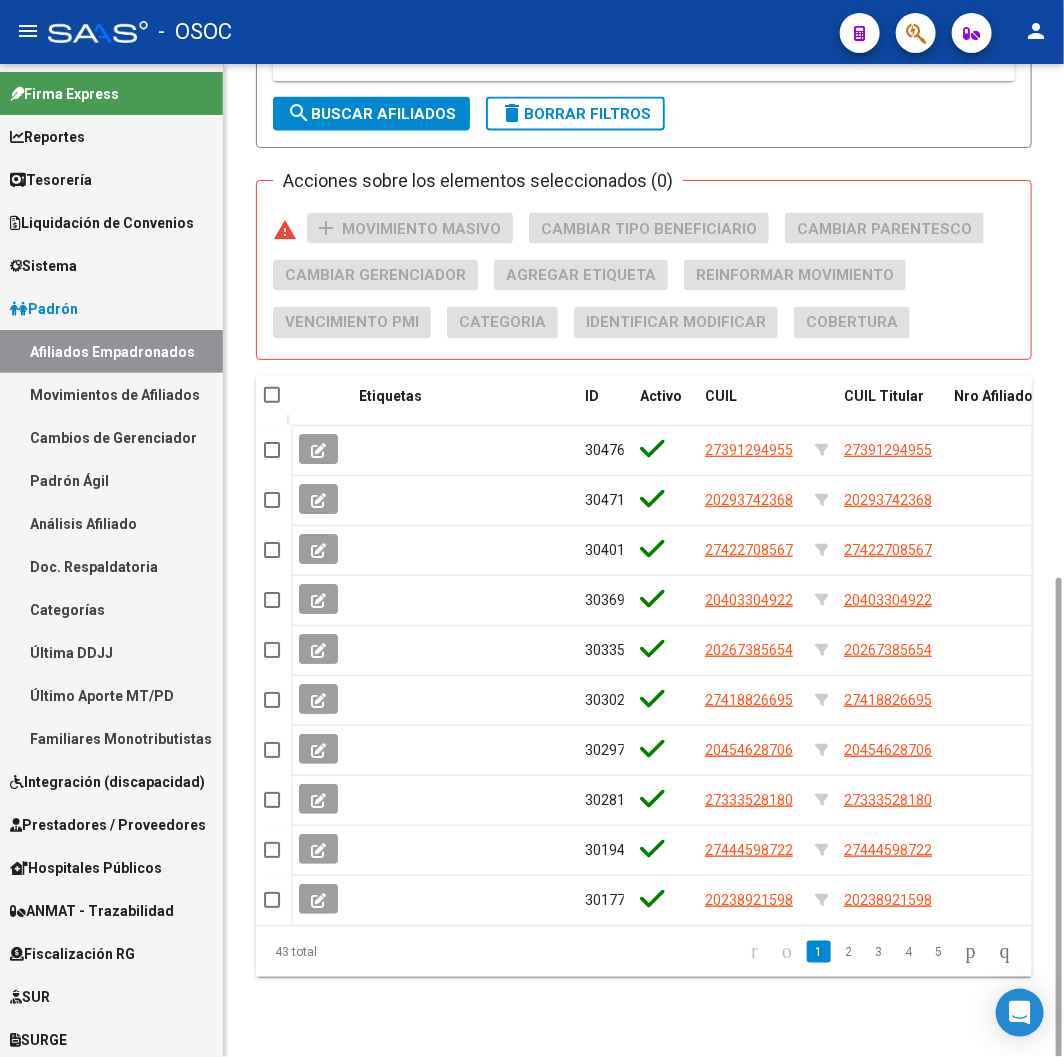 click at bounding box center (272, 395) 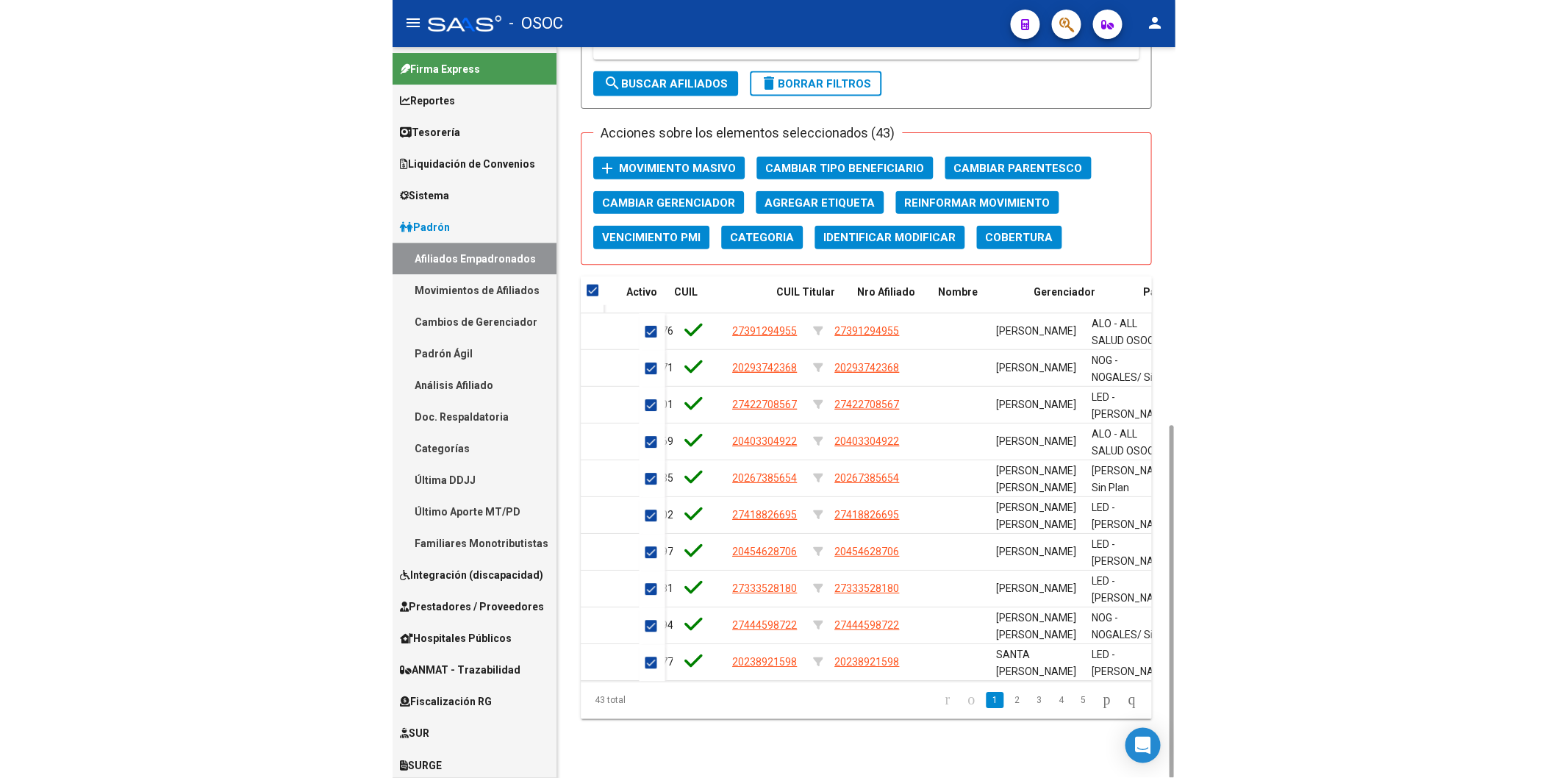 scroll, scrollTop: 0, scrollLeft: 259, axis: horizontal 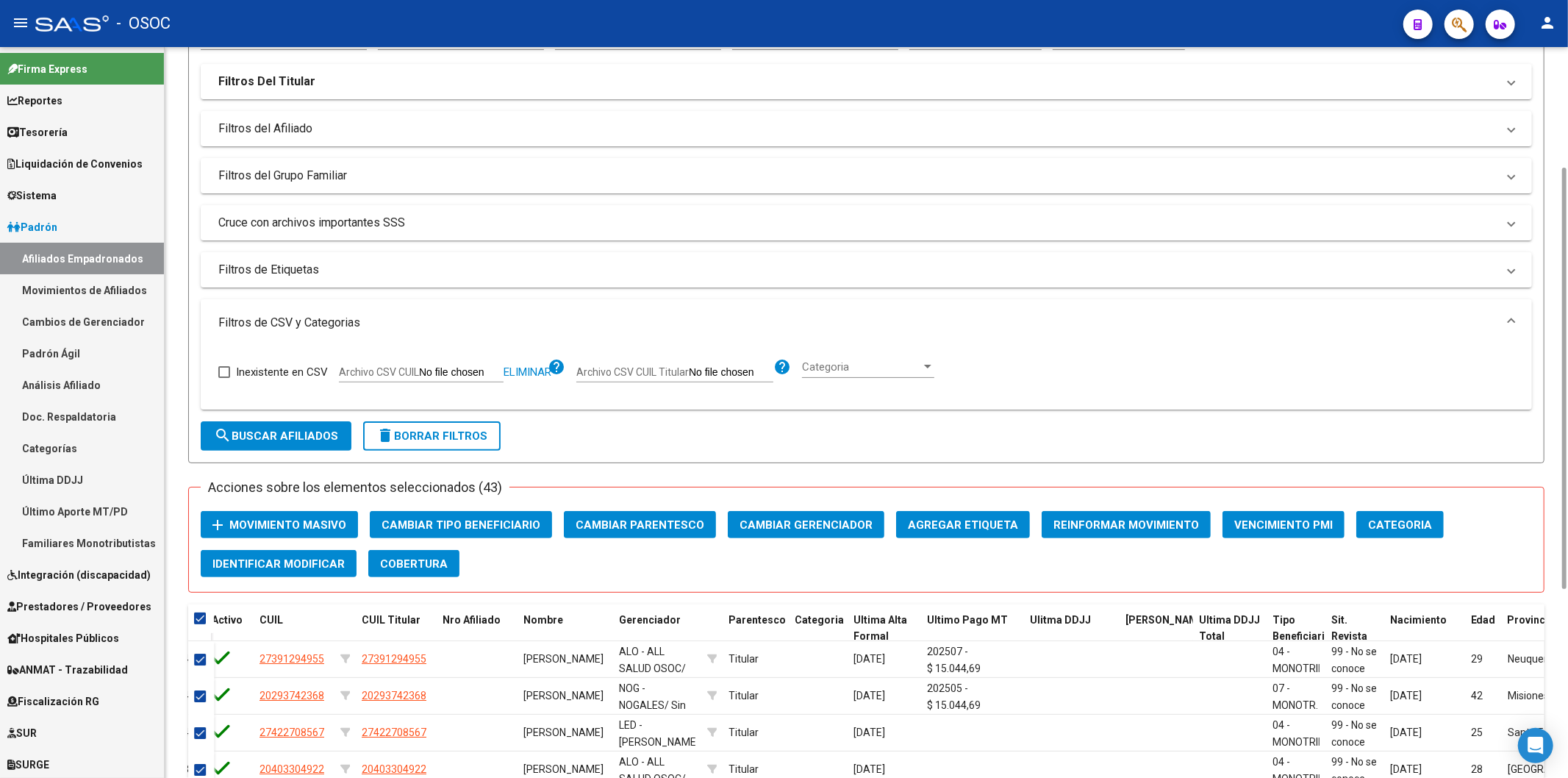 click on "delete  Borrar Filtros" 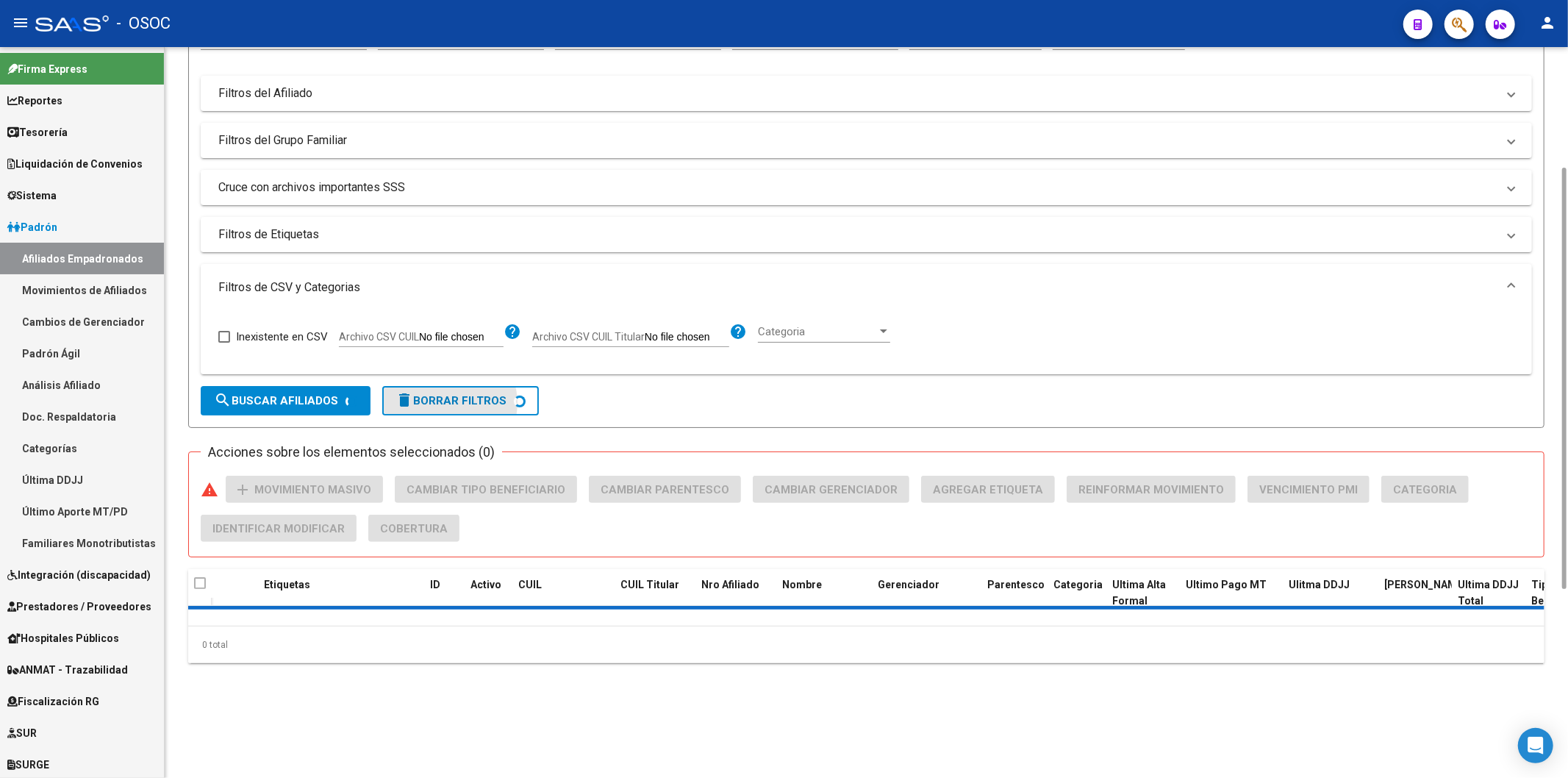scroll, scrollTop: 0, scrollLeft: 0, axis: both 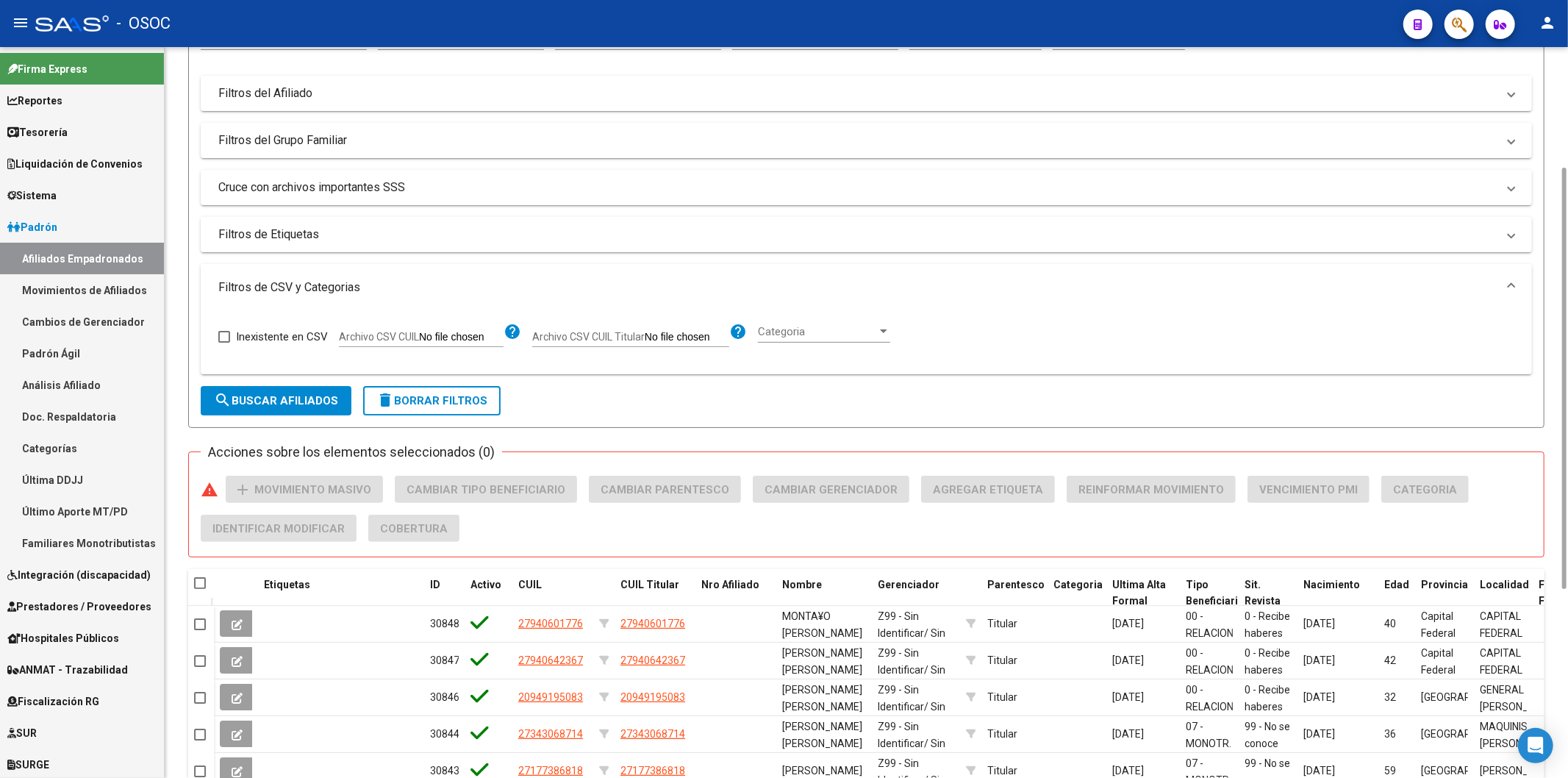 click on "Archivo CSV CUIL" at bounding box center (588, 337) 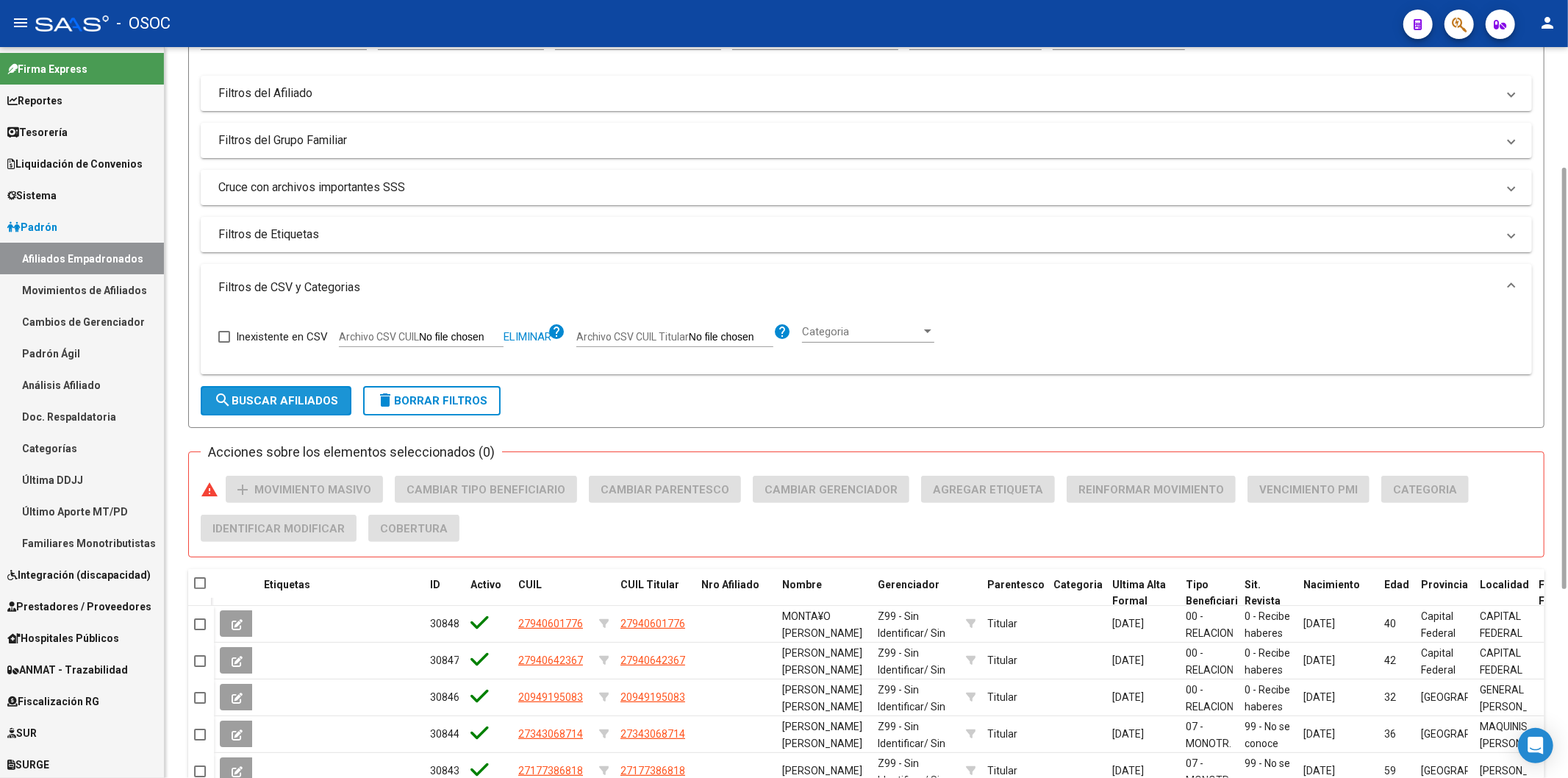 click on "search  Buscar Afiliados" 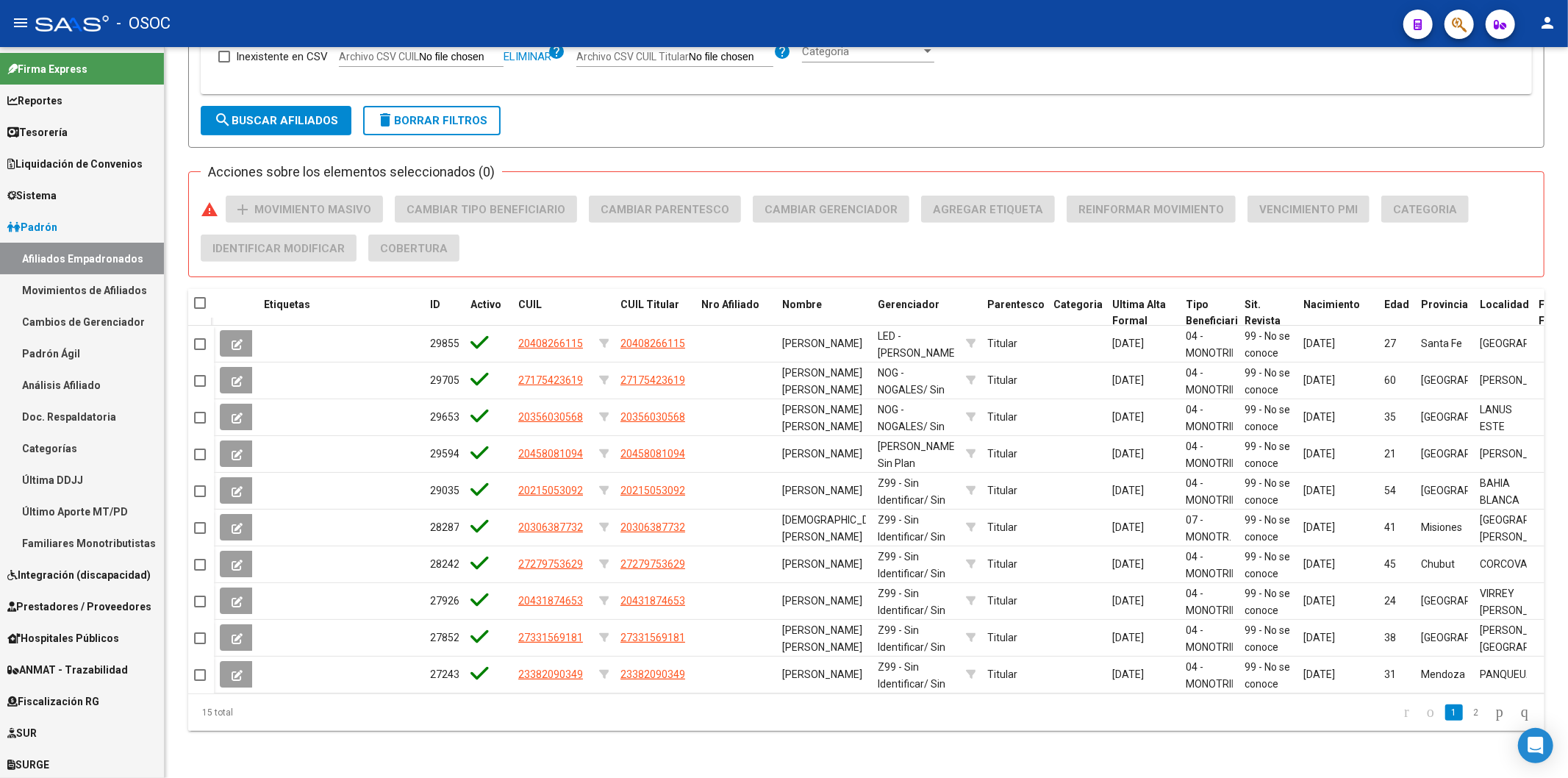 scroll, scrollTop: 0, scrollLeft: 0, axis: both 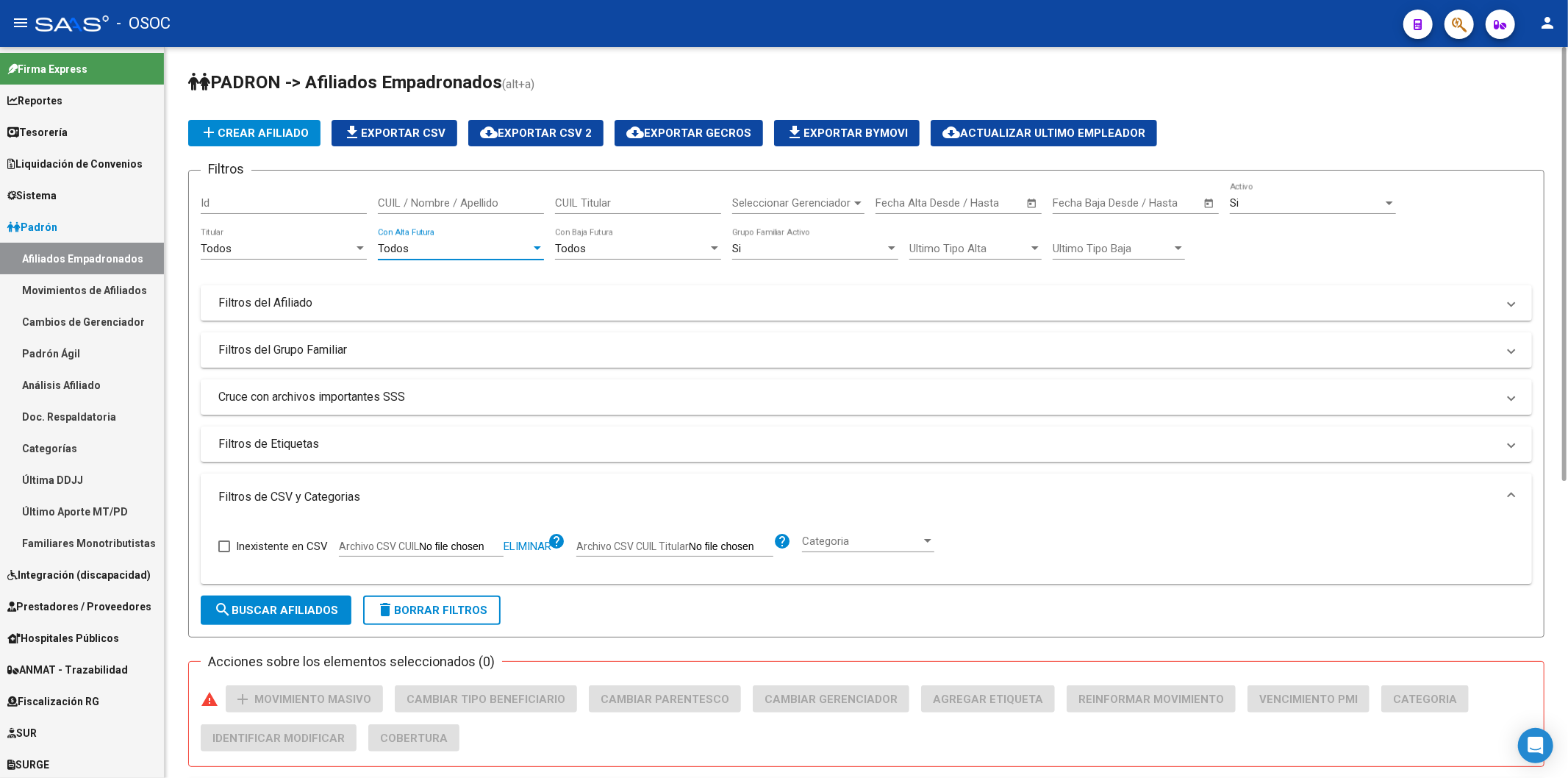 click on "Todos" at bounding box center (454, 249) 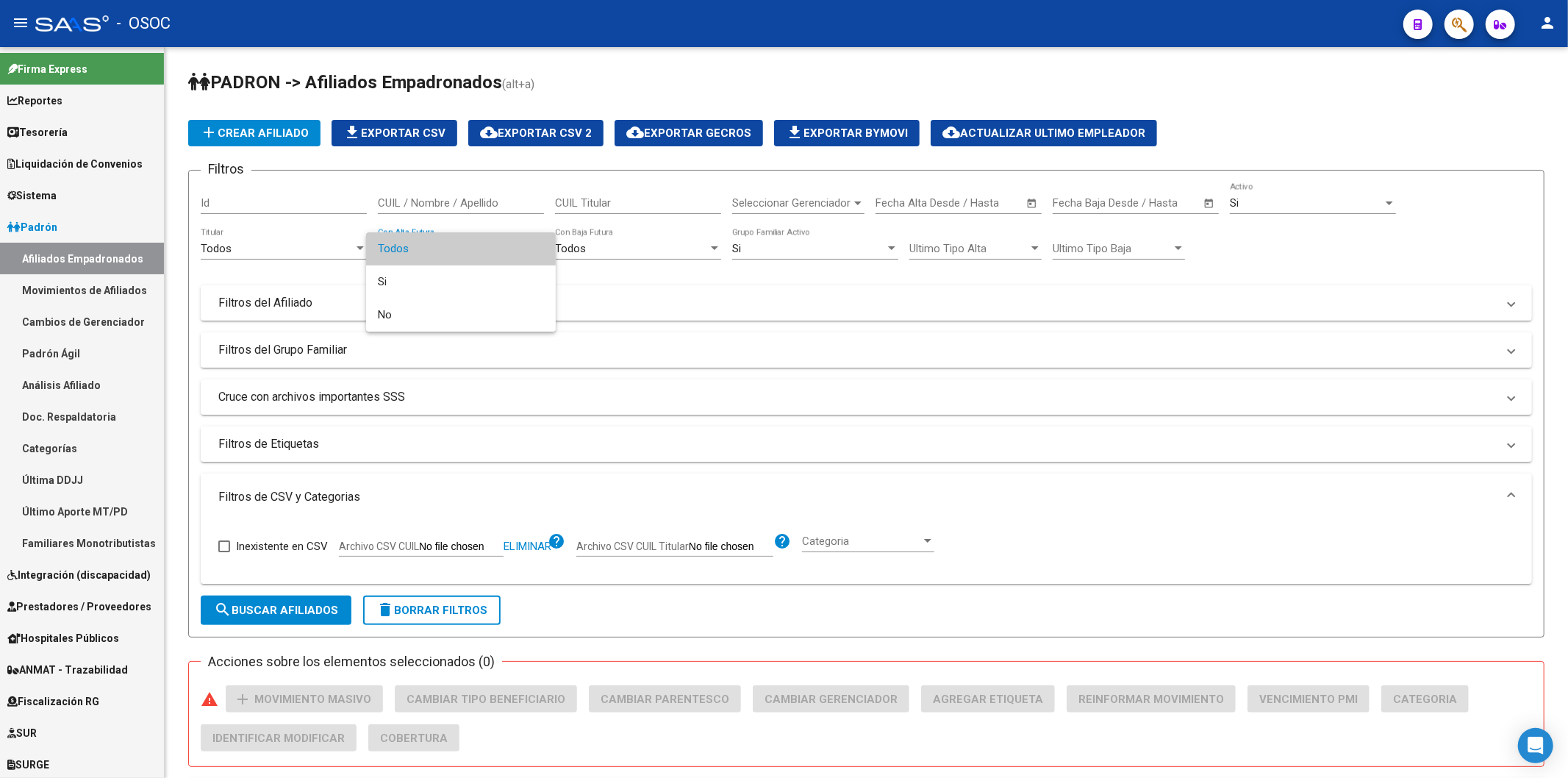 click at bounding box center [784, 389] 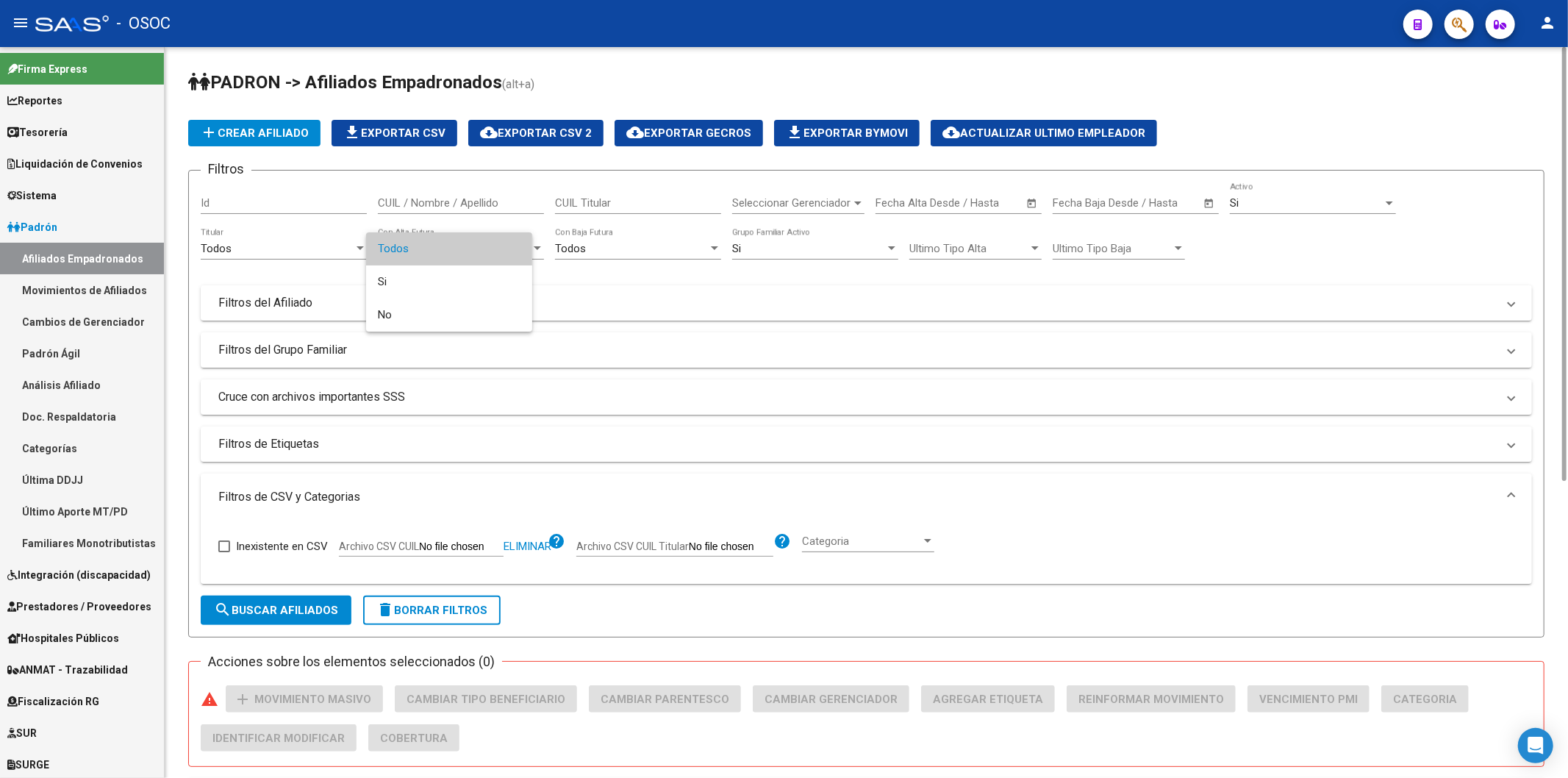 click on "Si" at bounding box center [1306, 203] 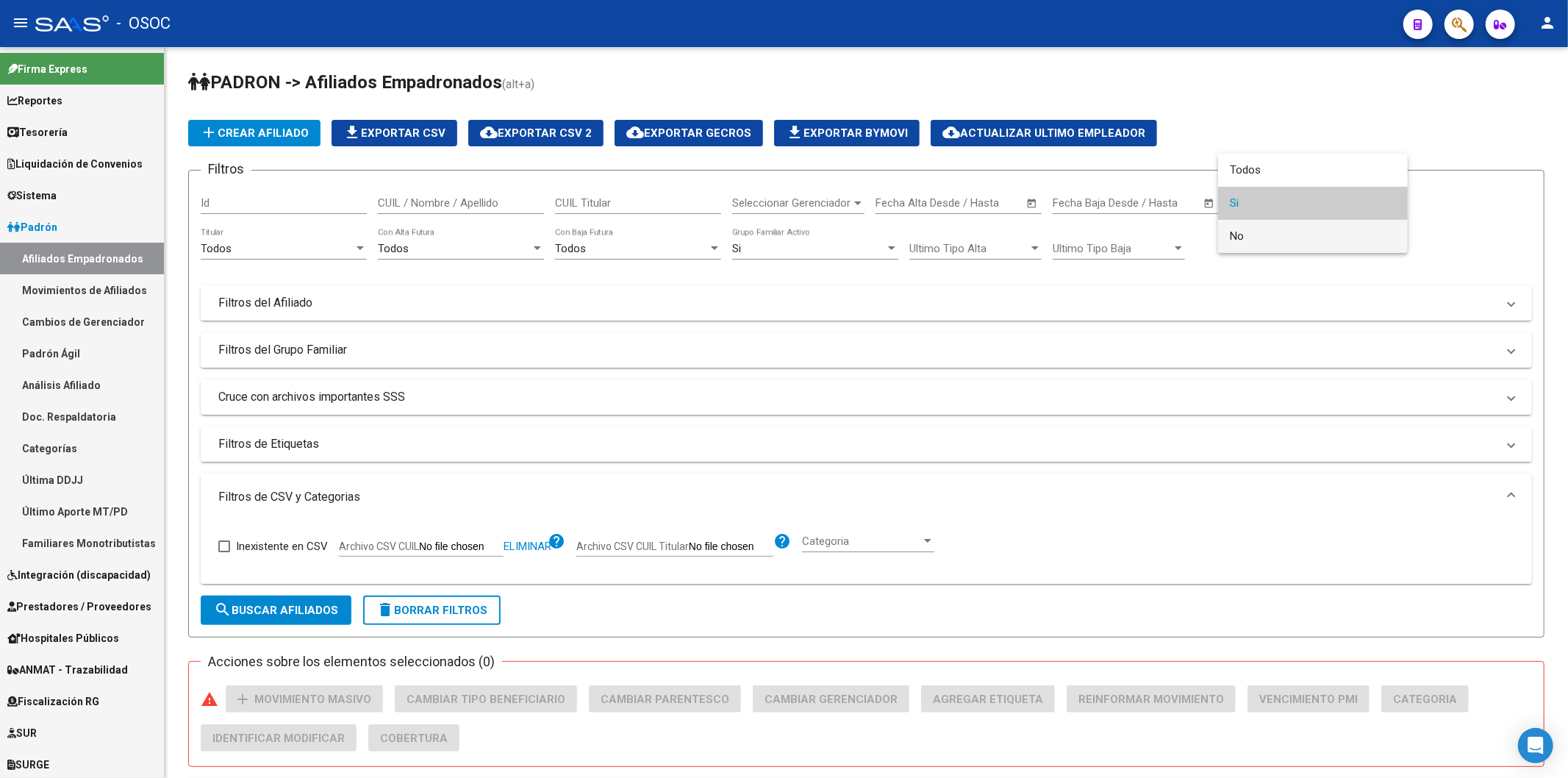 click on "No" at bounding box center [1313, 236] 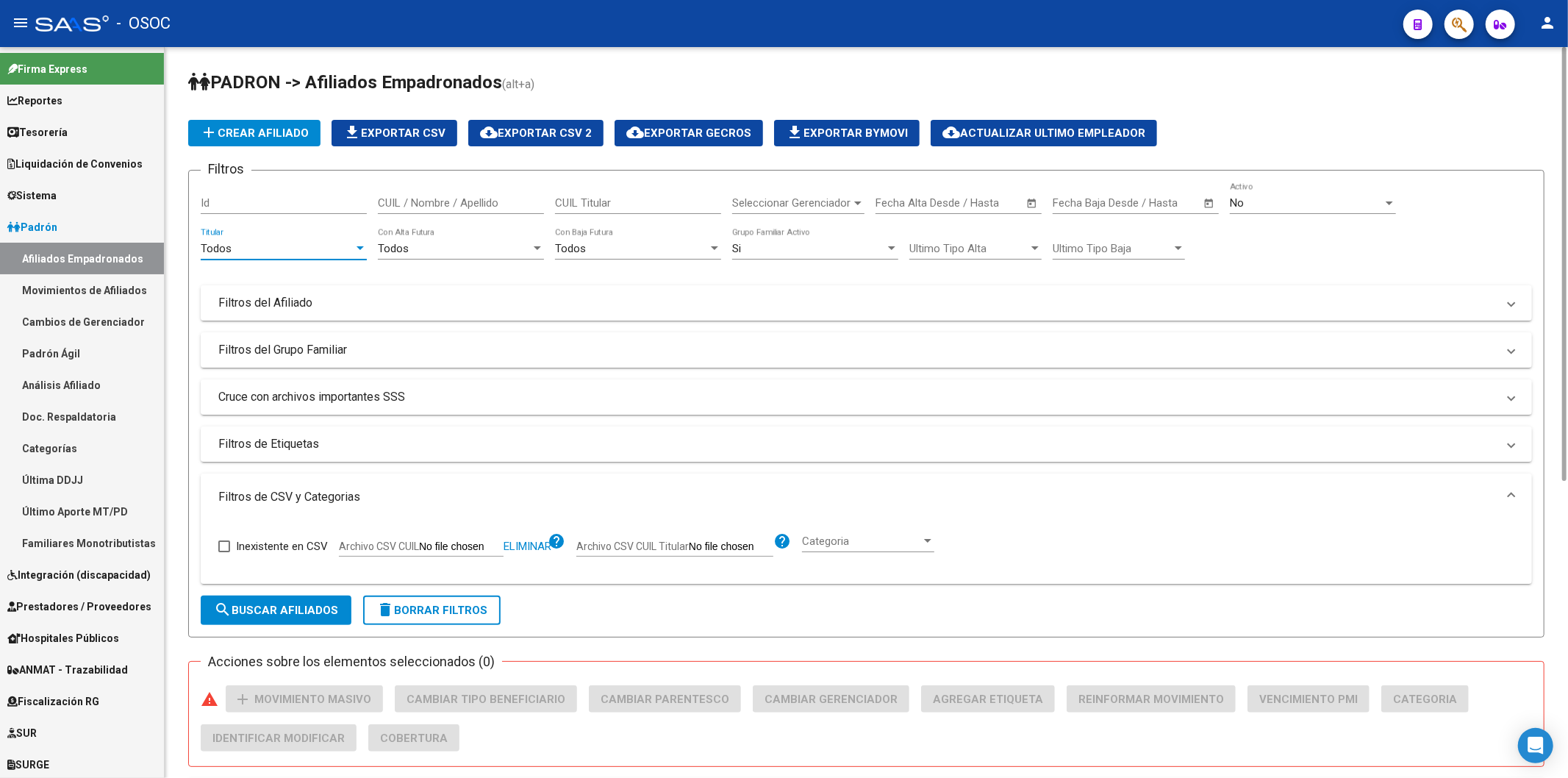 click on "Todos" at bounding box center (277, 249) 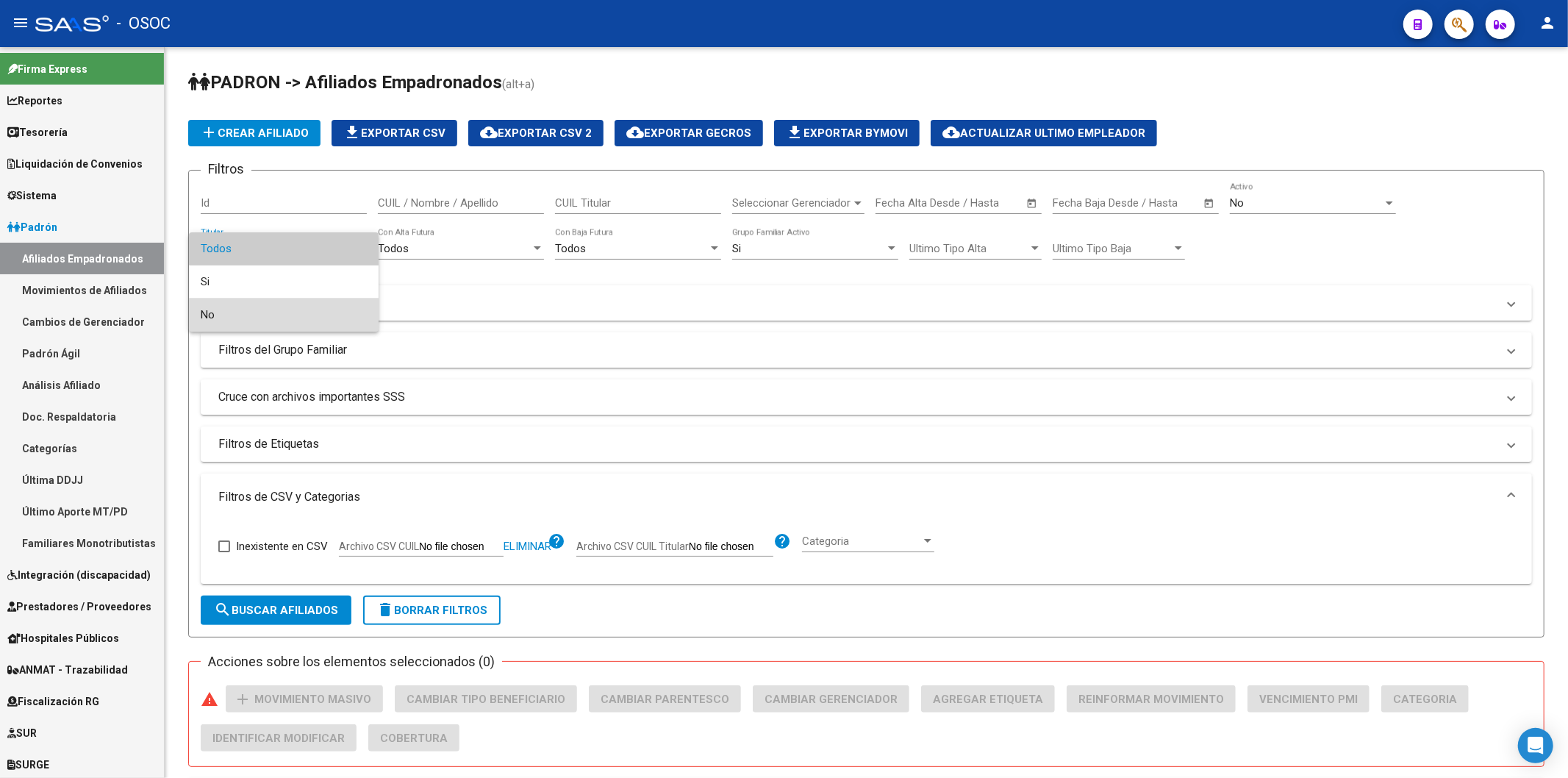 click on "No" at bounding box center [284, 315] 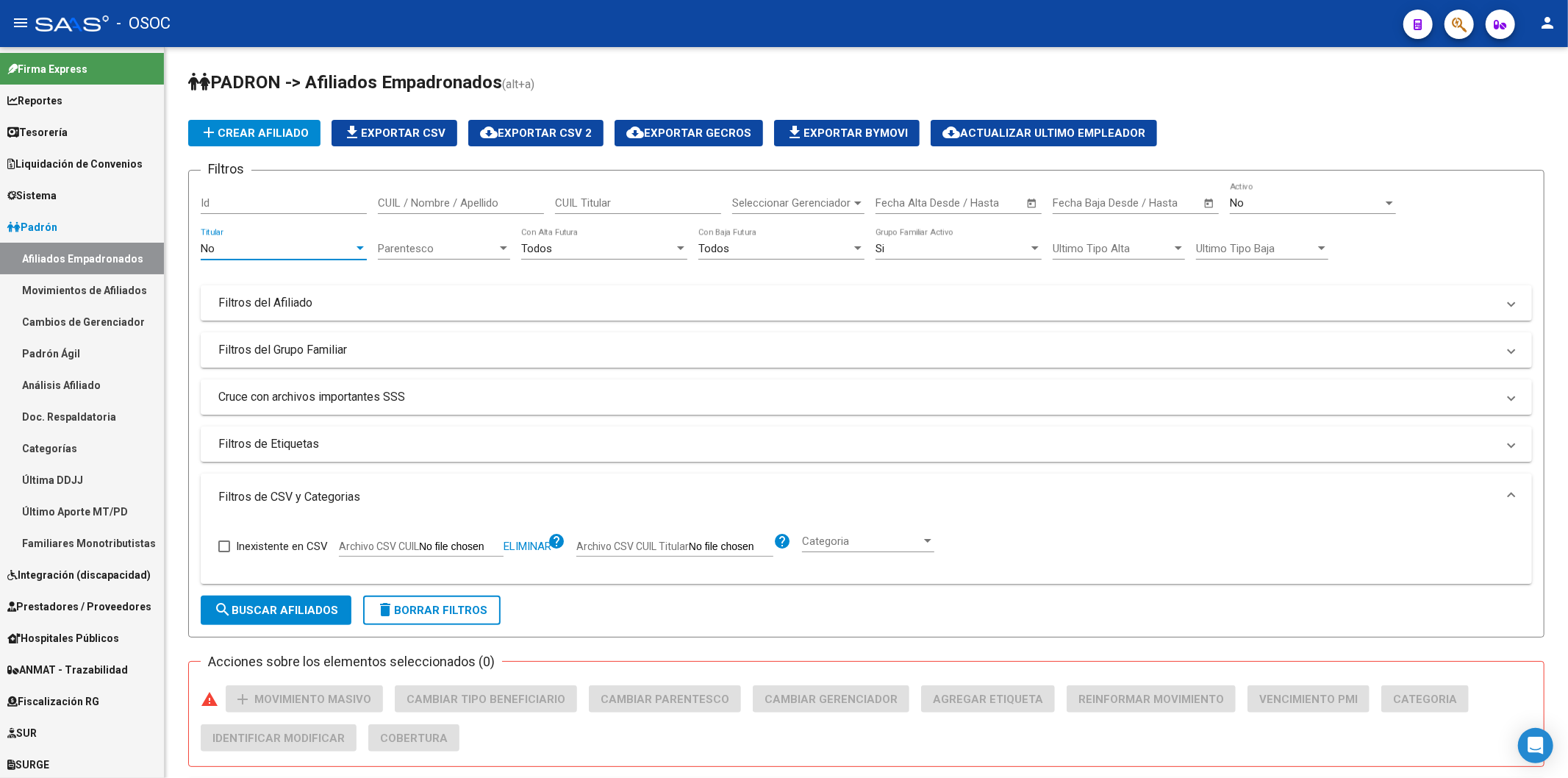 scroll, scrollTop: 502, scrollLeft: 0, axis: vertical 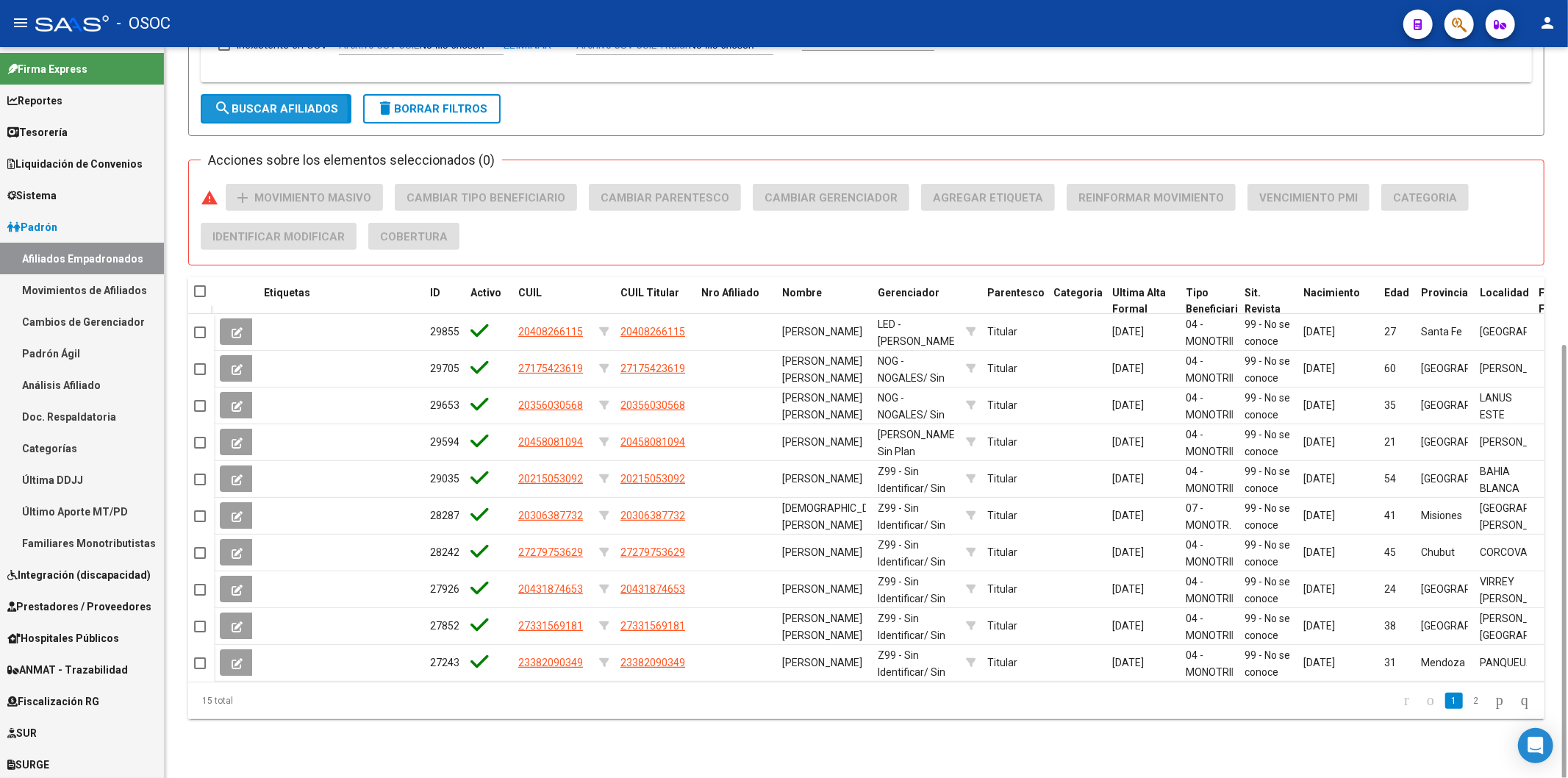 click on "search  Buscar Afiliados" 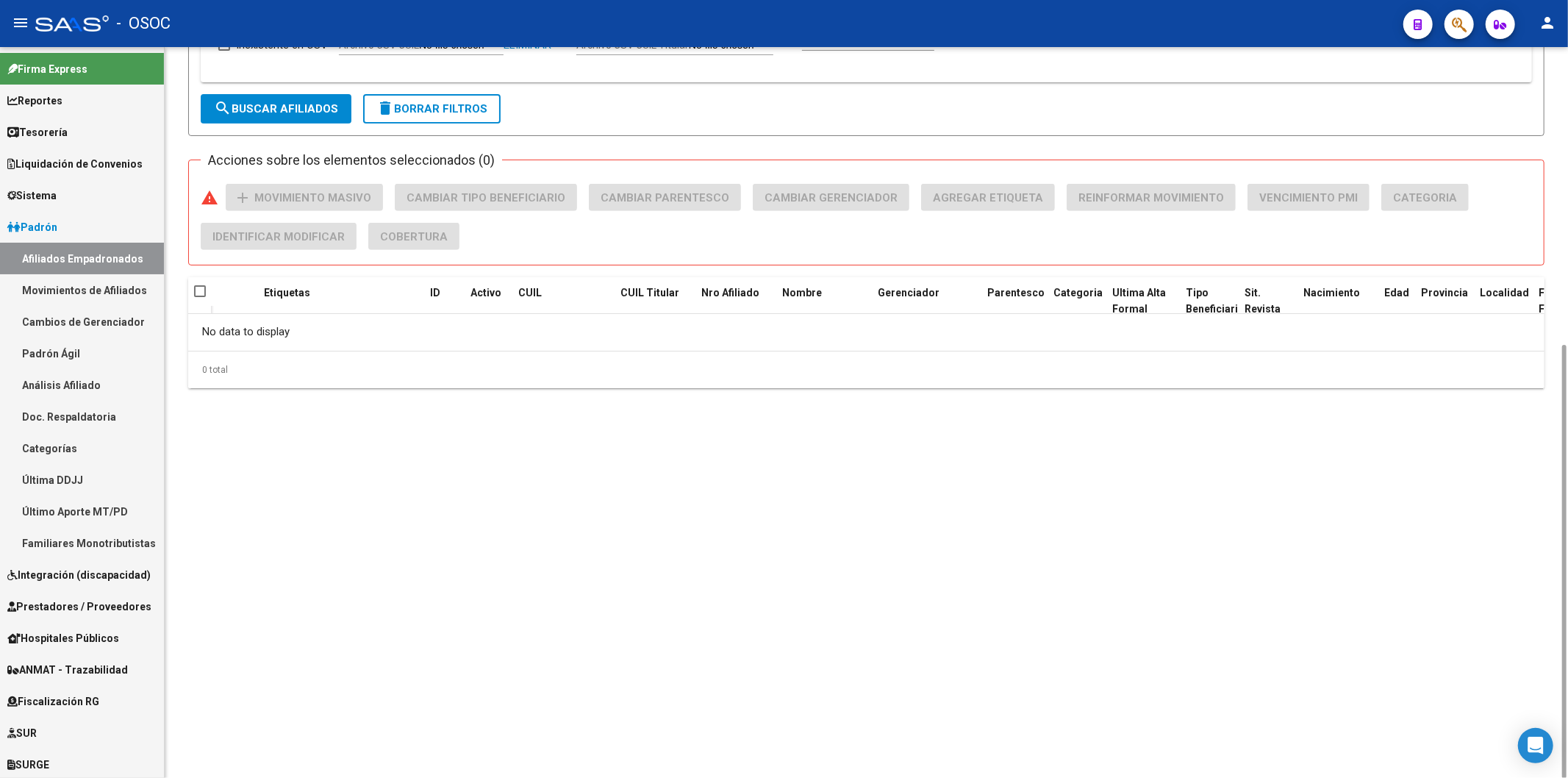 scroll, scrollTop: 0, scrollLeft: 0, axis: both 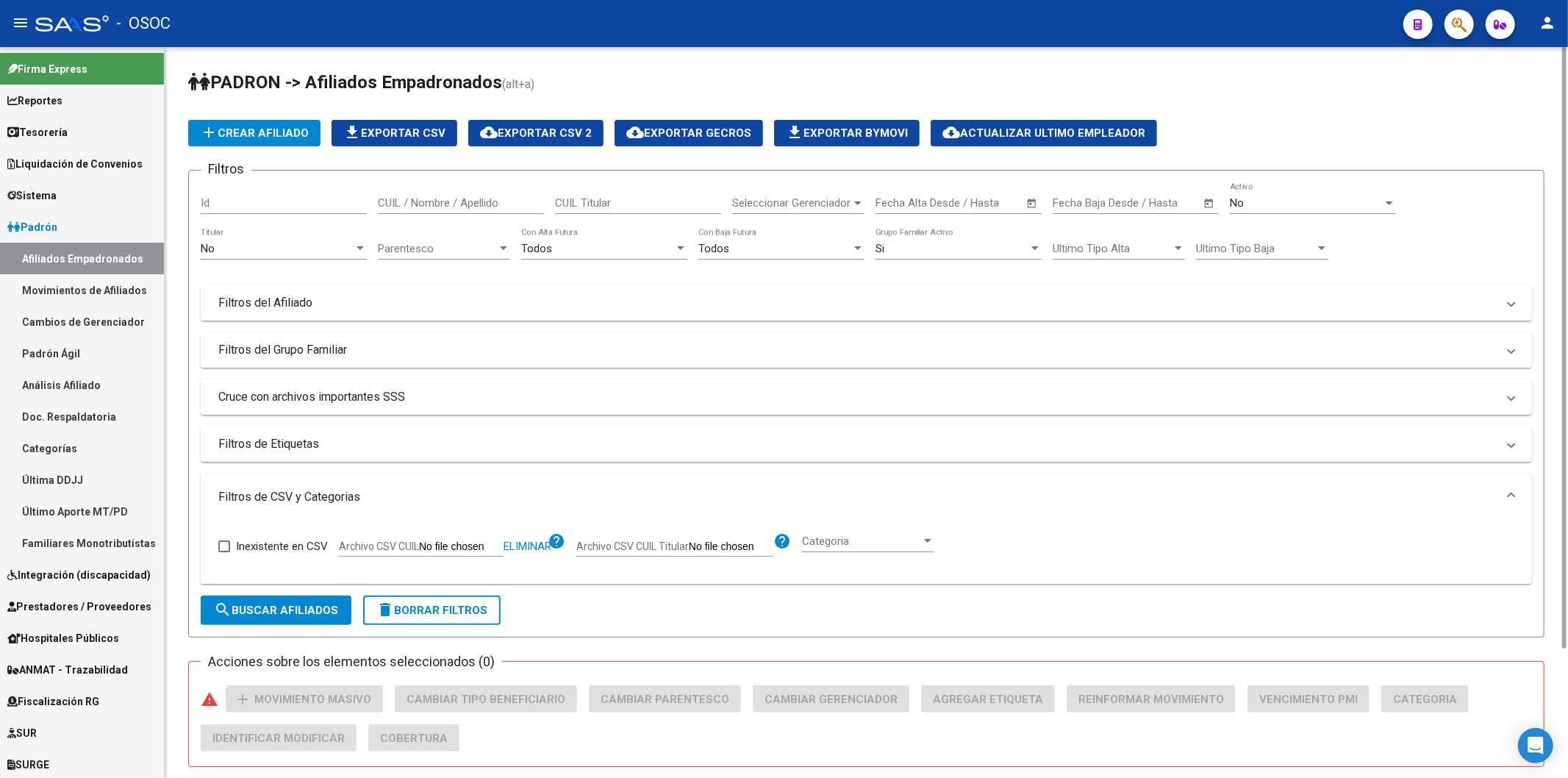 click on "No" at bounding box center (277, 249) 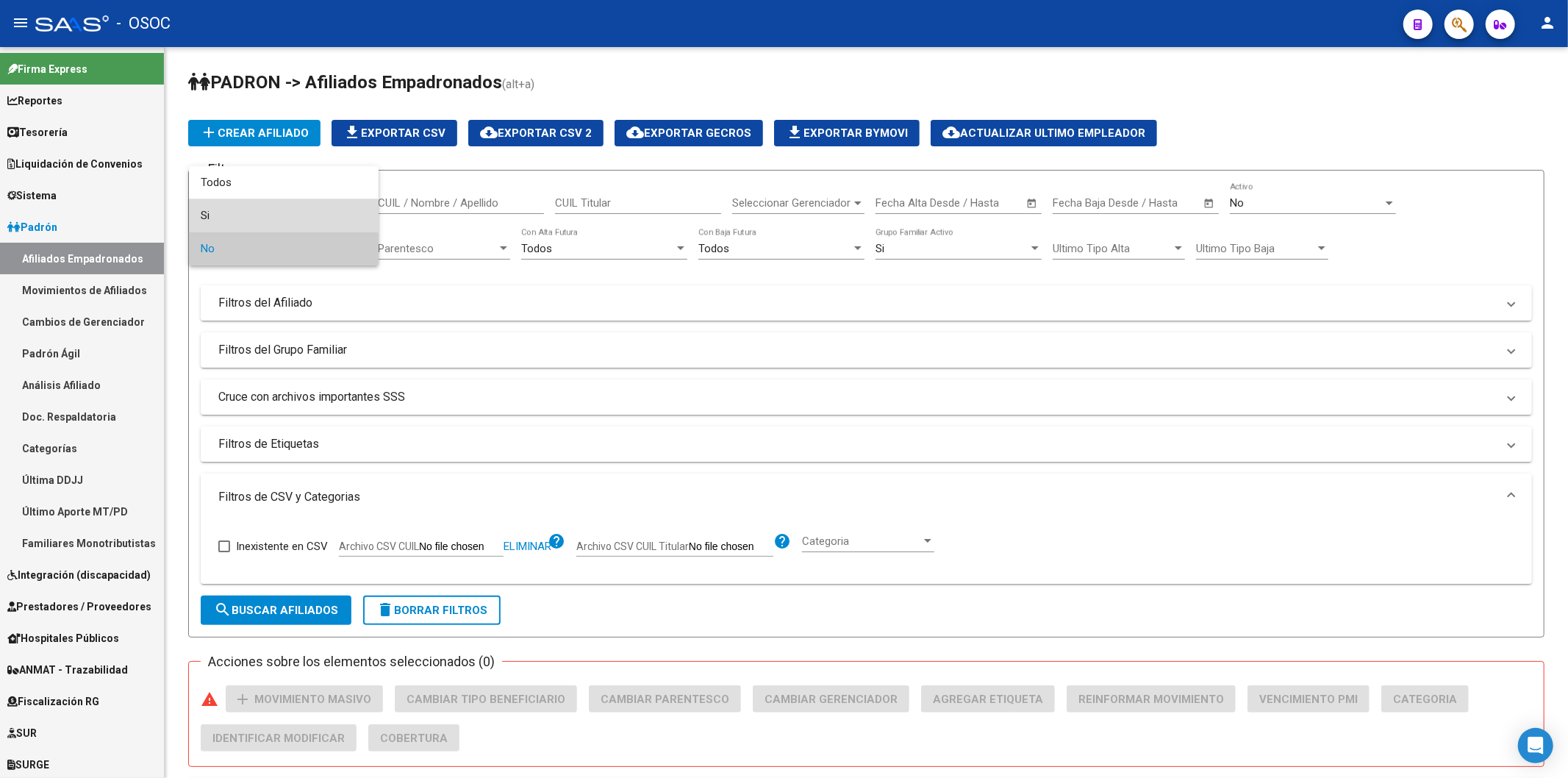 click on "Si" at bounding box center (284, 215) 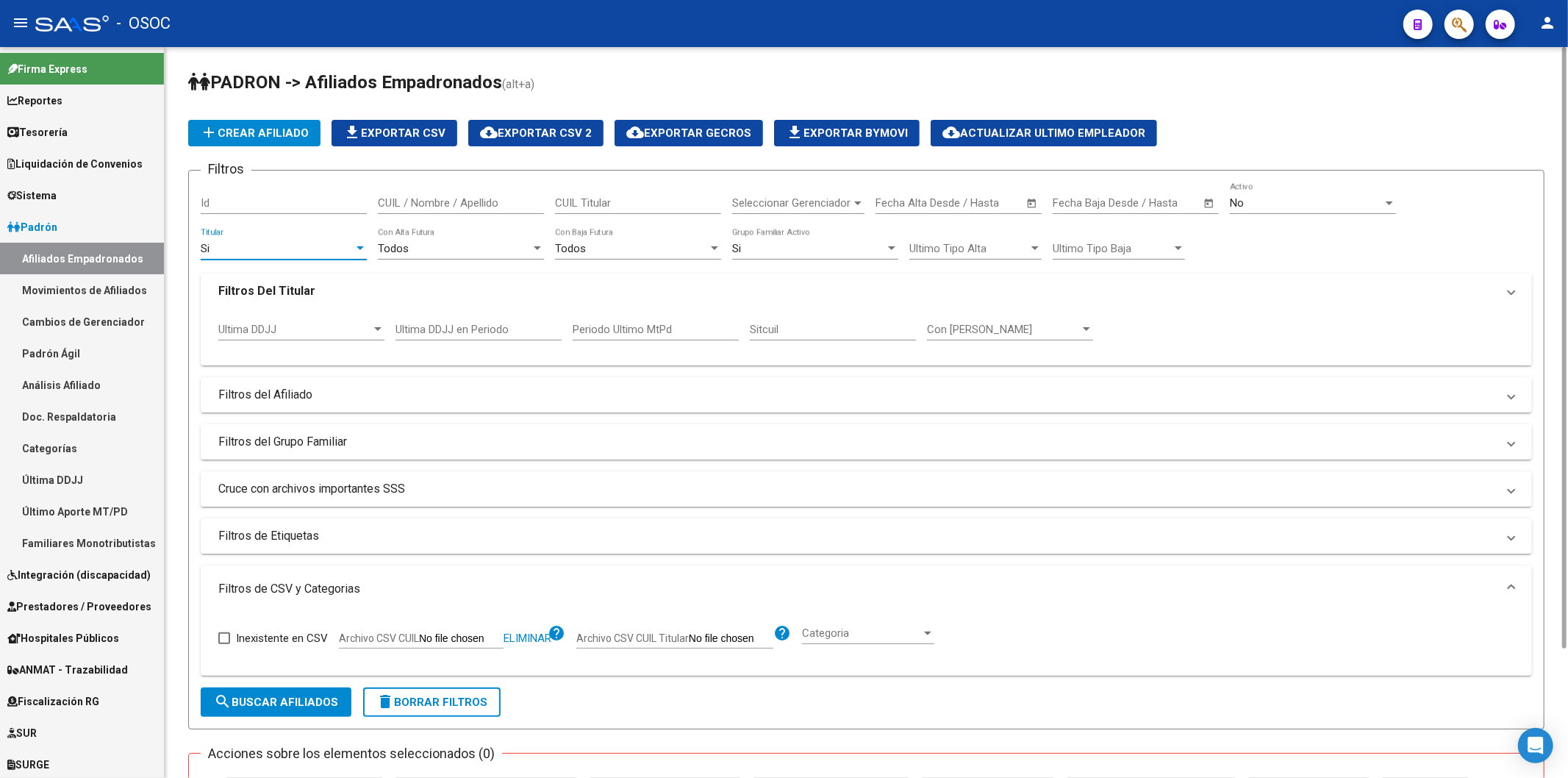 scroll, scrollTop: 193, scrollLeft: 0, axis: vertical 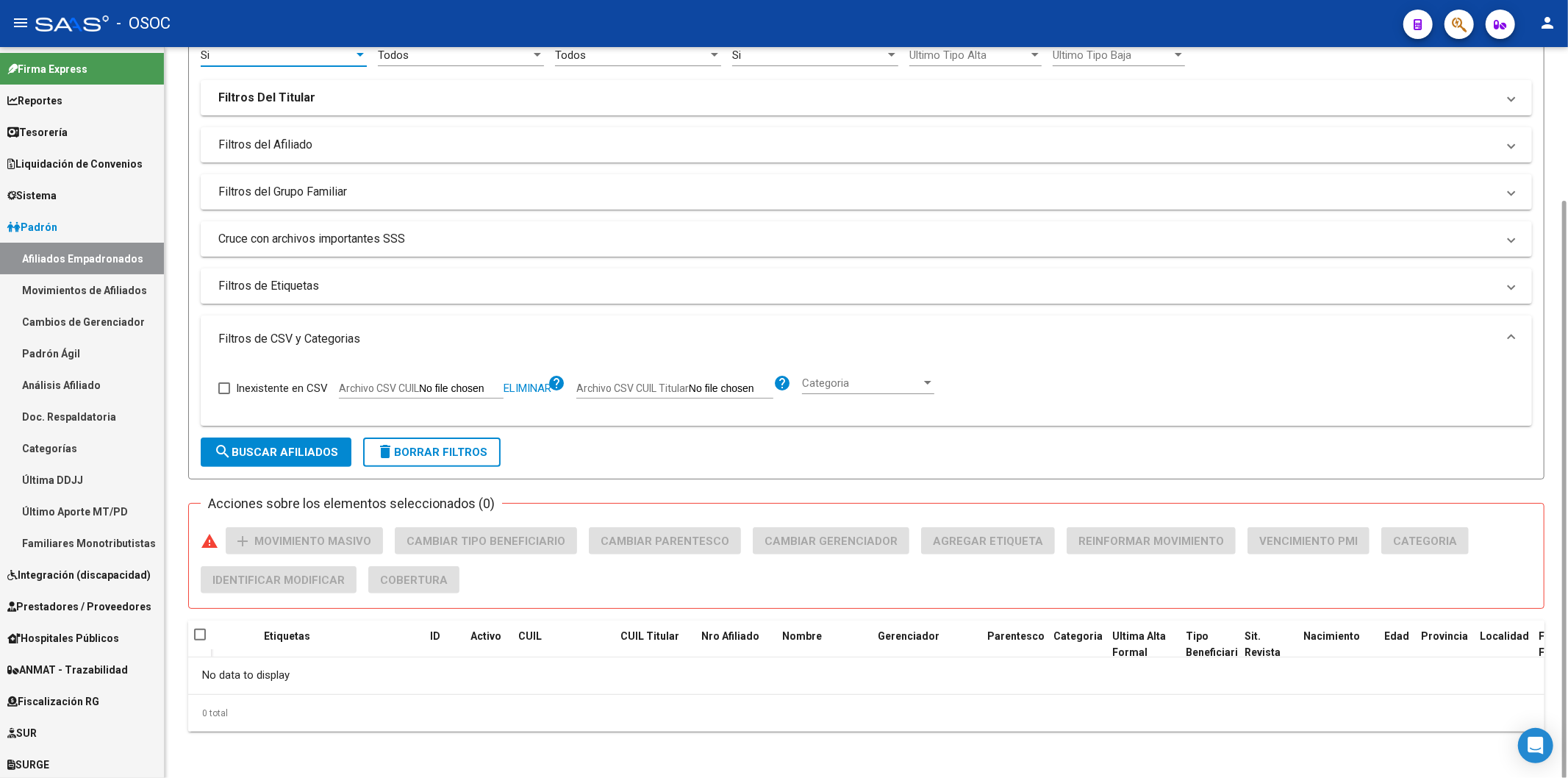 click on "search  Buscar Afiliados" 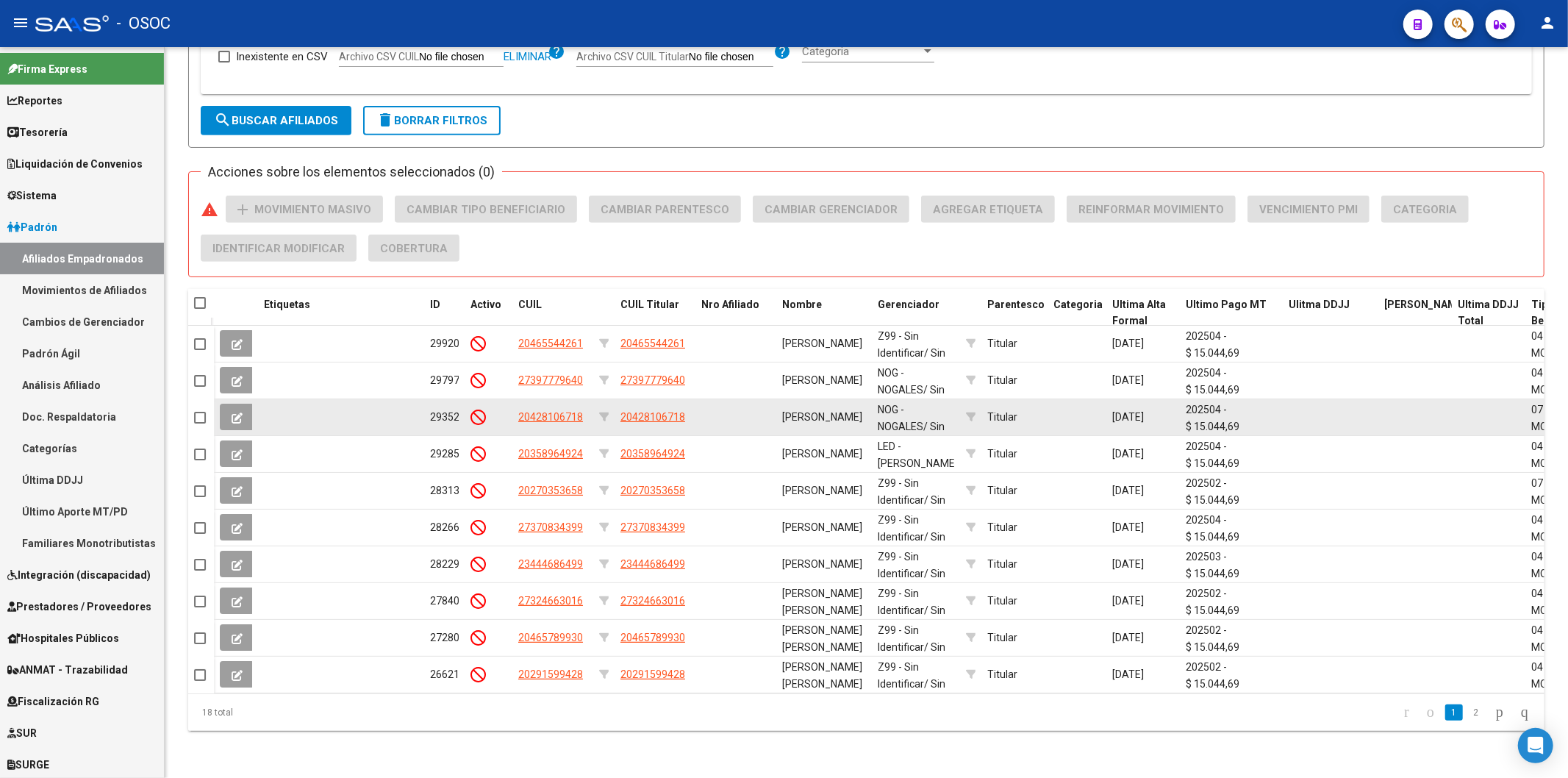 scroll, scrollTop: 0, scrollLeft: 0, axis: both 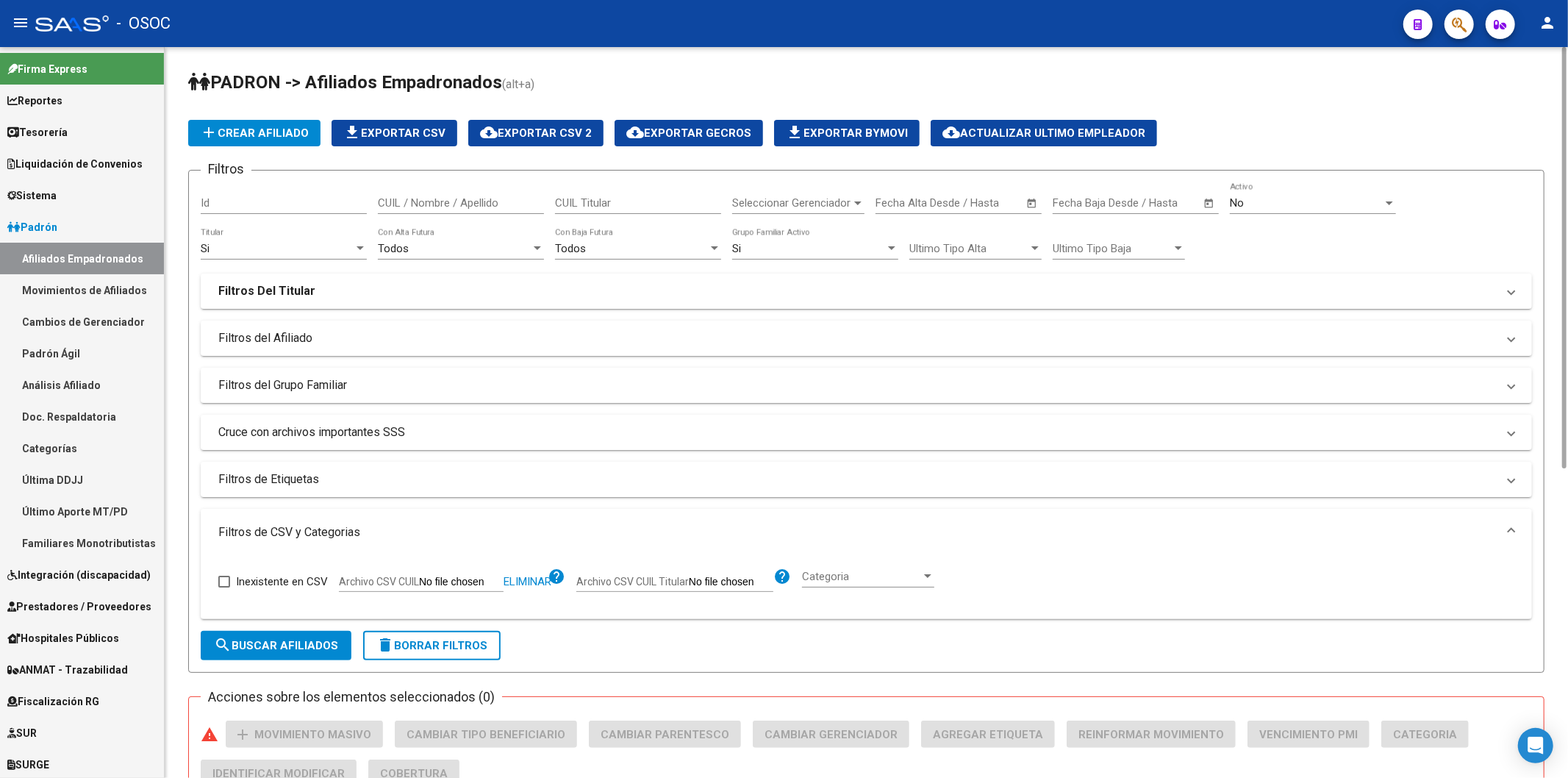 click on "No" at bounding box center (1306, 203) 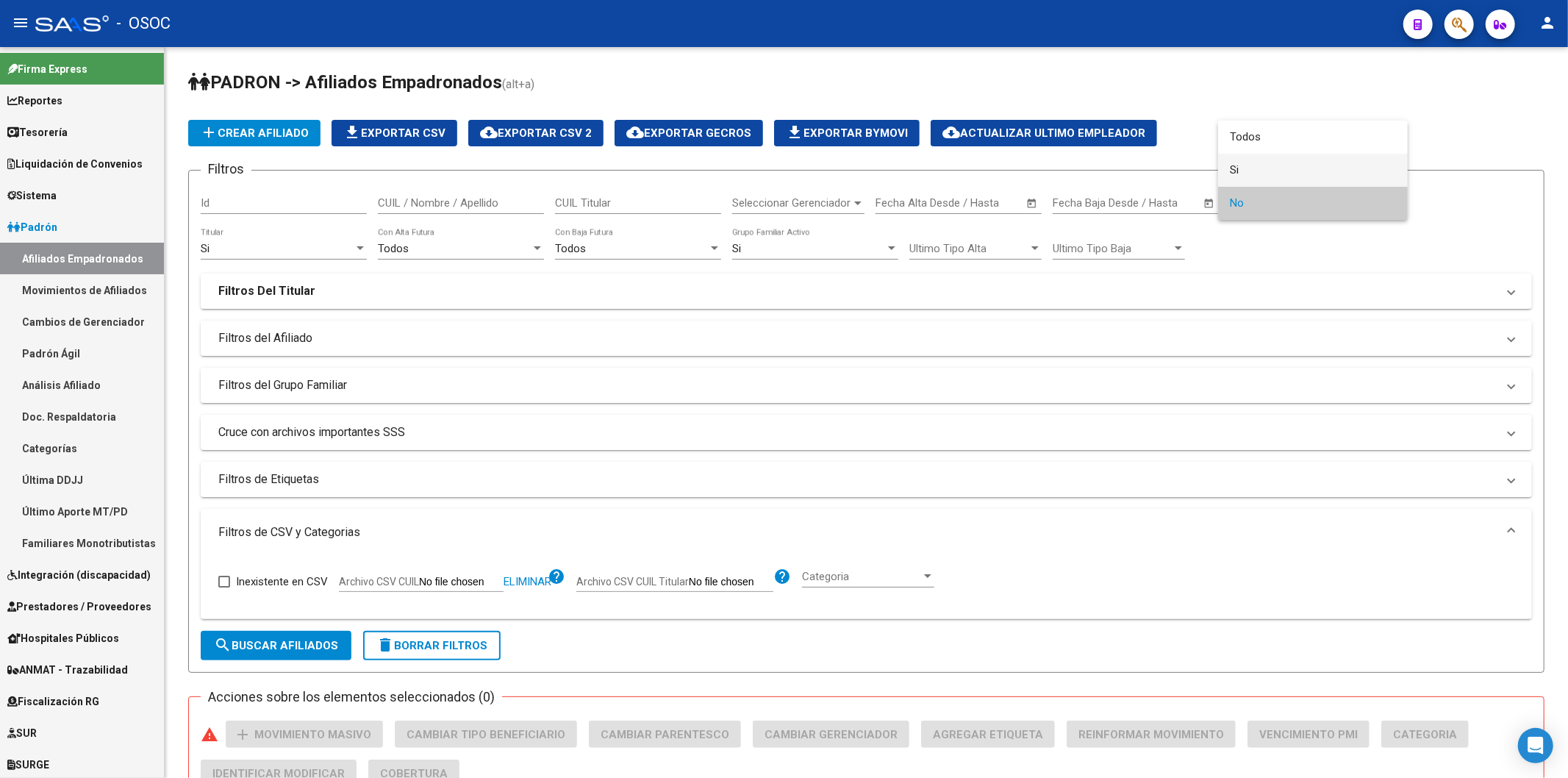 click on "Si" at bounding box center (1313, 170) 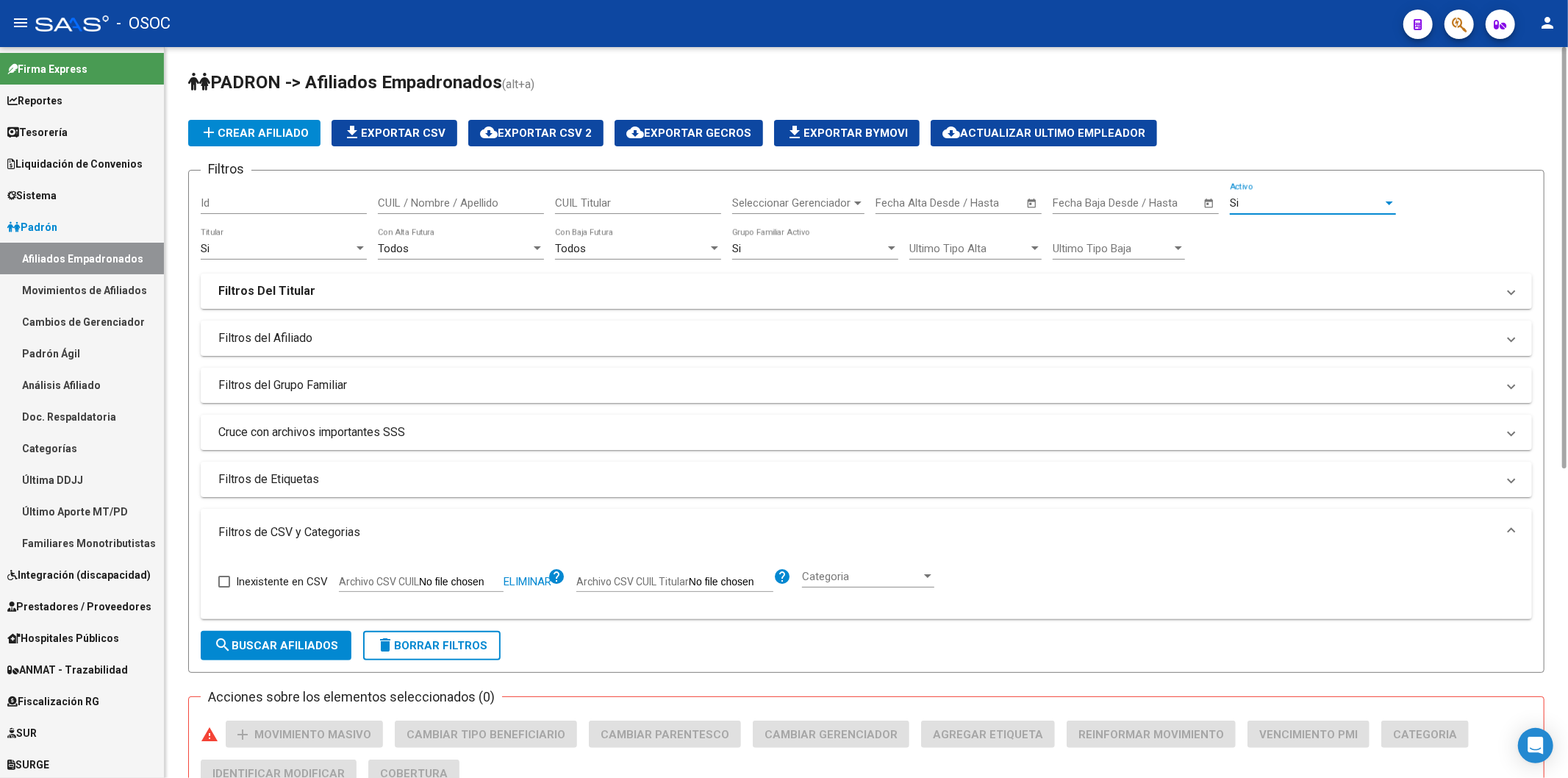 scroll, scrollTop: 538, scrollLeft: 0, axis: vertical 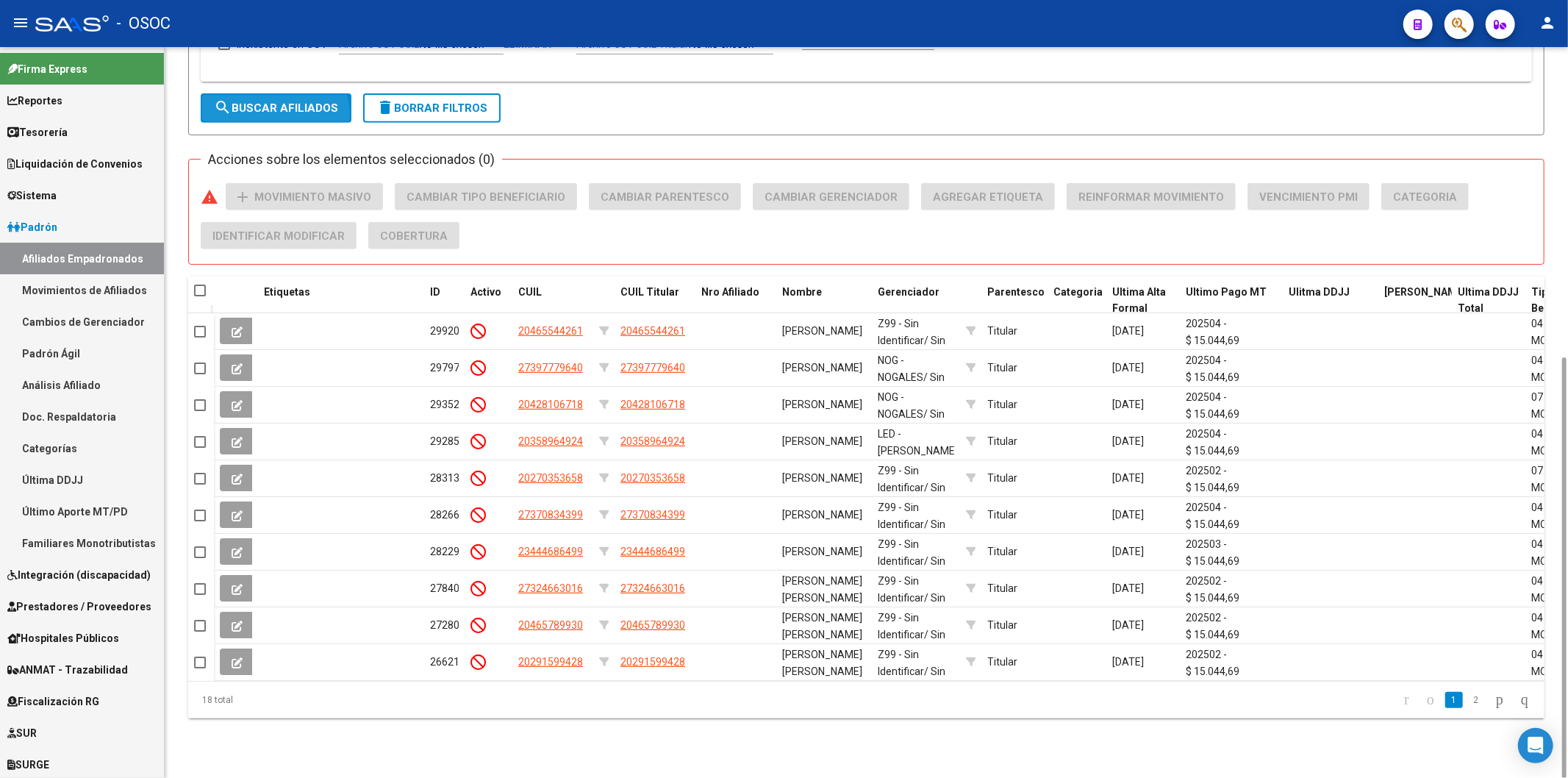 click on "search  Buscar Afiliados" 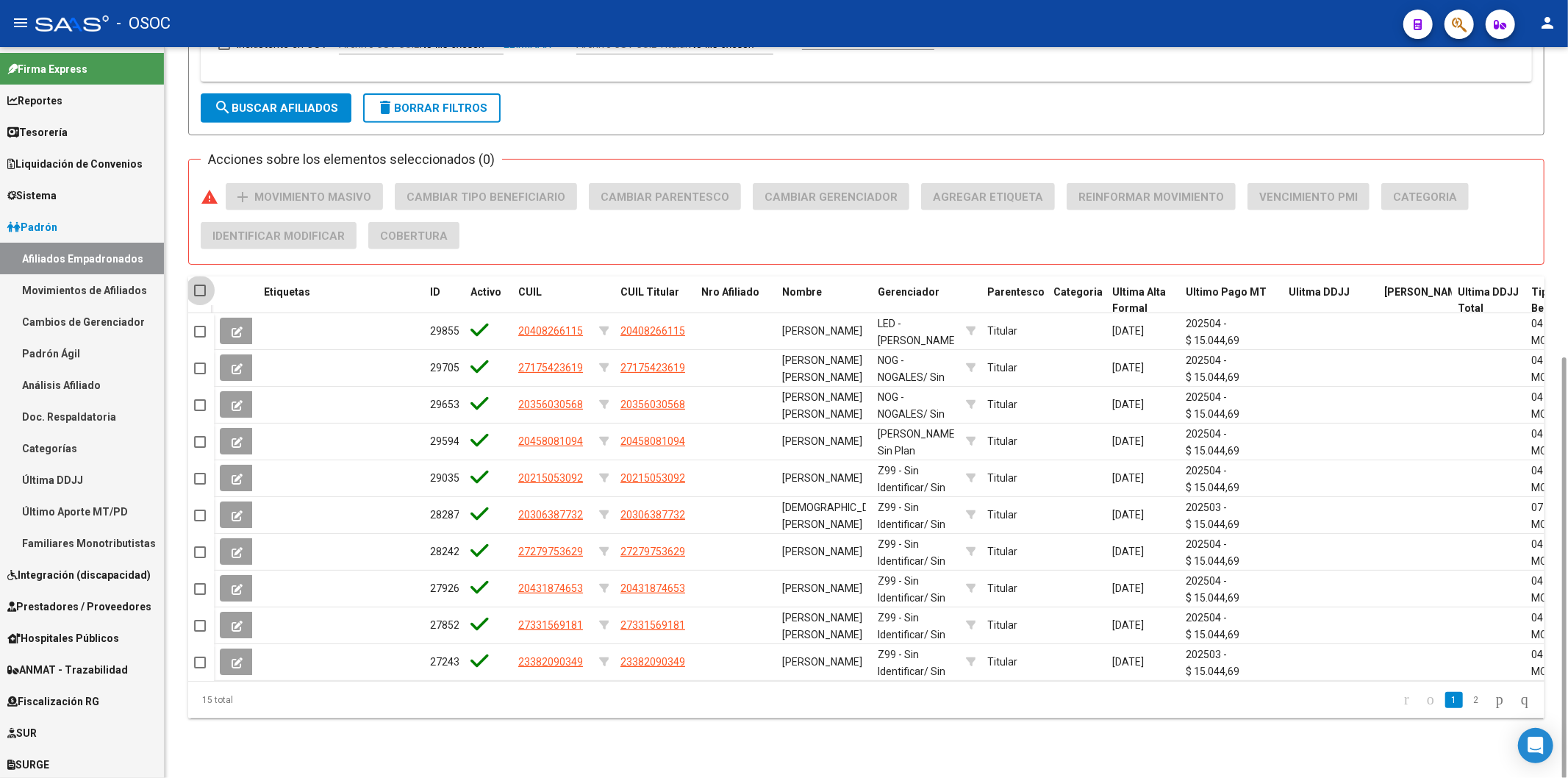 click at bounding box center [200, 290] 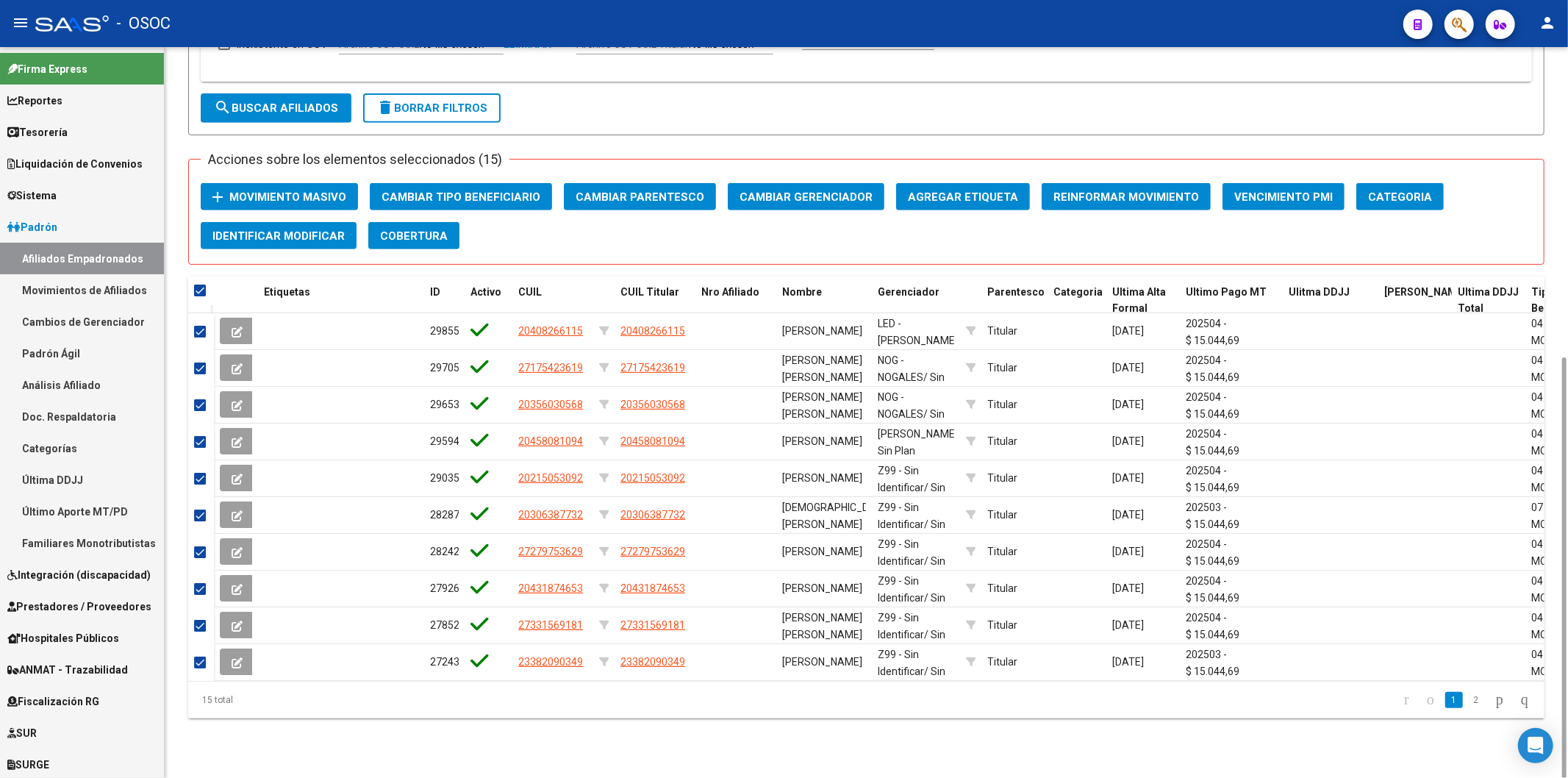 click on "Movimiento Masivo" 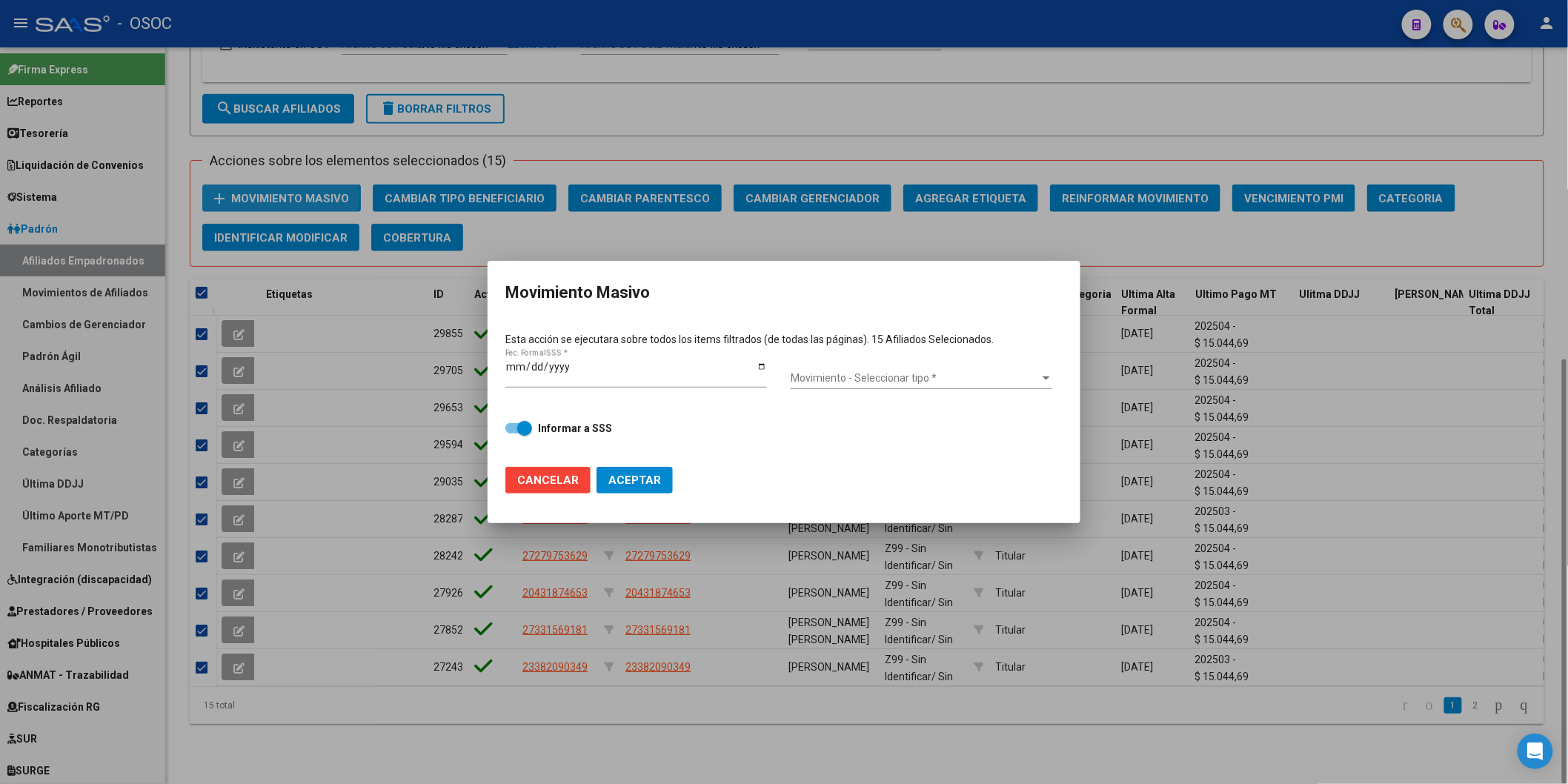 scroll, scrollTop: 541, scrollLeft: 0, axis: vertical 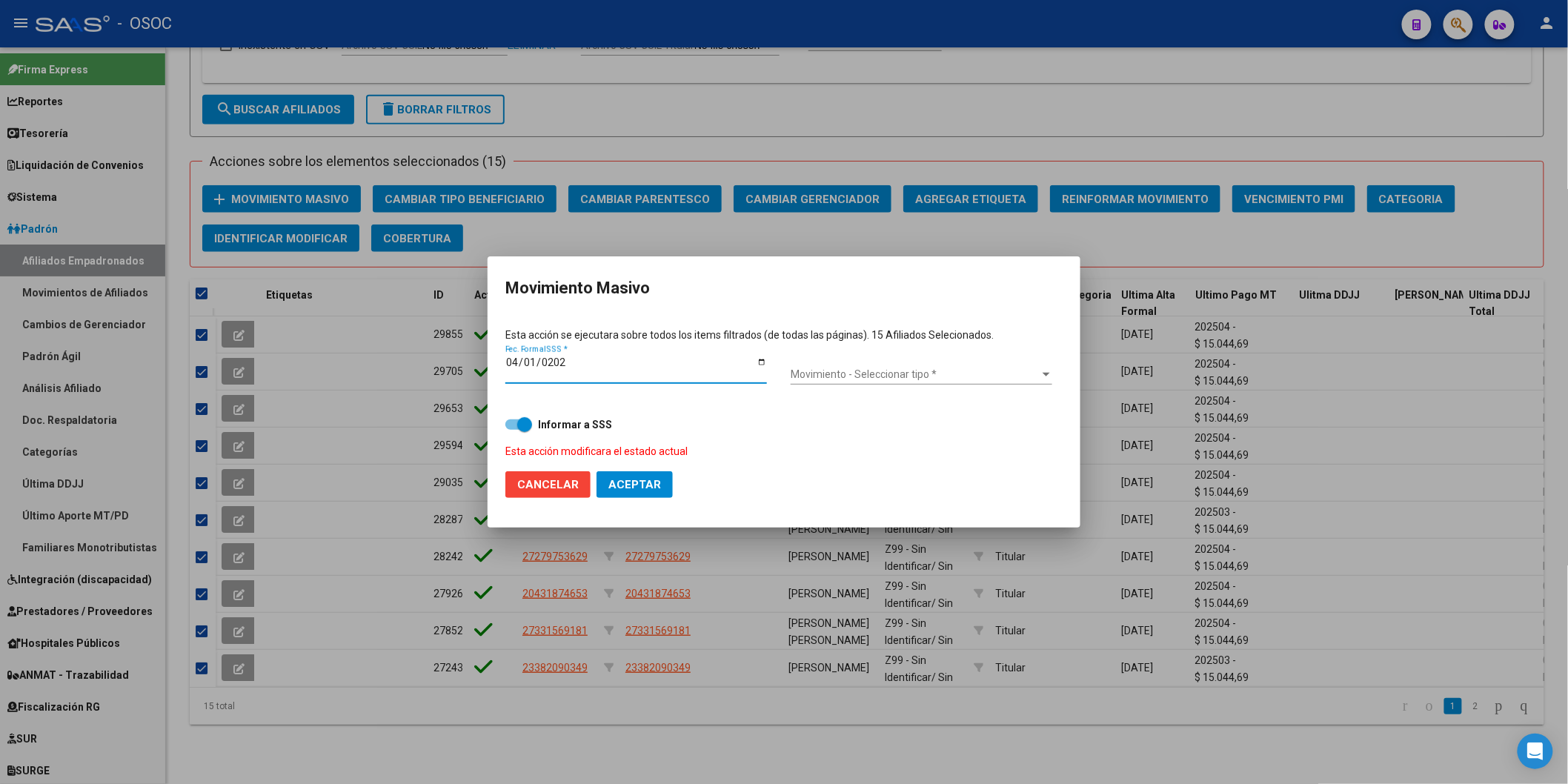 type on "[DATE]" 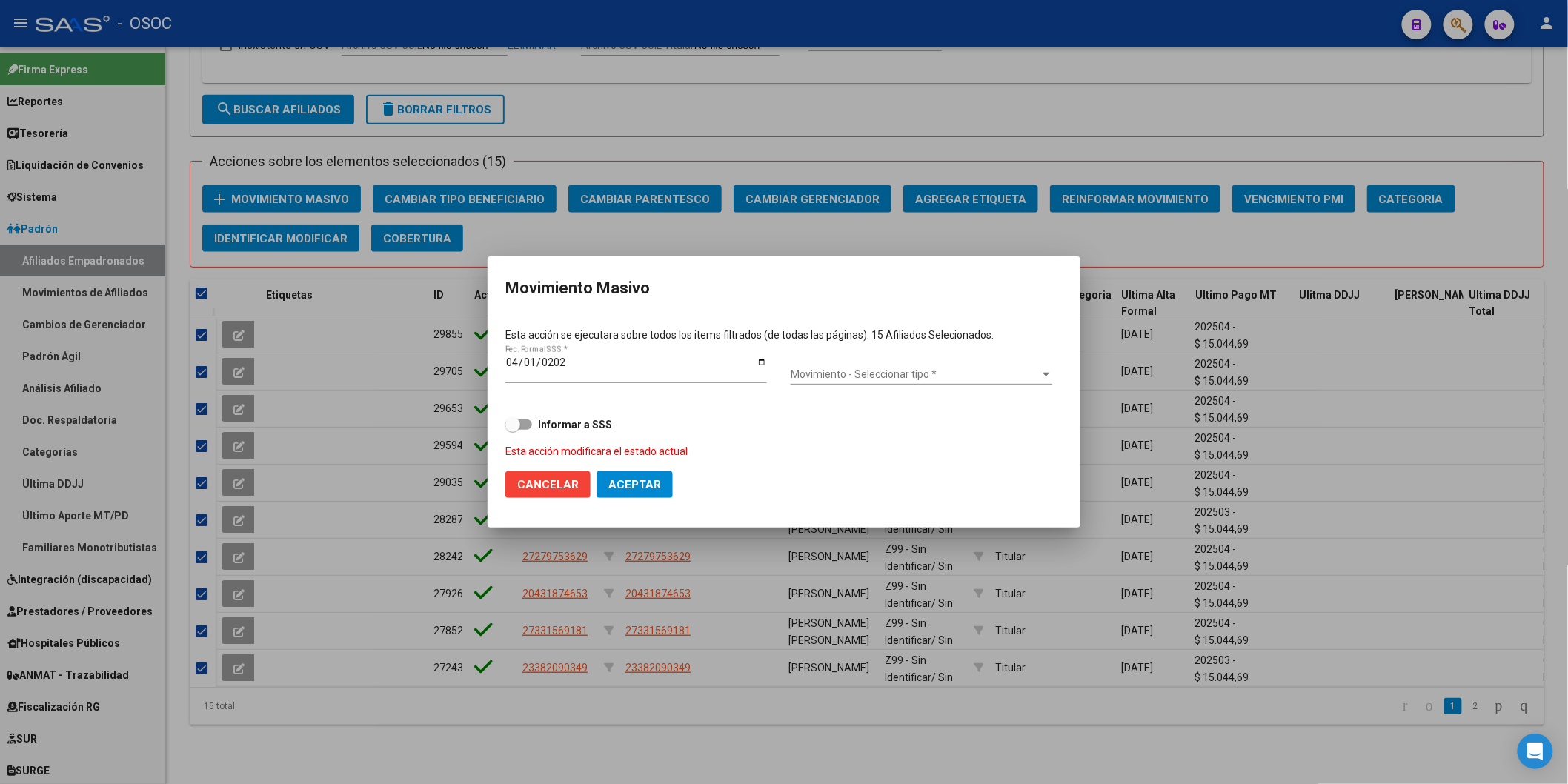click on "Movimiento - Seleccionar tipo * Movimiento - Seleccionar tipo *" at bounding box center (921, 375) 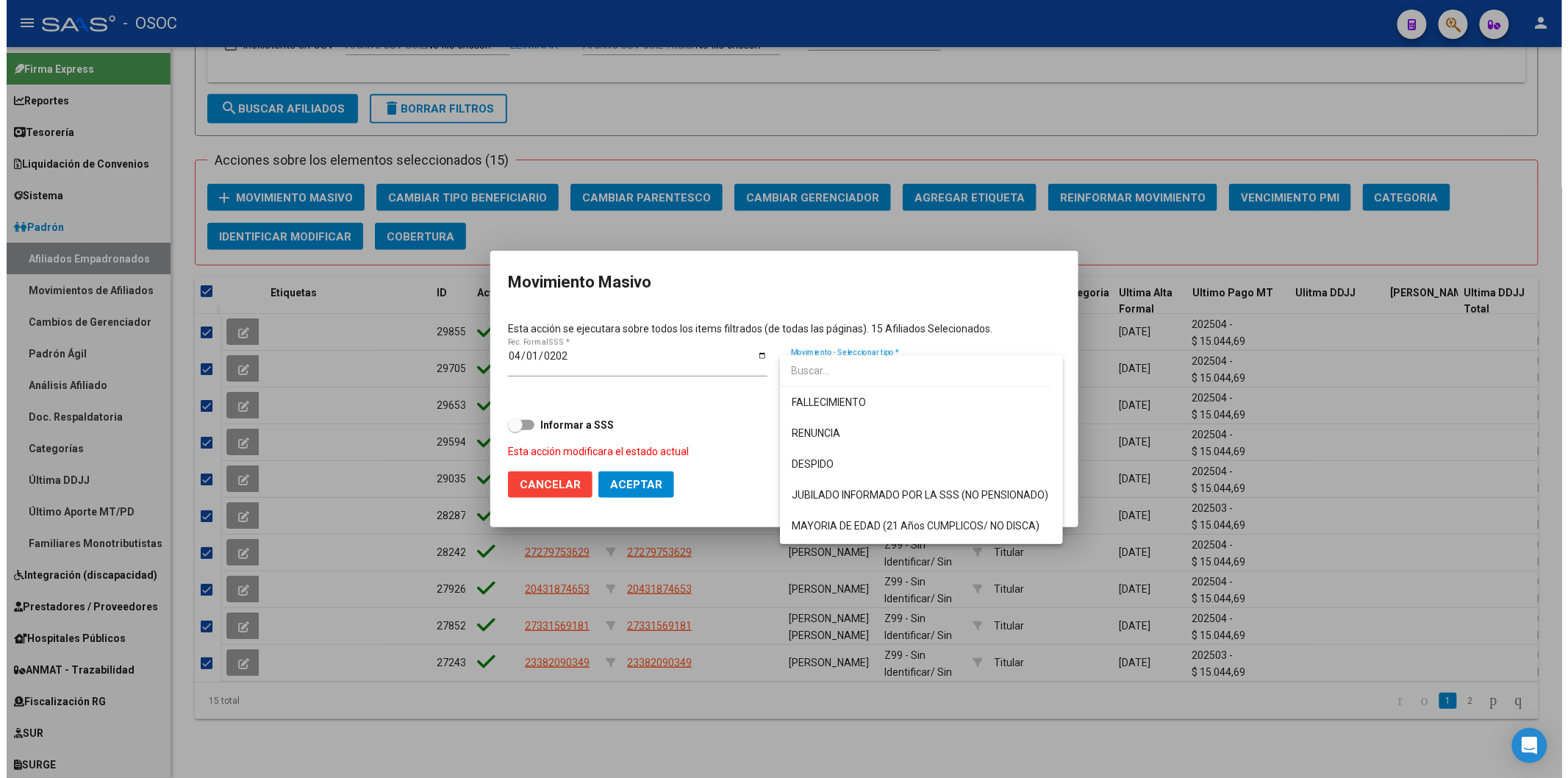 scroll, scrollTop: 244, scrollLeft: 0, axis: vertical 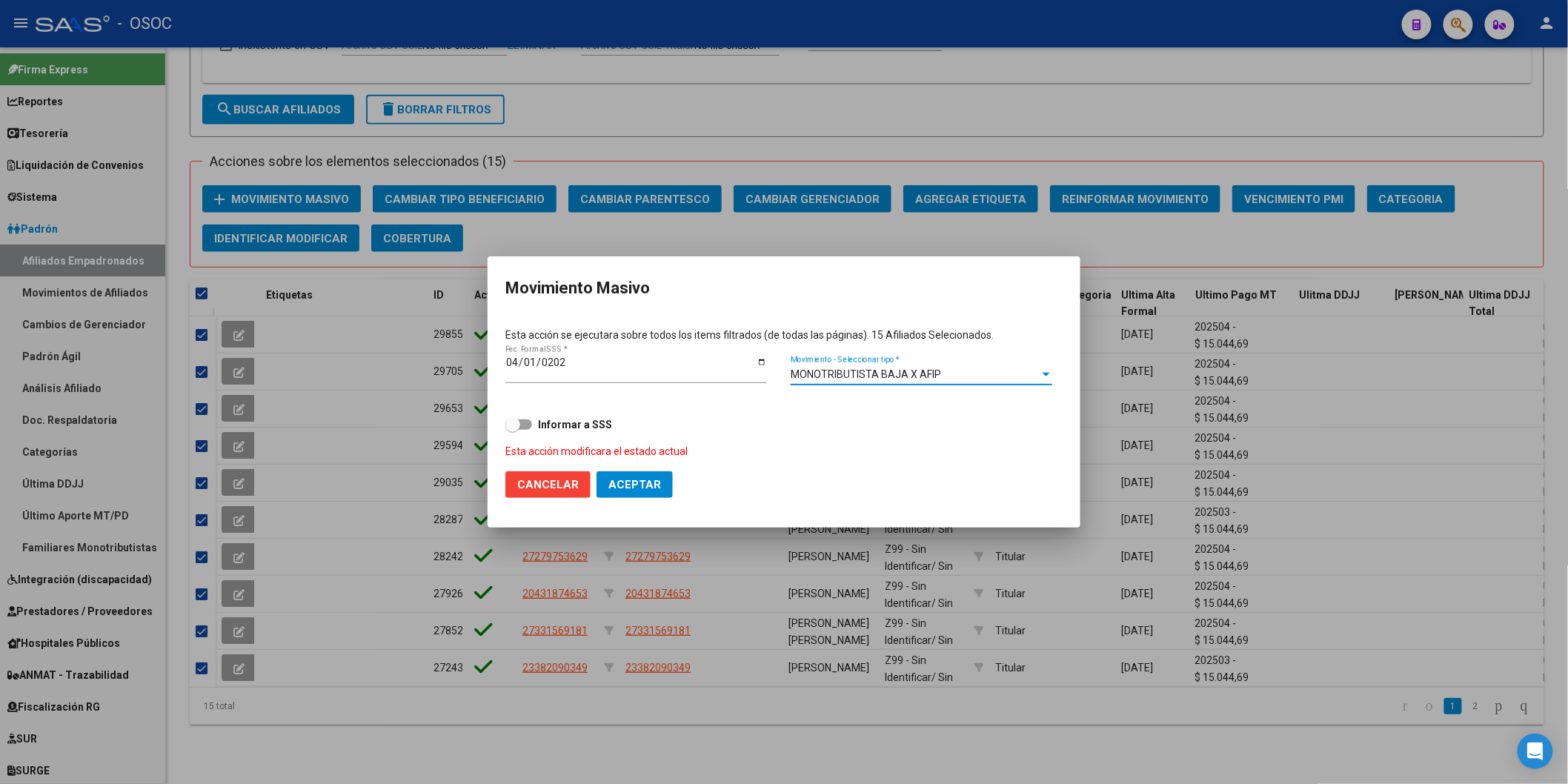 click on "Aceptar" 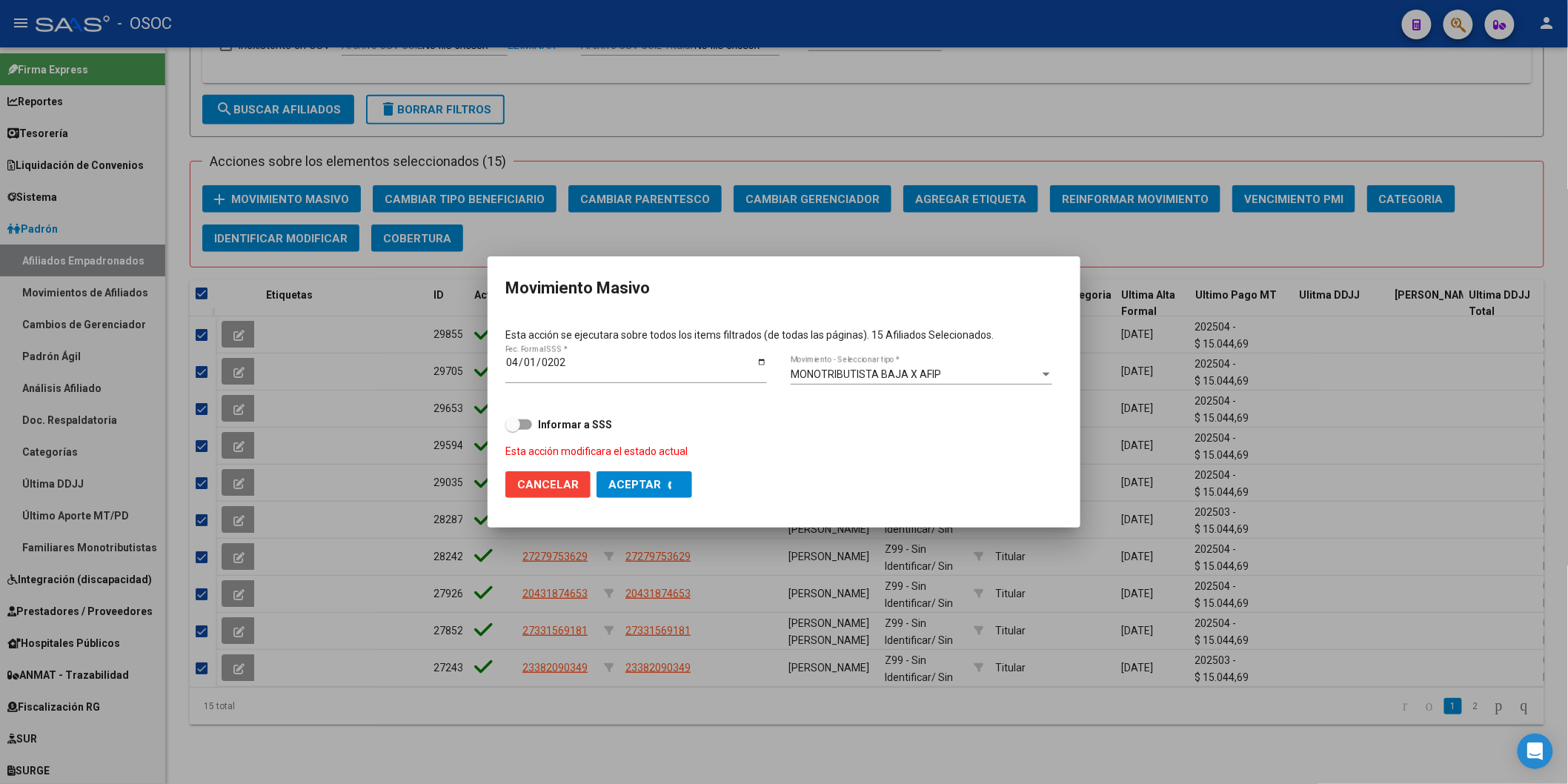 checkbox on "false" 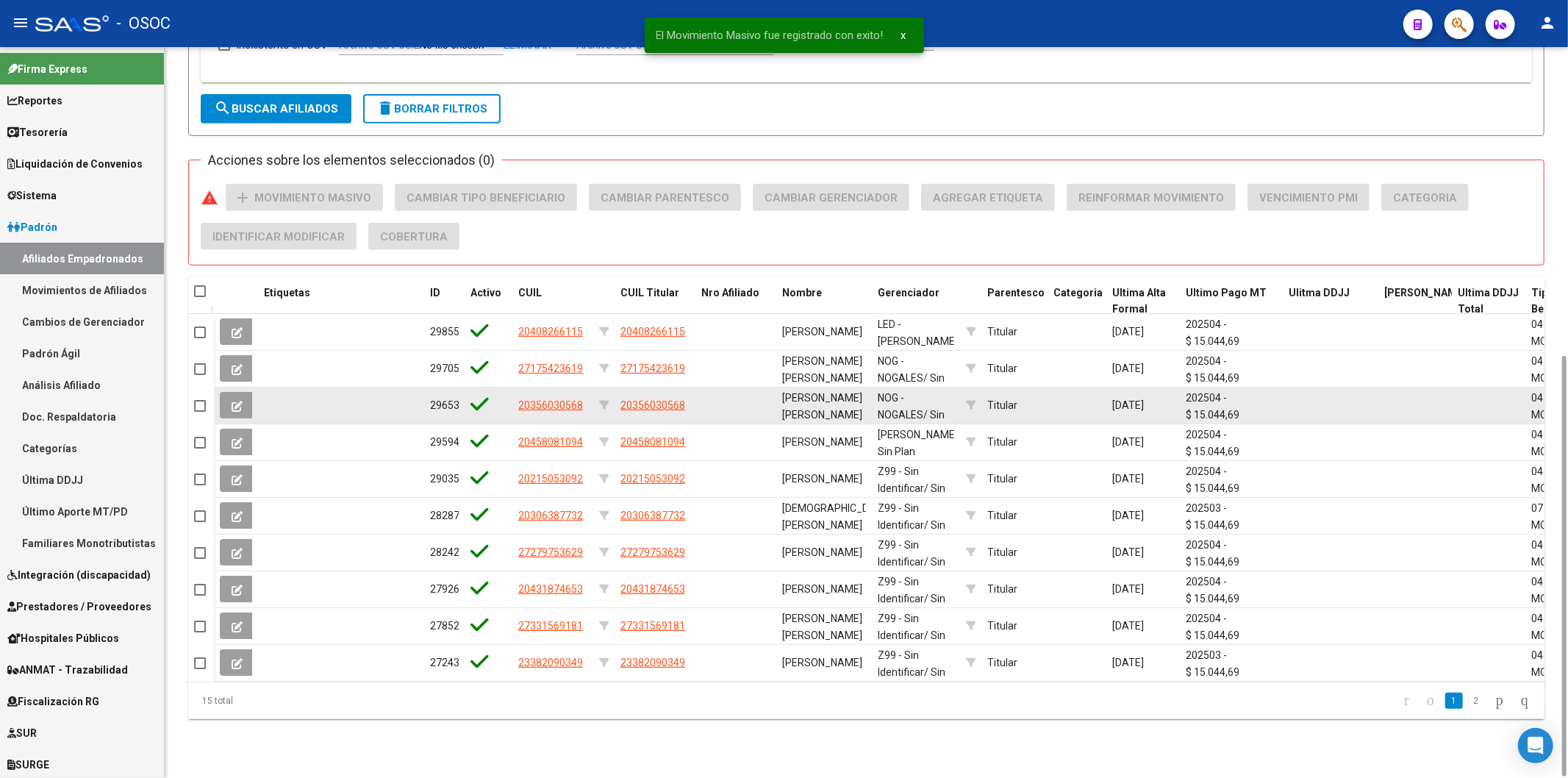 scroll, scrollTop: 0, scrollLeft: 0, axis: both 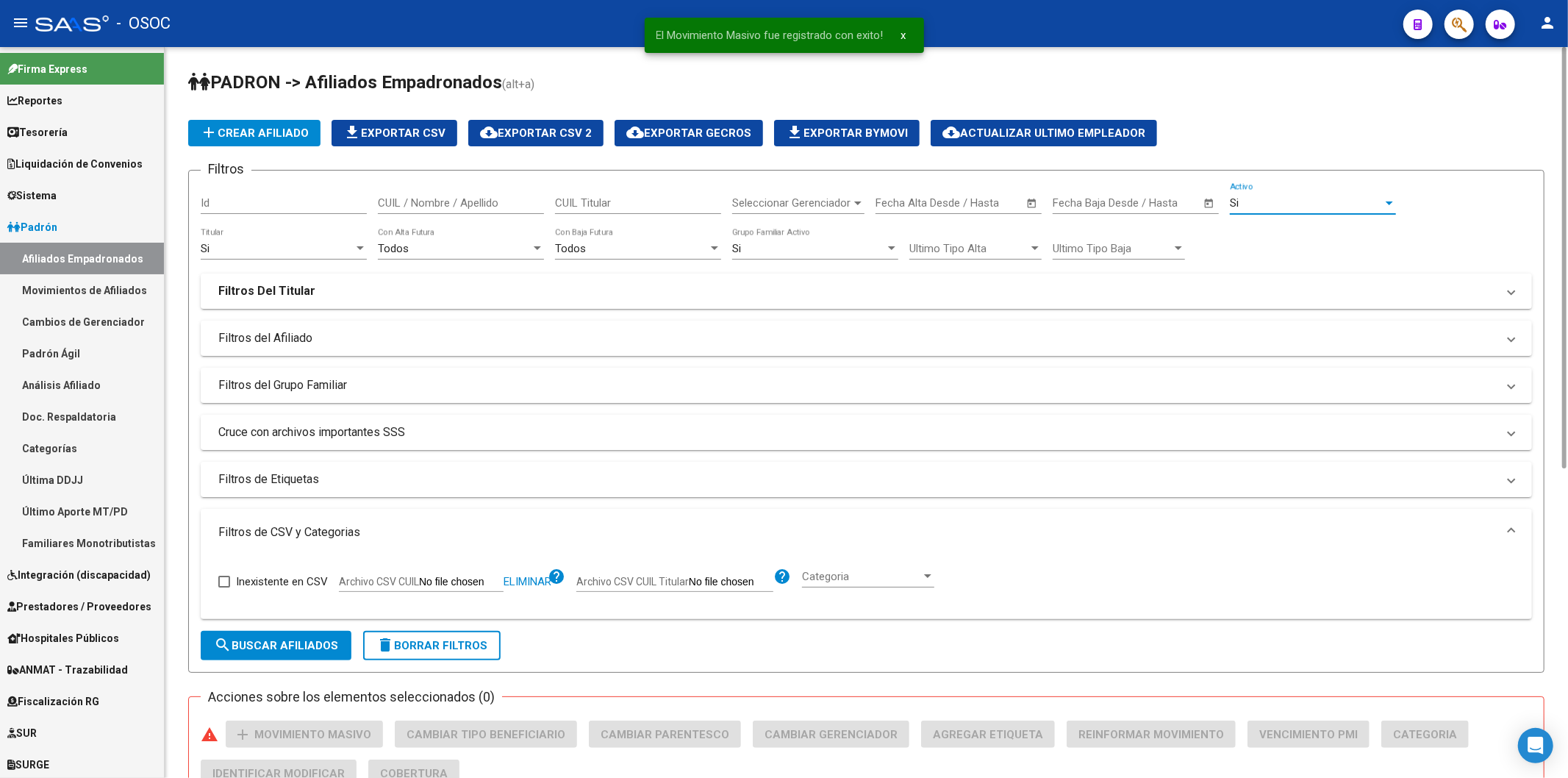 click on "Si" at bounding box center [1306, 203] 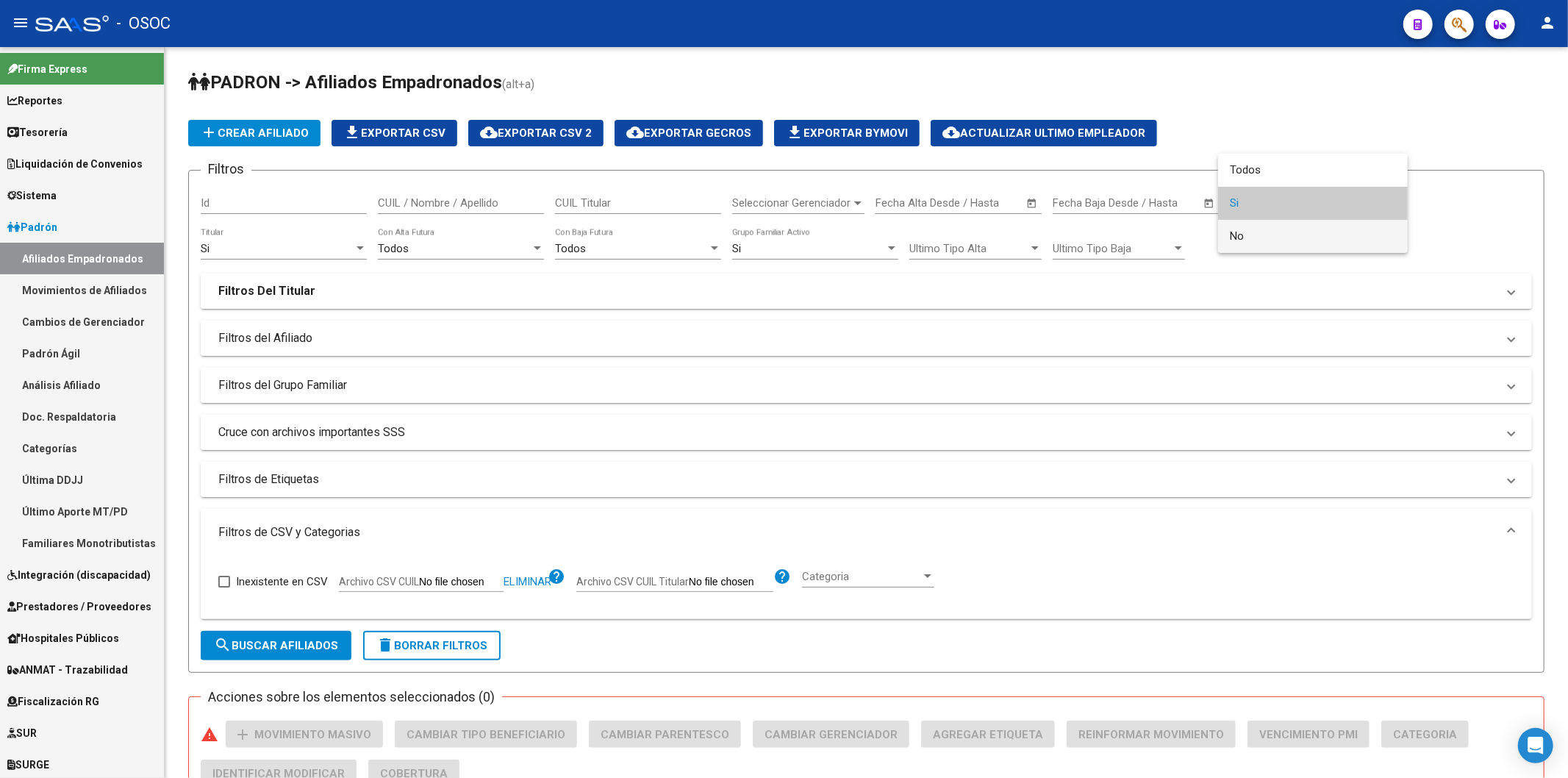 click on "No" at bounding box center [1313, 236] 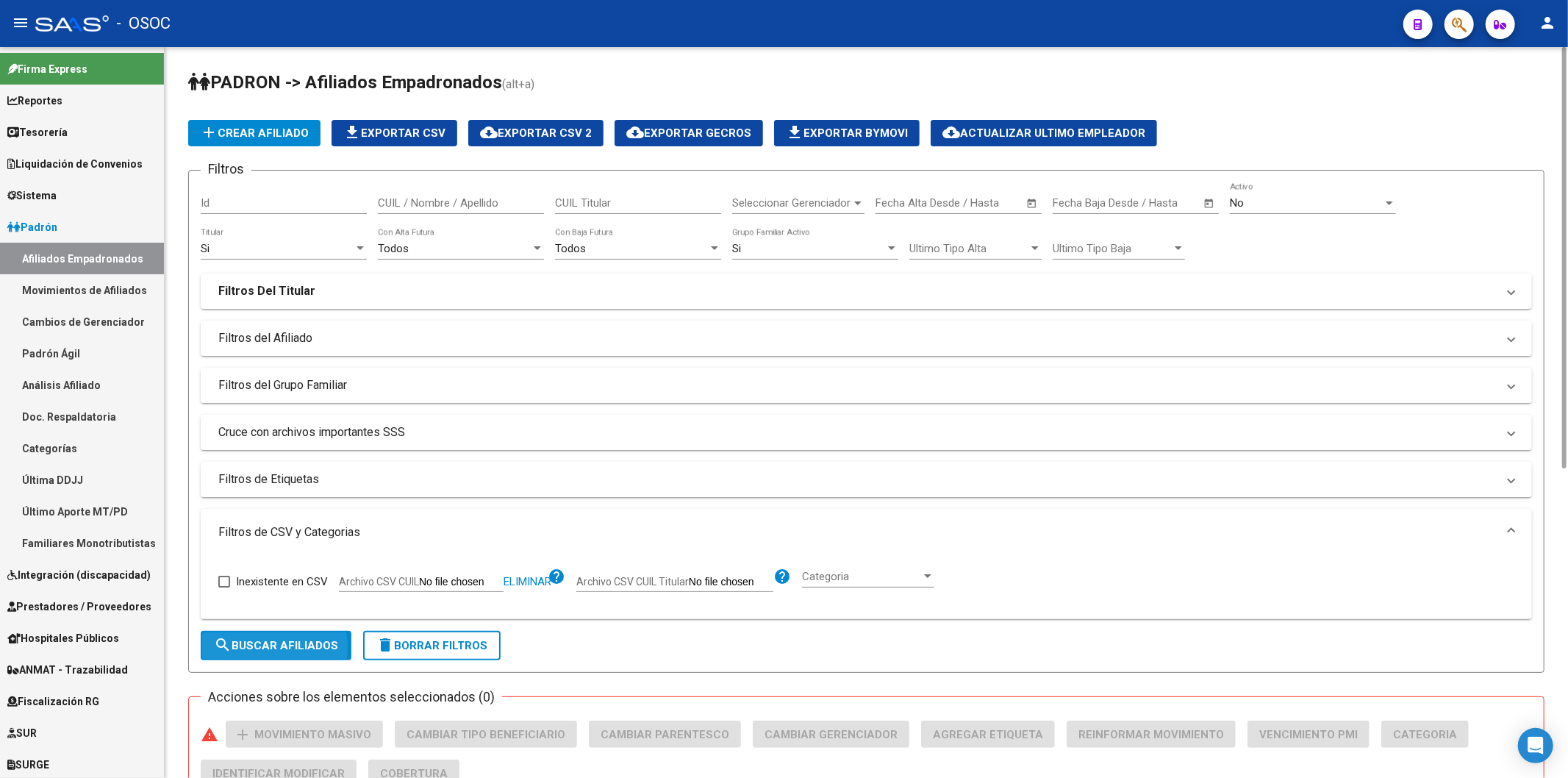 click on "search  Buscar Afiliados" 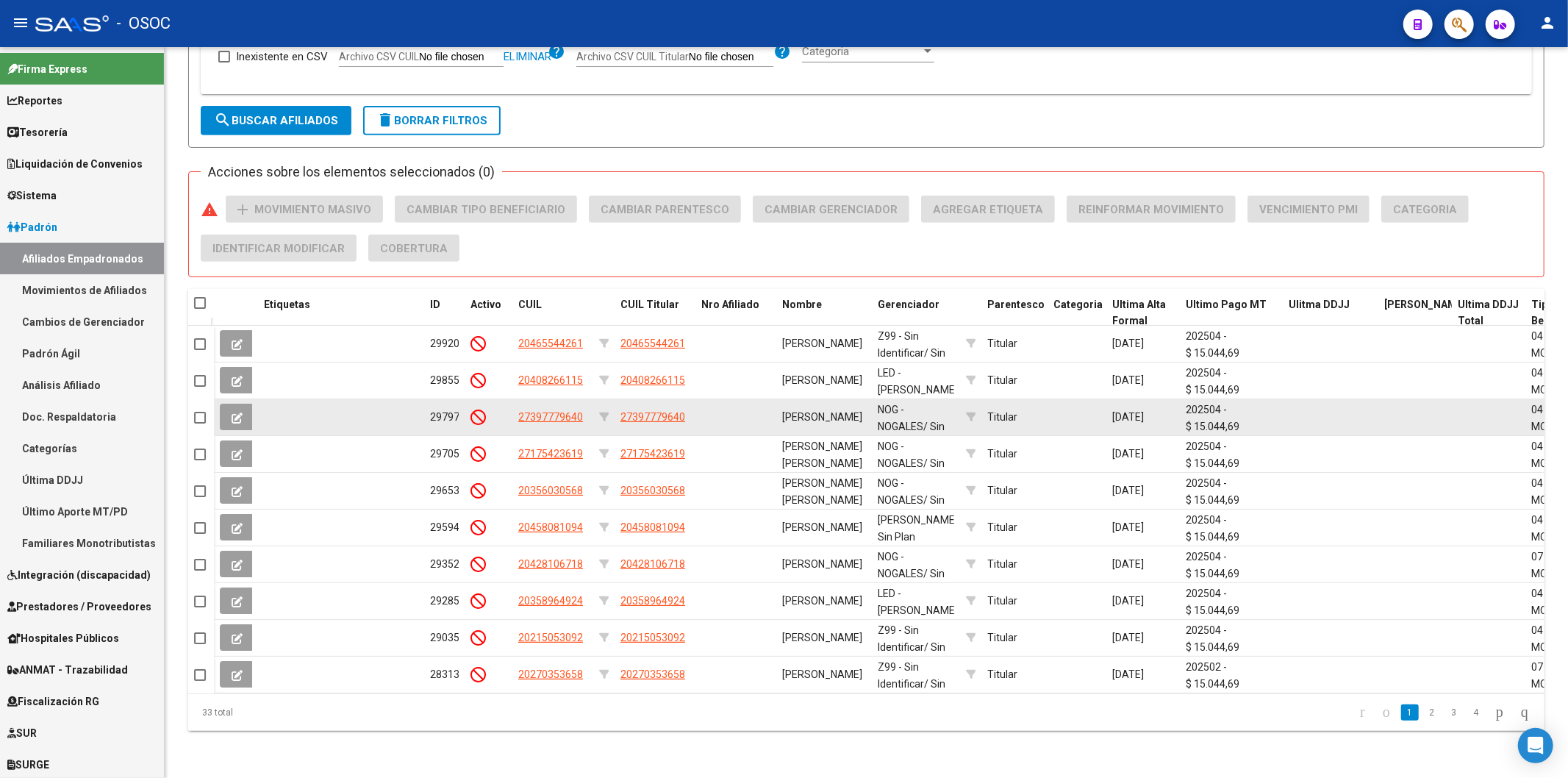 scroll, scrollTop: 0, scrollLeft: 0, axis: both 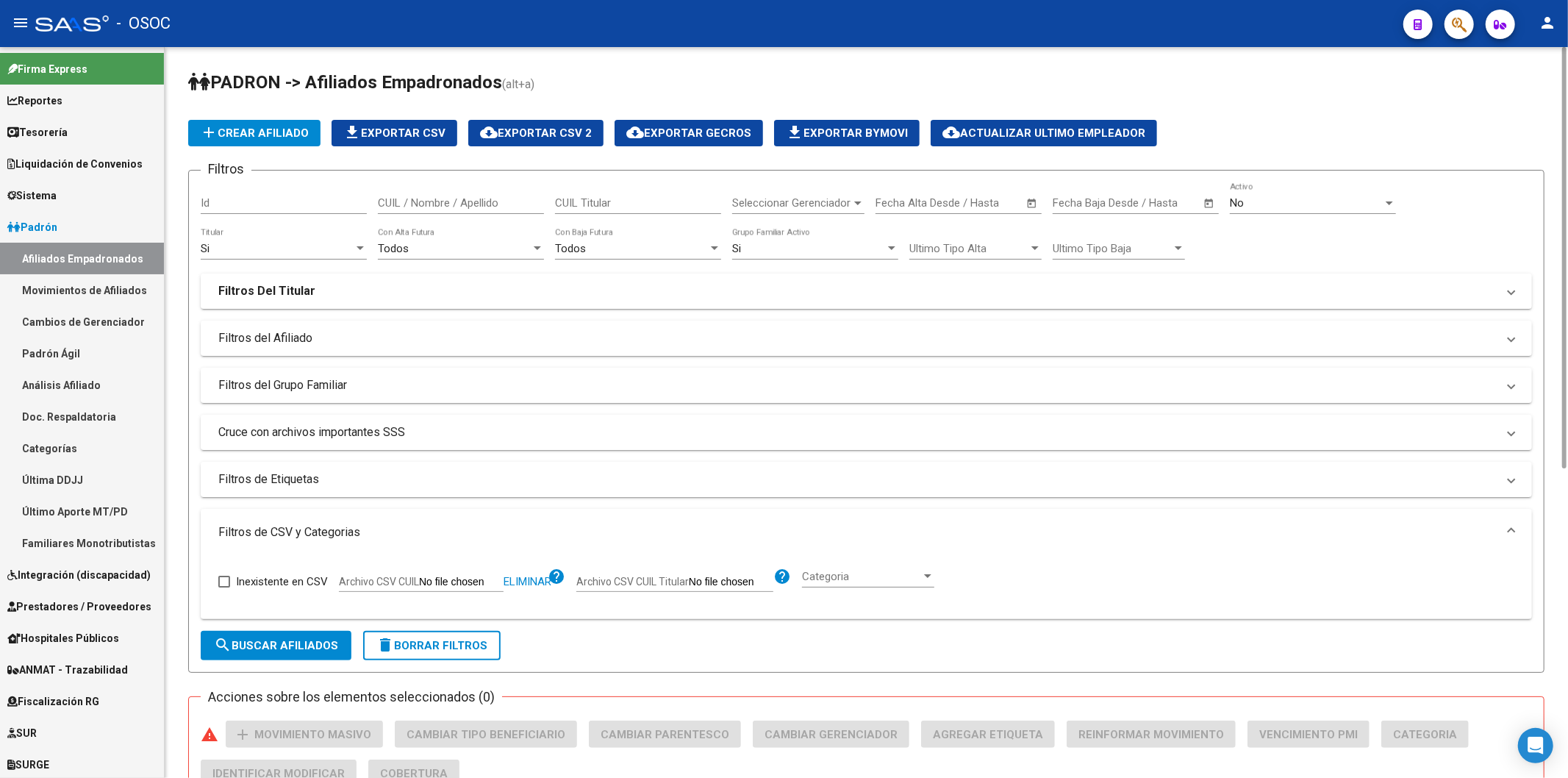 click on "Si  Titular" 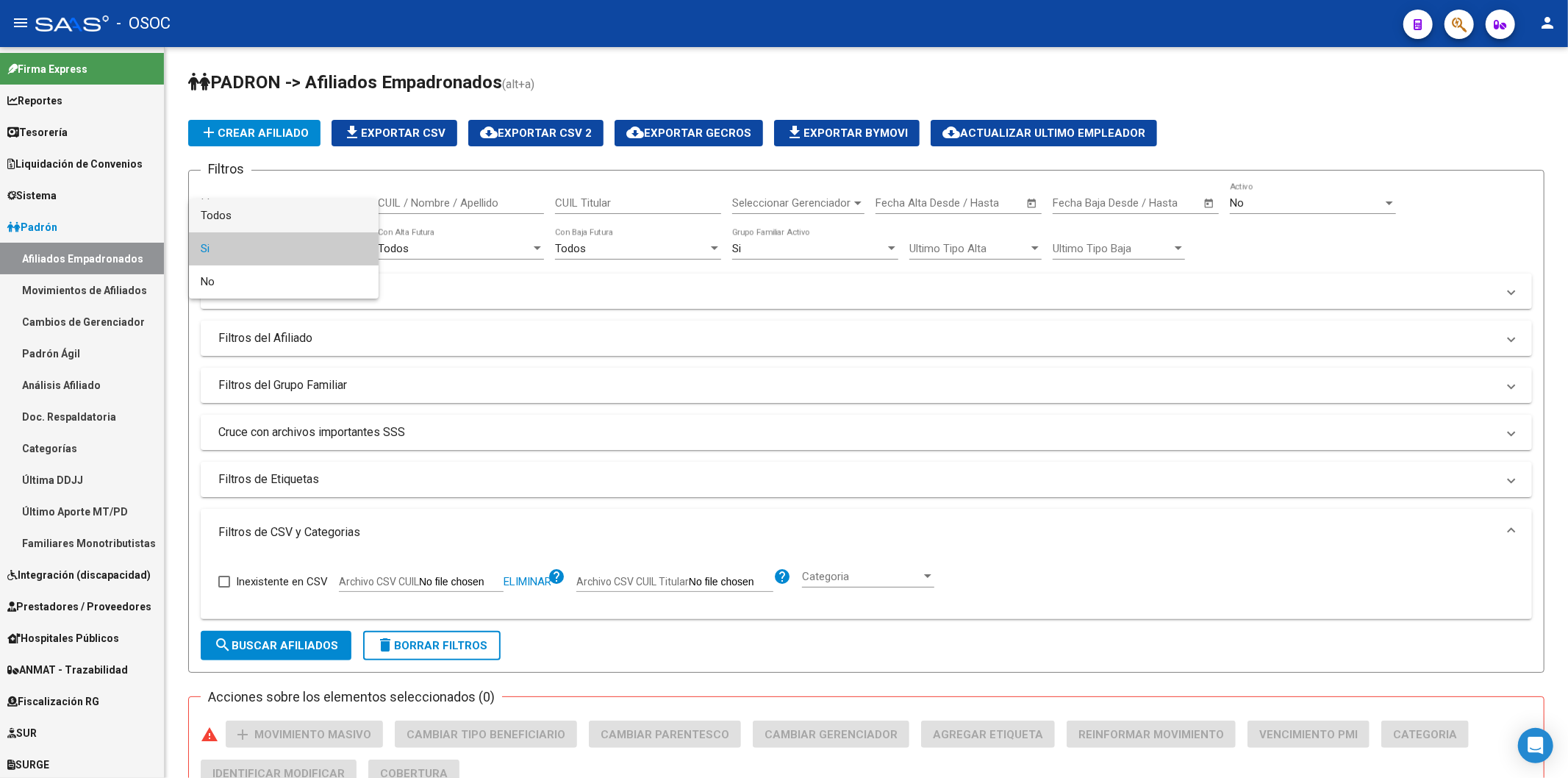 click on "Todos" at bounding box center [284, 215] 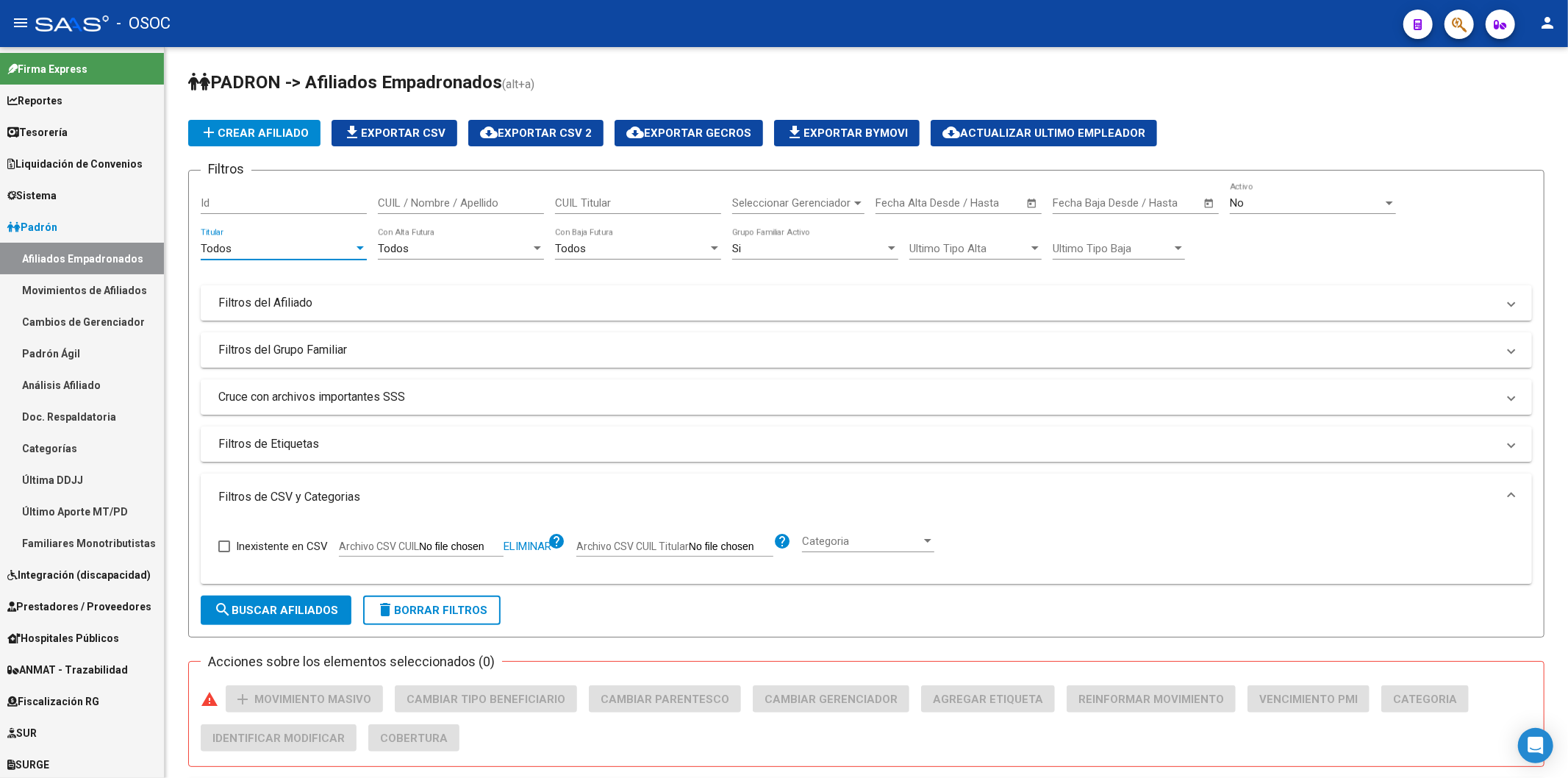 scroll, scrollTop: 490, scrollLeft: 0, axis: vertical 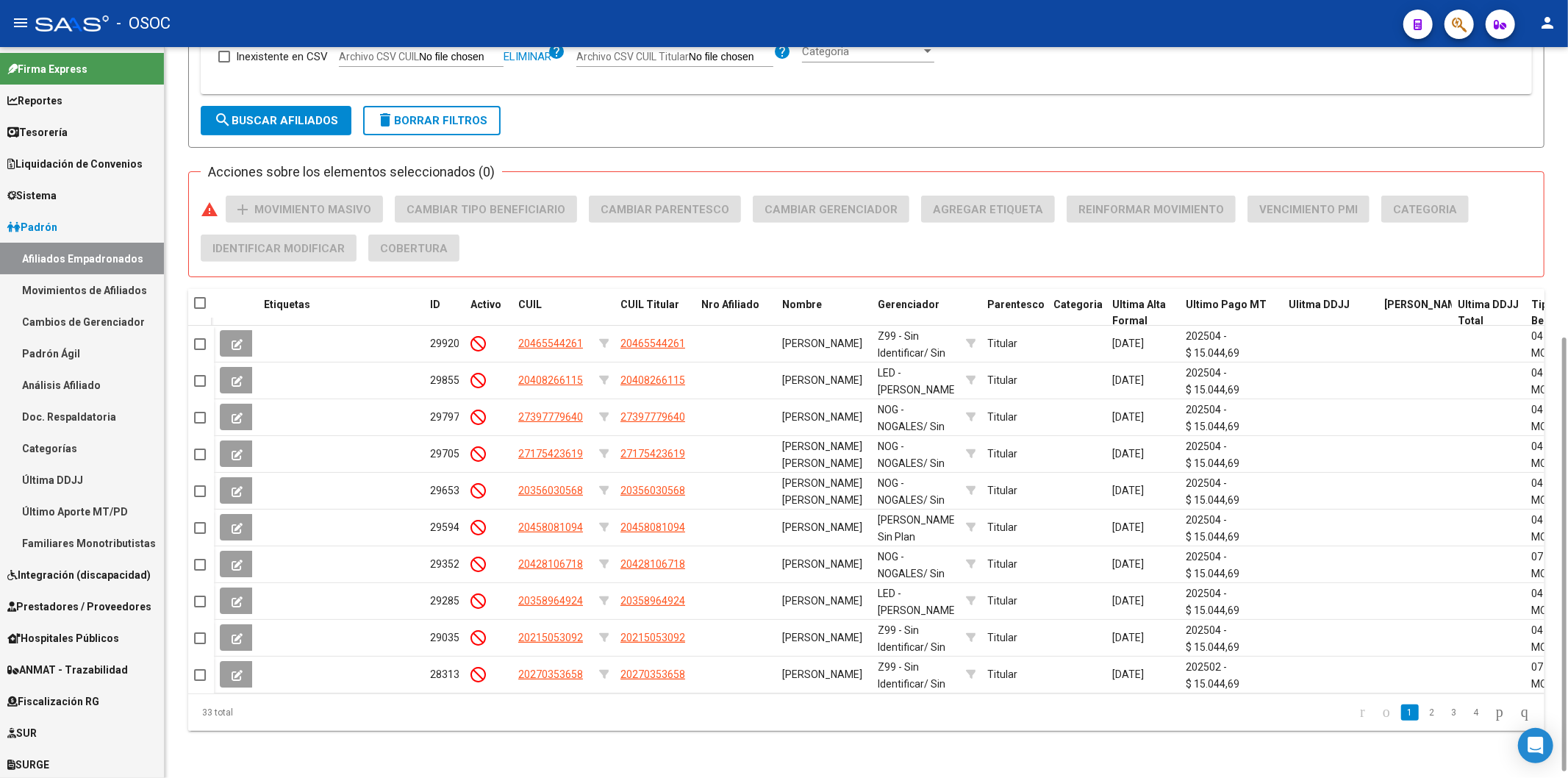 click on "Filtros Id CUIL / Nombre / Apellido CUIL Titular Seleccionar Gerenciador Seleccionar Gerenciador Start date – Fecha Alta Desde / Hasta Start date – Fecha Baja Desde / Hasta No  Activo Todos  Titular Todos  Con Alta Futura Todos  Con Baja Futura Si  Grupo Familiar Activo Ultimo Tipo Alta Ultimo Tipo Alta Ultimo Tipo Baja Ultimo Tipo Baja  Filtros del Afiliado  Edades Edades Sexo Sexo Discapacitado Discapacitado Nacionalidad Nacionalidad Provincia Provincia Estado Civil Estado Civil Start date – Fecha Nacimiento Desde / Hasta Todos  Tiene PMI Todos  Certificado Estudio Codigo Postal Localidad  Filtros del Grupo Familiar  Tipo Beneficiario Titular Tipo Beneficiario Titular Situacion Revista Titular Situacion Revista Titular CUIT Empleador Seleccionar Cobertura Seleccionar Cobertura  Cruce con archivos importantes SSS     Informado en Novedad SSS     Informado en Padron Desempleo SSS     No existentes en el padrón que entrega la SSS     Informado en Novedades Rechazadas       Existe en MT morosos" 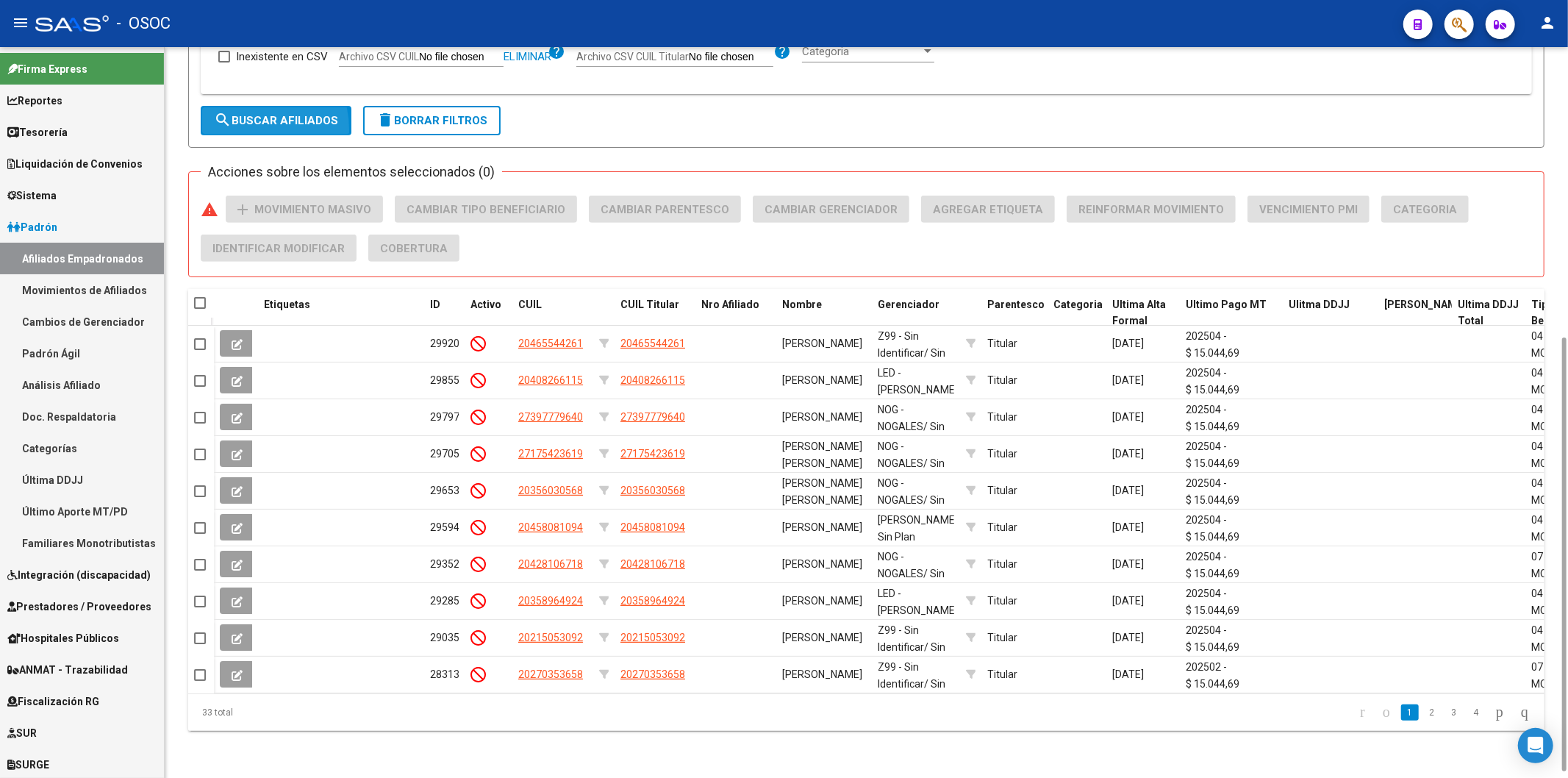 click on "search  Buscar Afiliados" 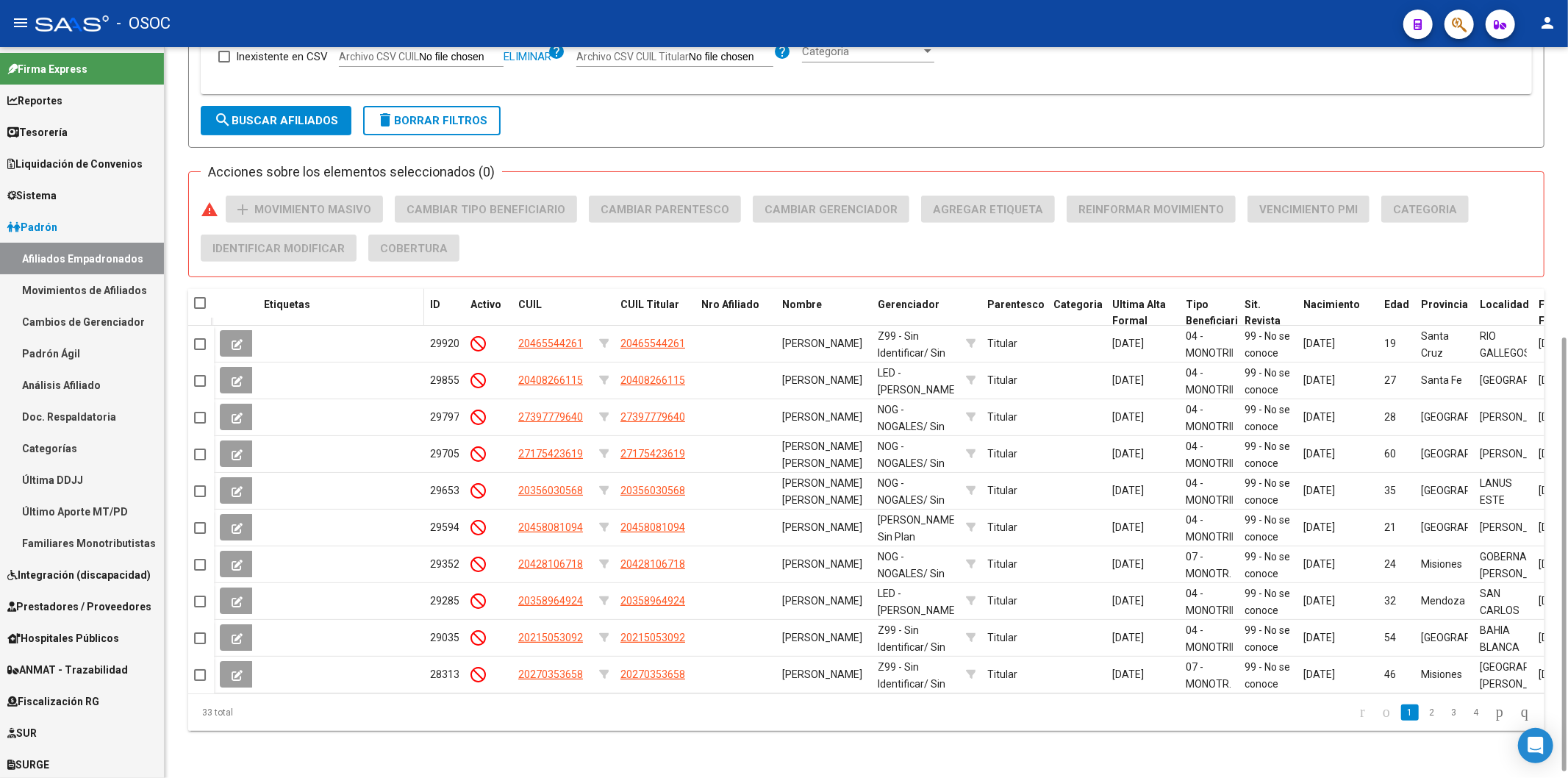 scroll, scrollTop: 502, scrollLeft: 0, axis: vertical 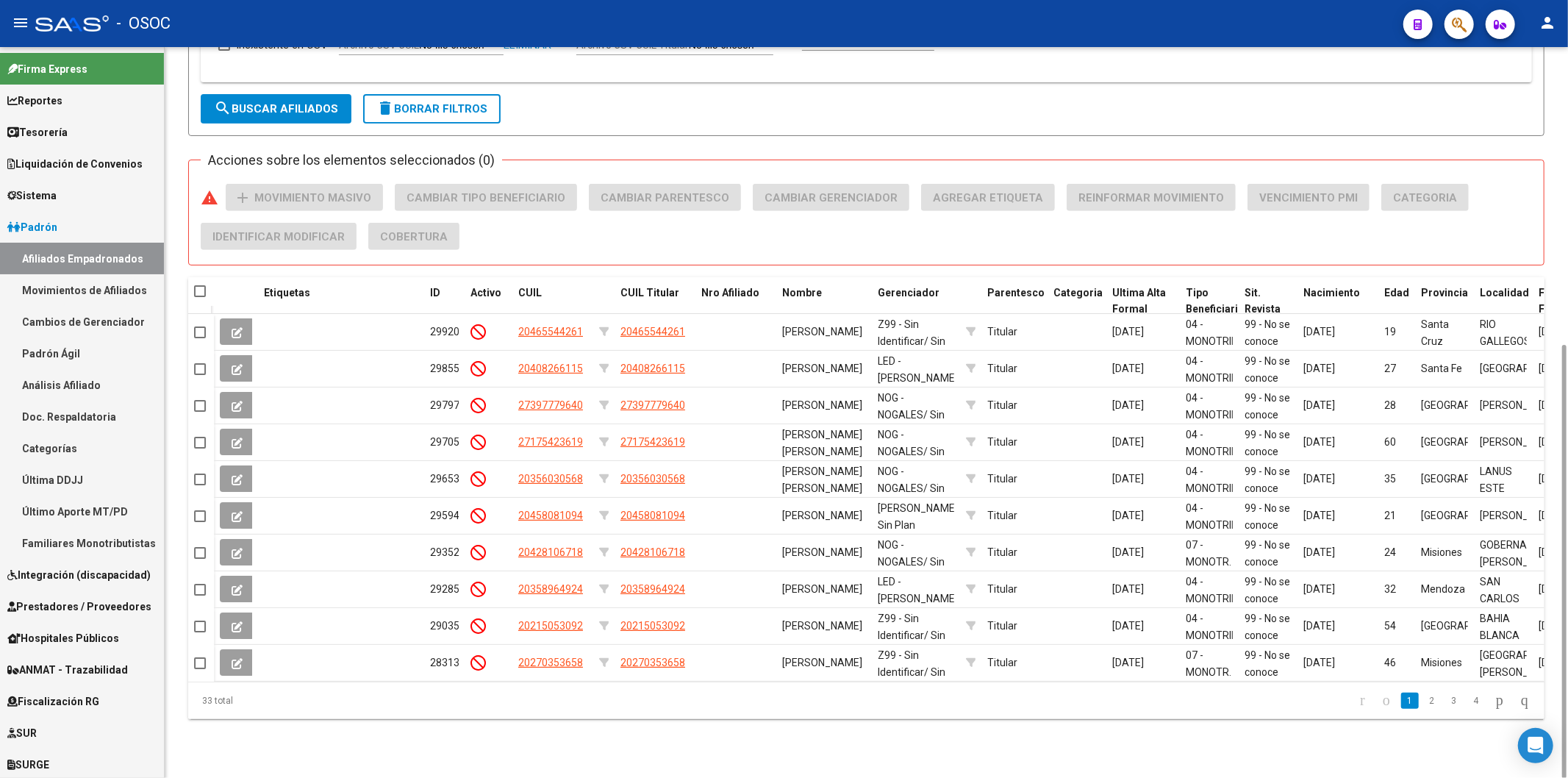 click on "delete  Borrar Filtros" 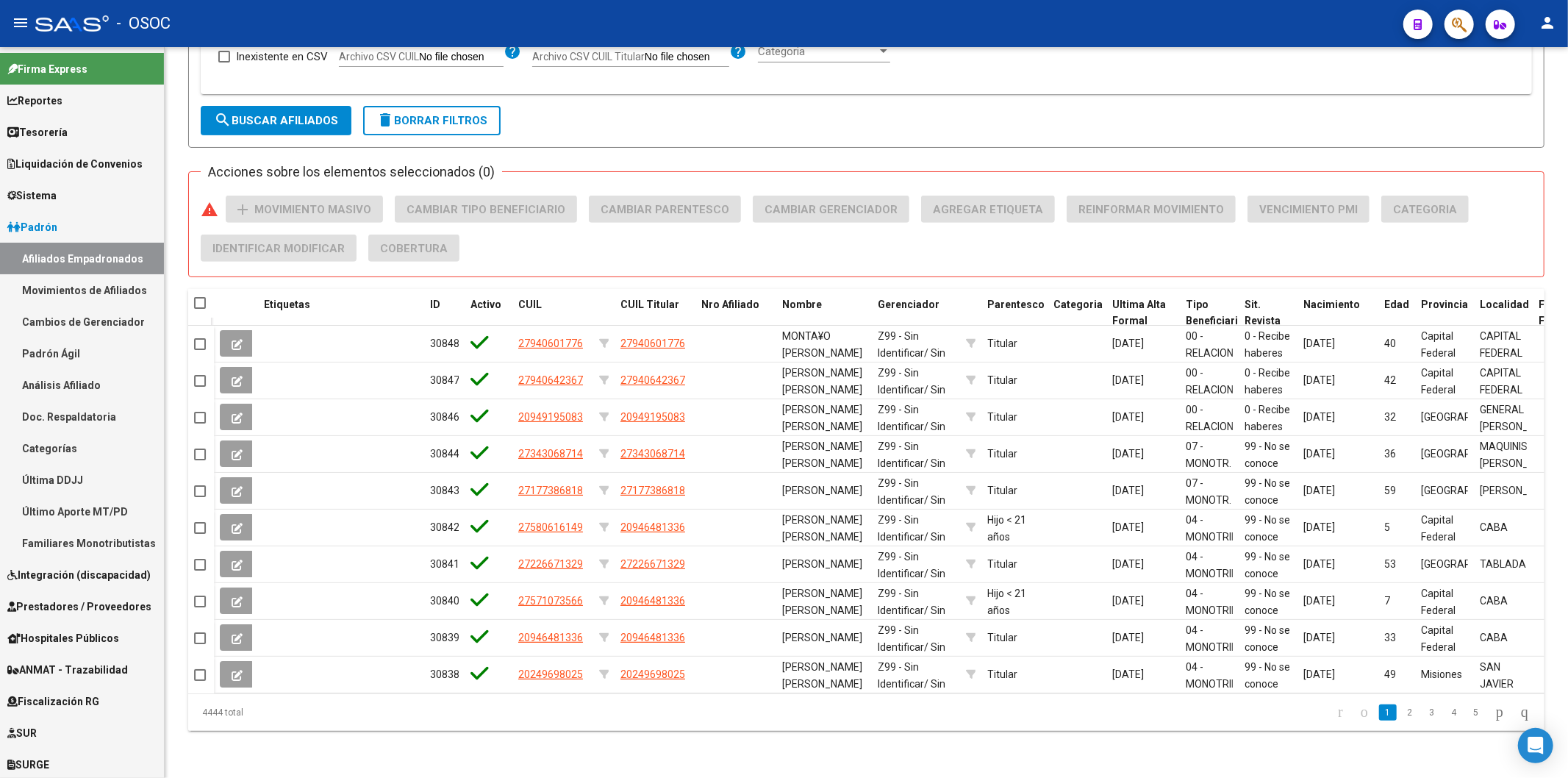 scroll, scrollTop: 11, scrollLeft: 0, axis: vertical 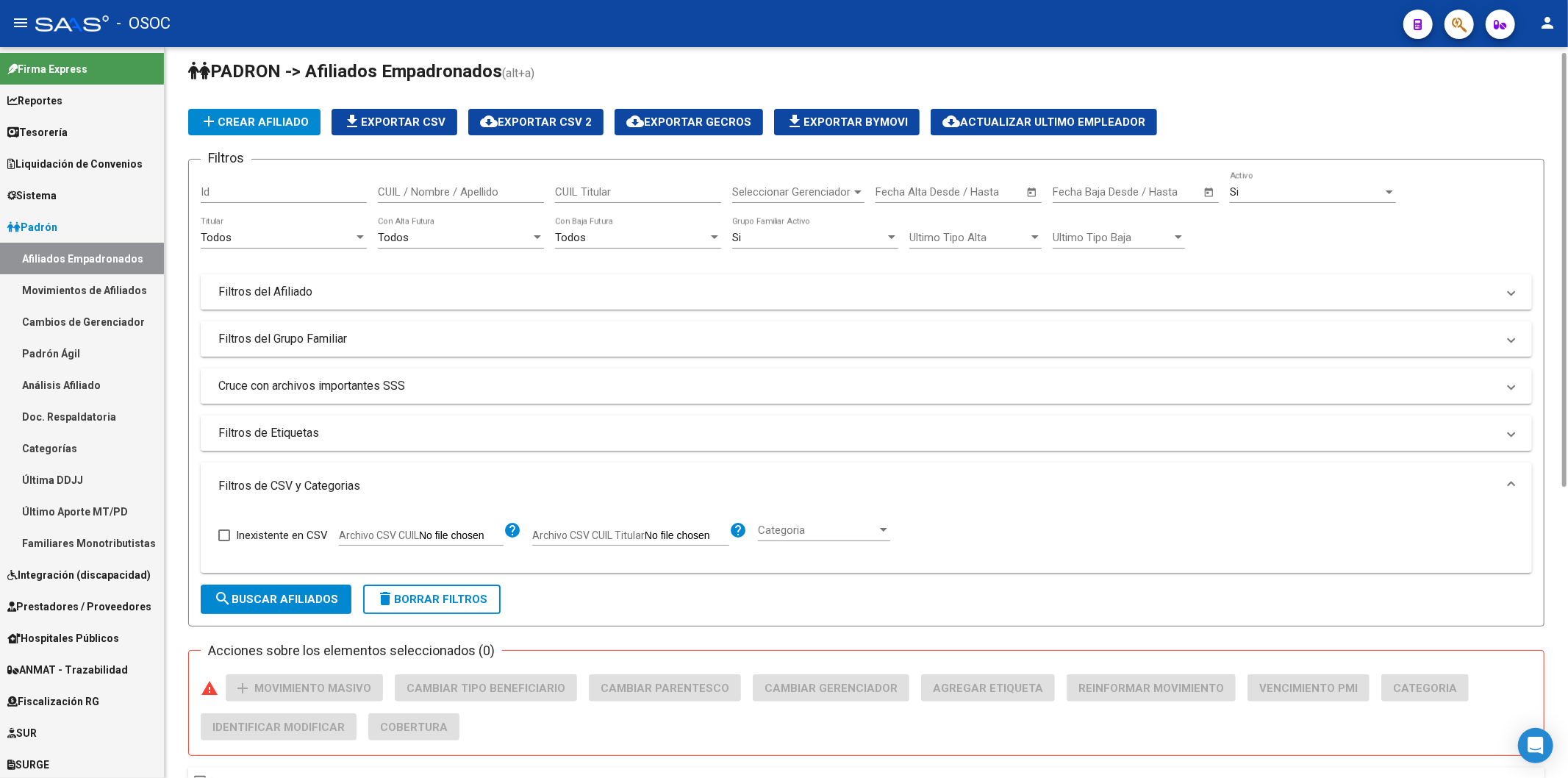 click on "Archivo CSV CUIL" at bounding box center [588, 535] 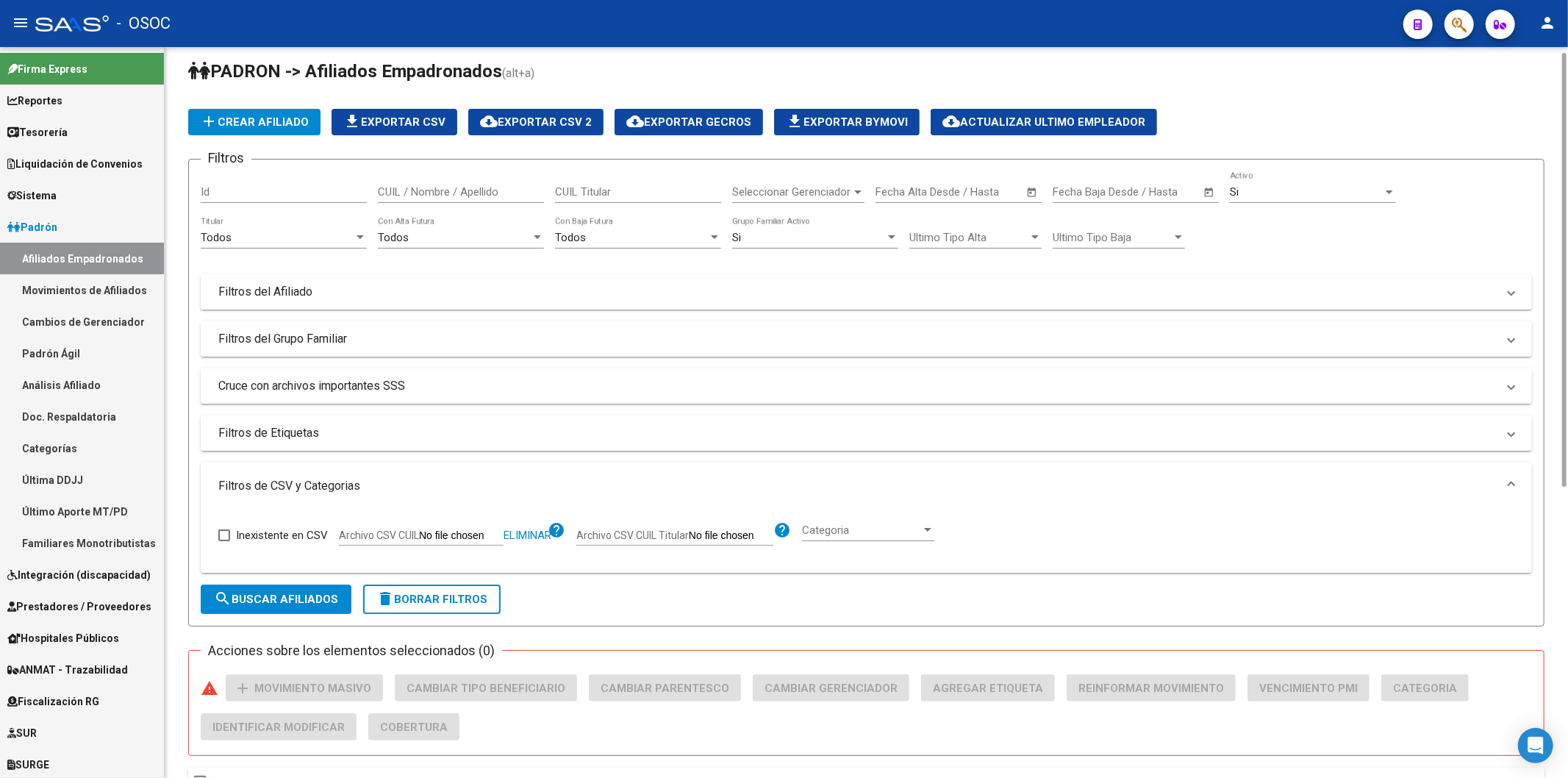 click on "search  Buscar Afiliados" 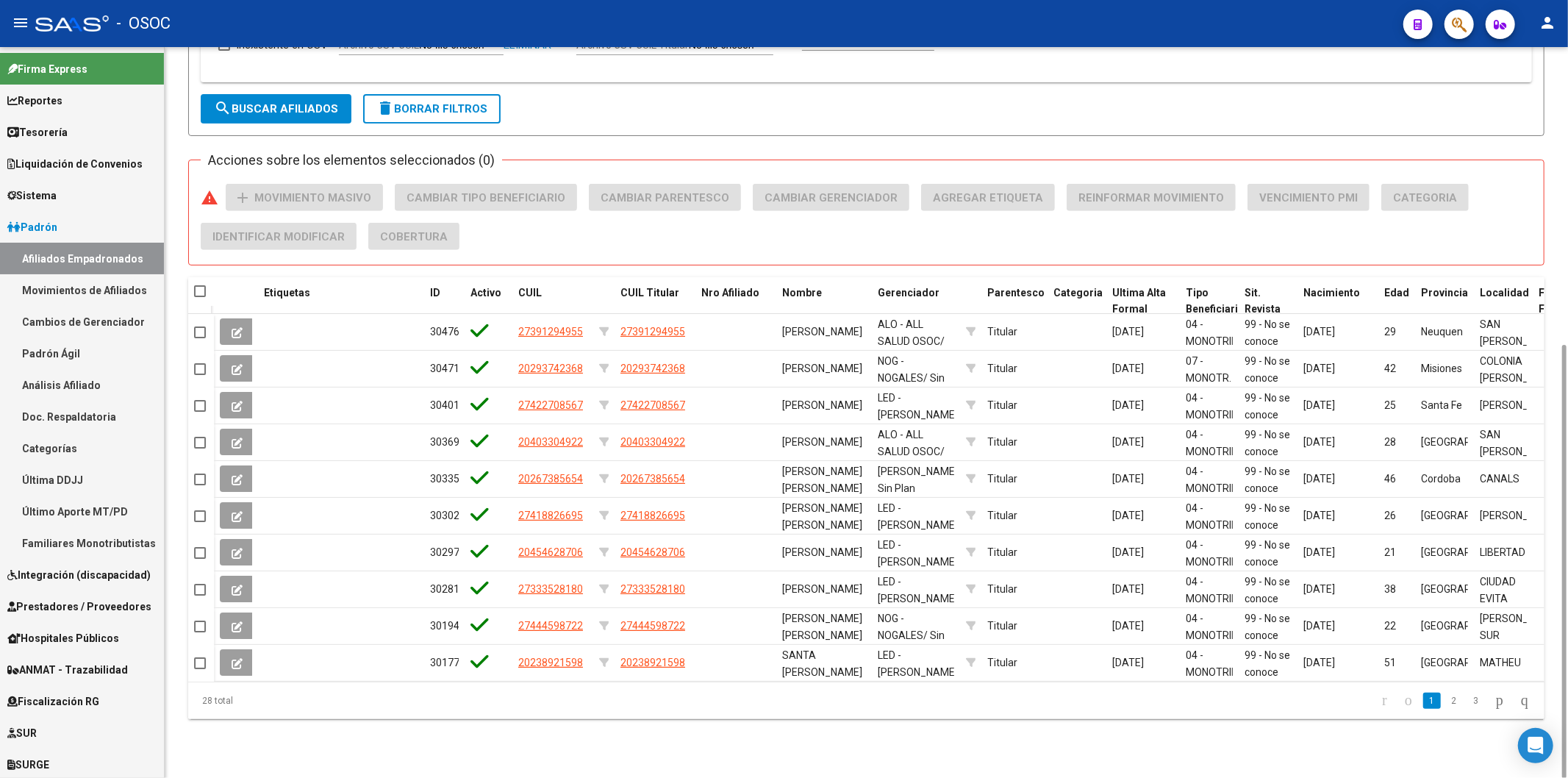 scroll, scrollTop: 0, scrollLeft: 0, axis: both 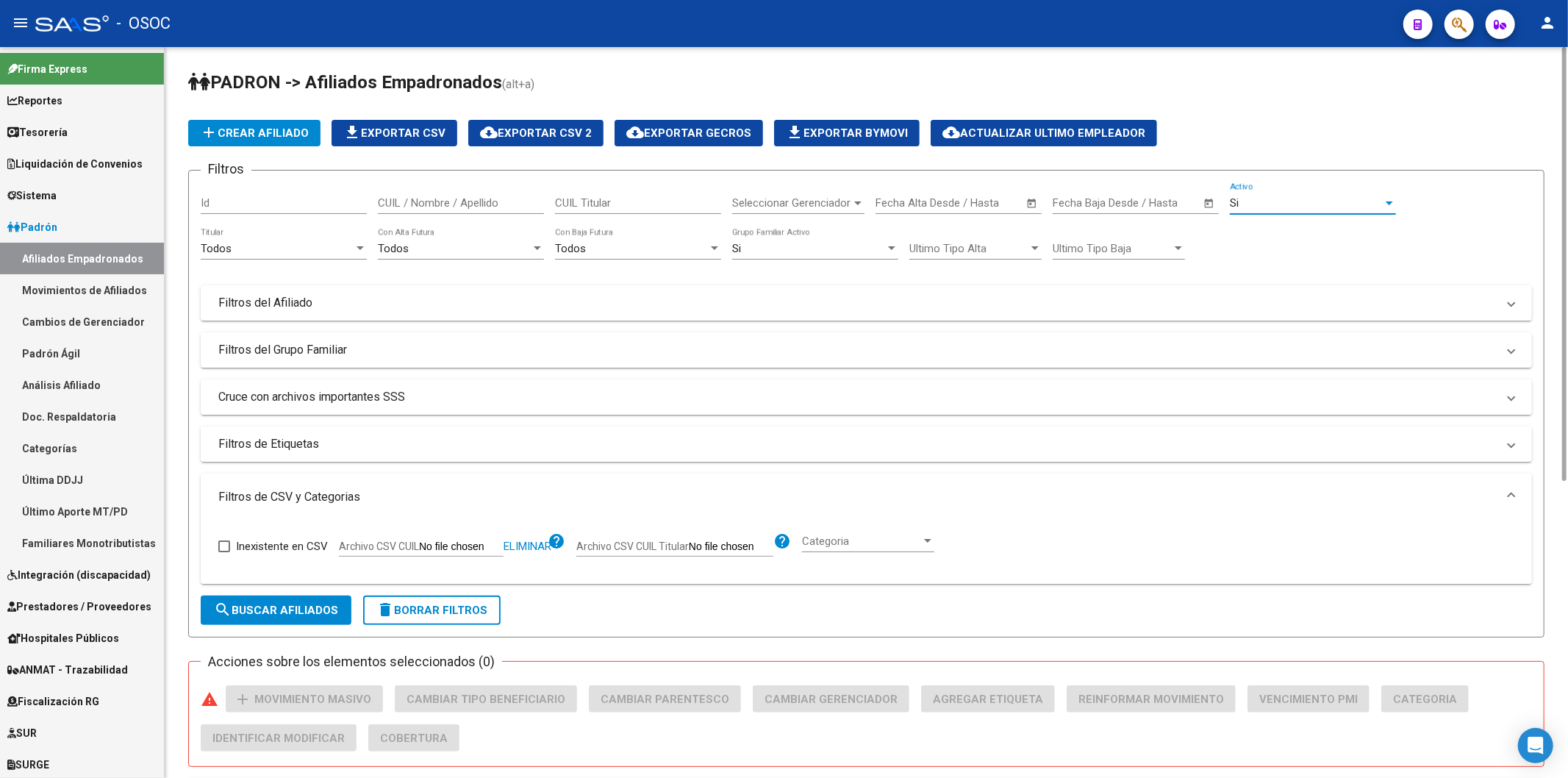 click on "Si" at bounding box center [1306, 203] 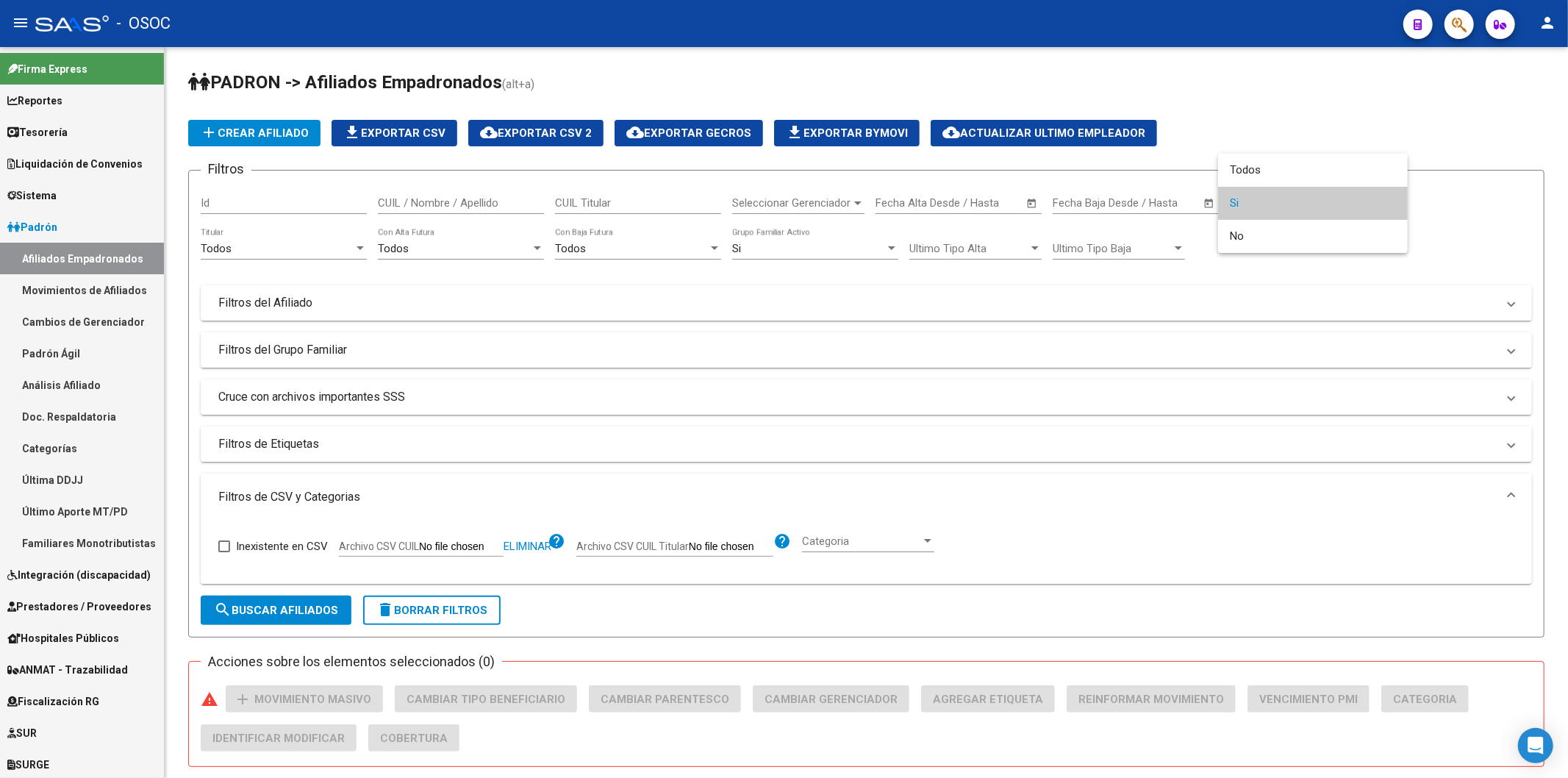 click at bounding box center (784, 389) 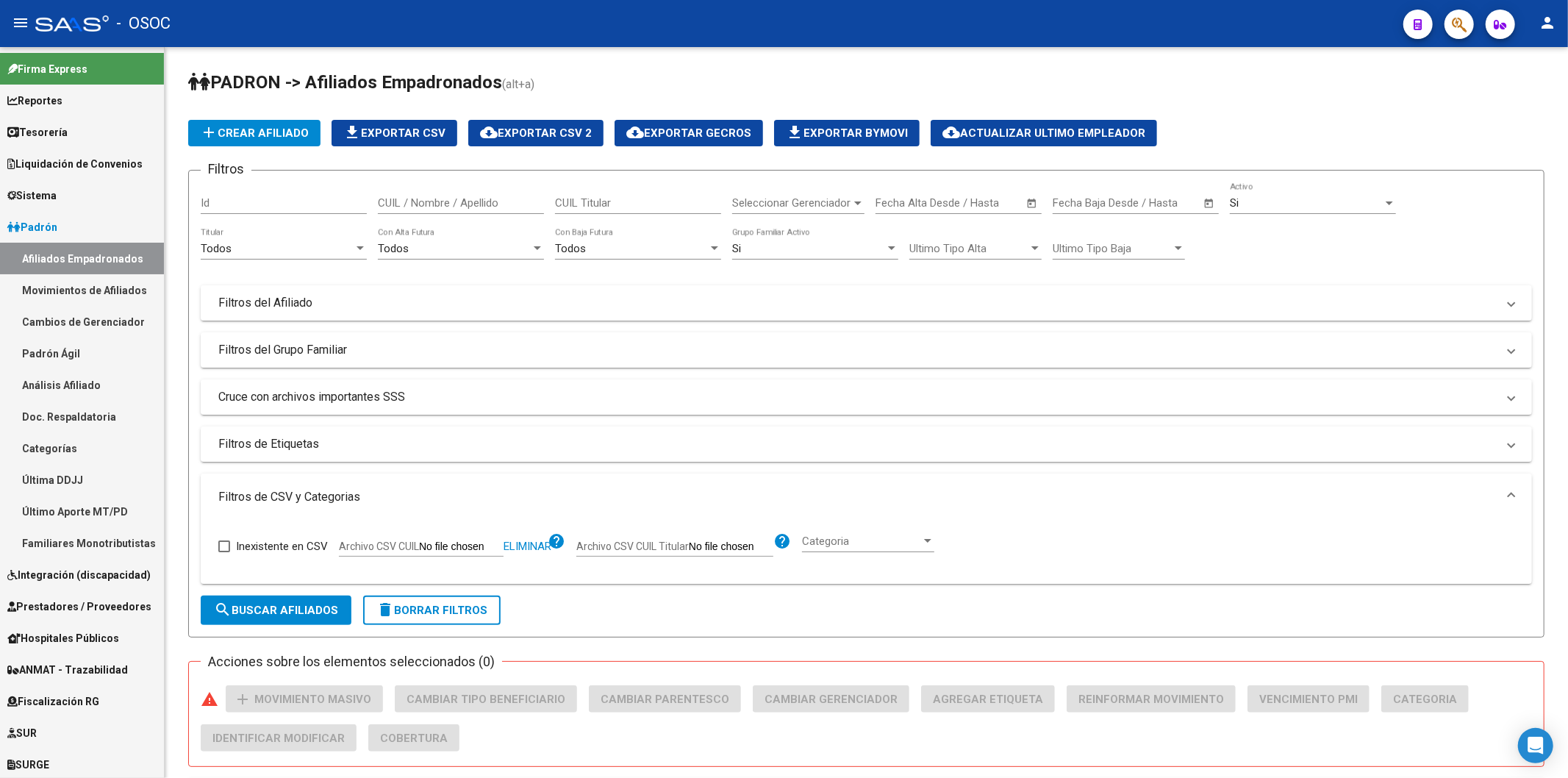 click on "Todos  Titular" 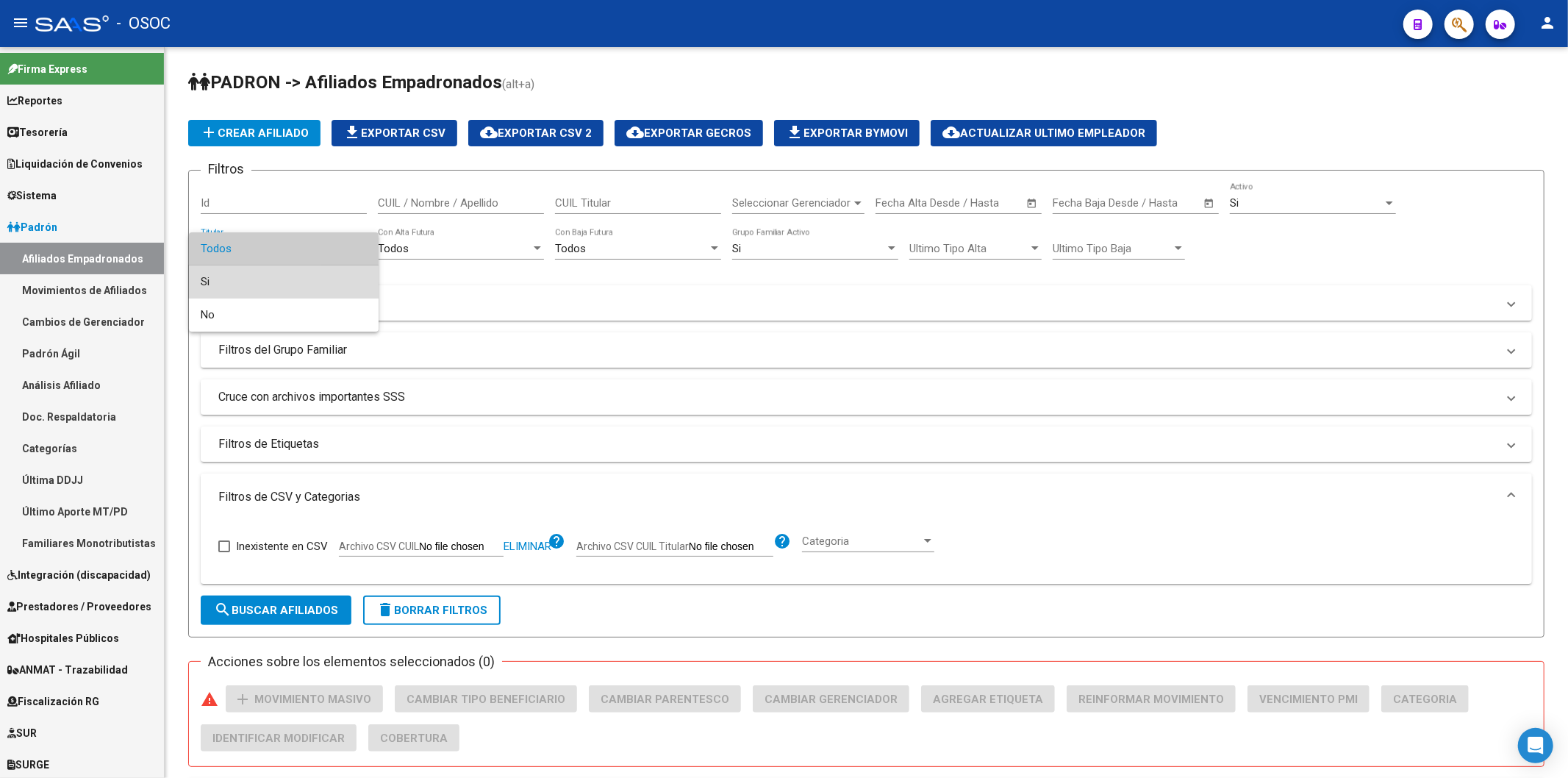 click on "Si" at bounding box center (284, 282) 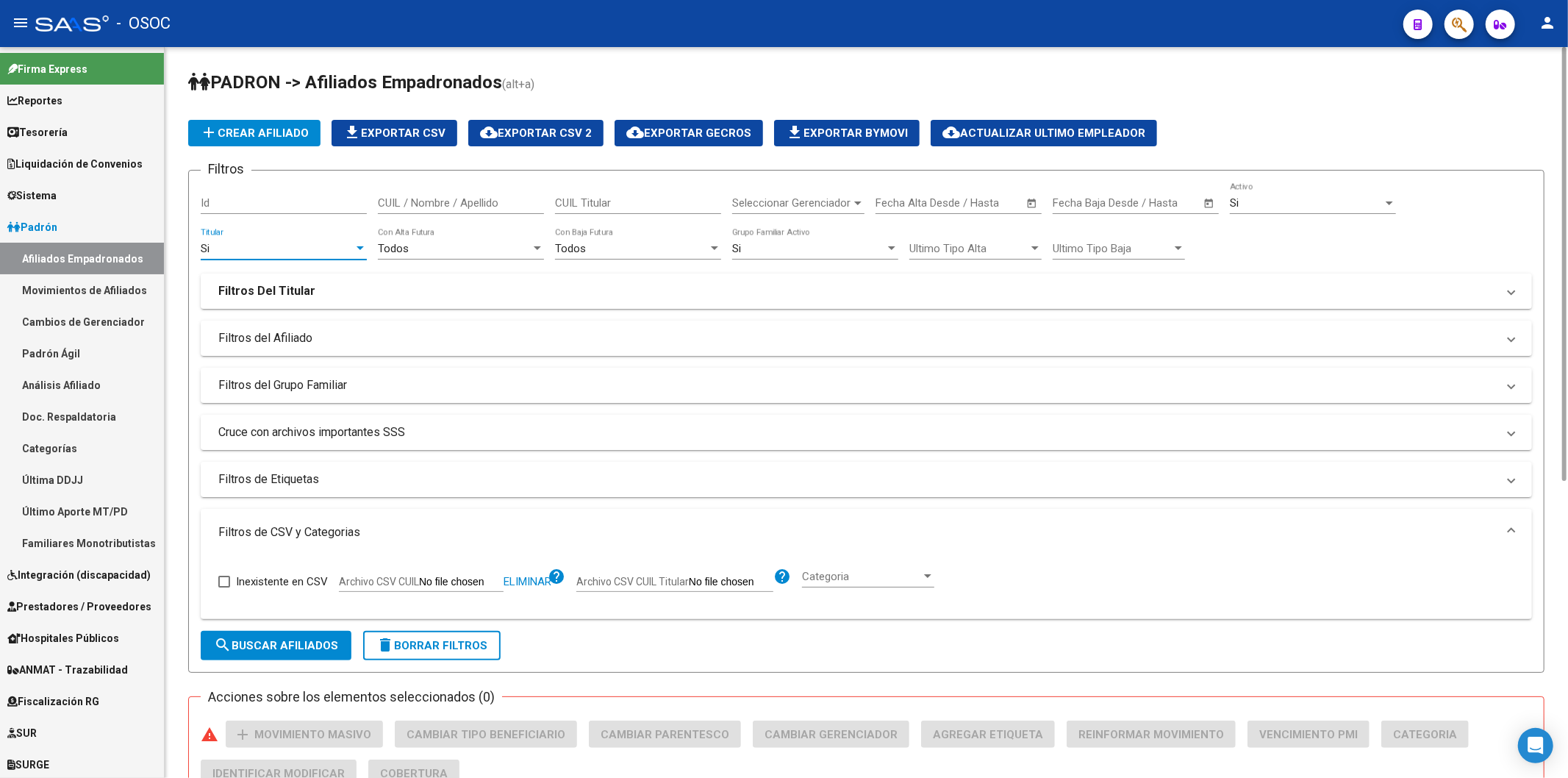 click on "search" 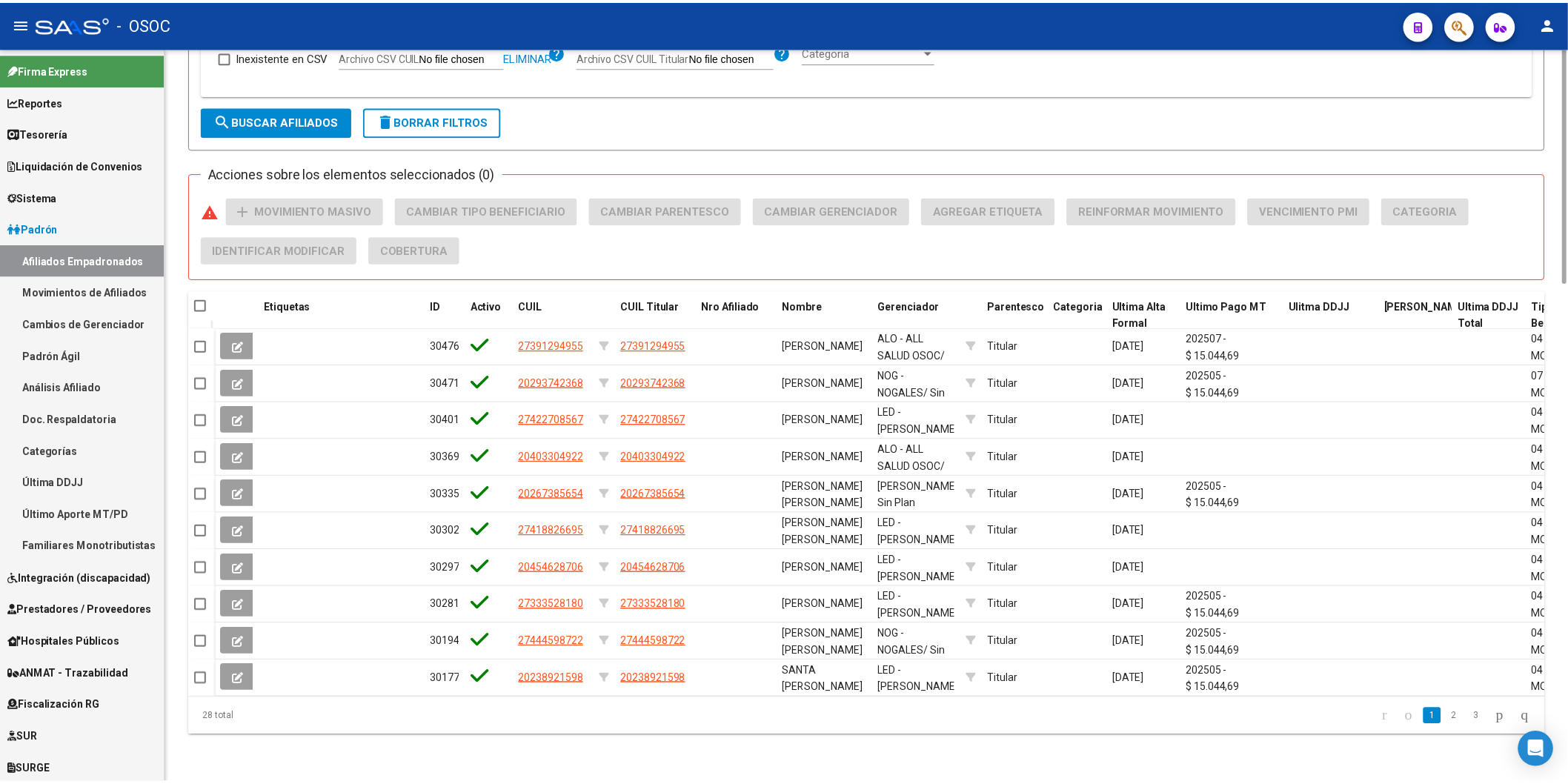 scroll, scrollTop: 216, scrollLeft: 0, axis: vertical 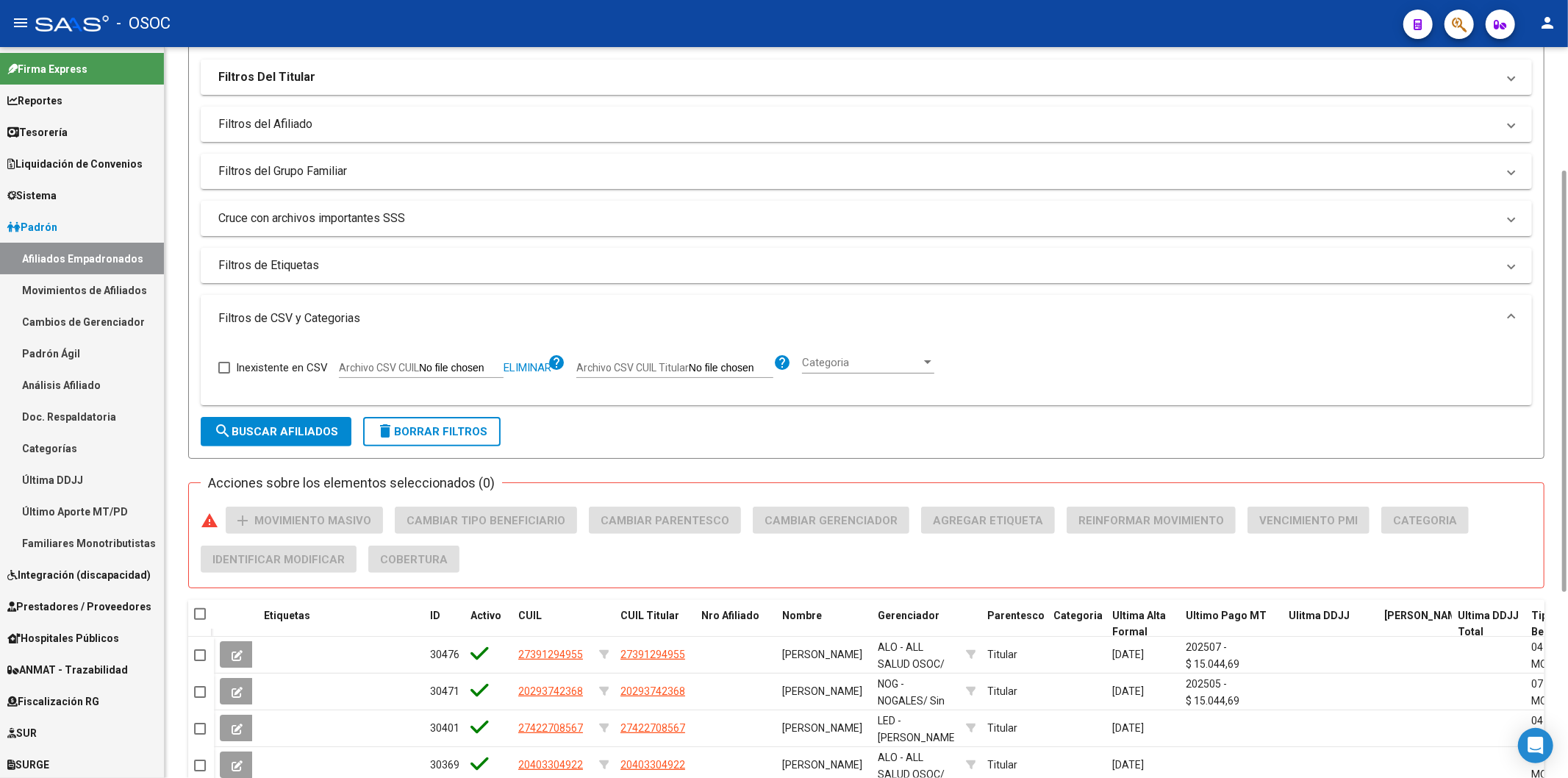 click at bounding box center (200, 614) 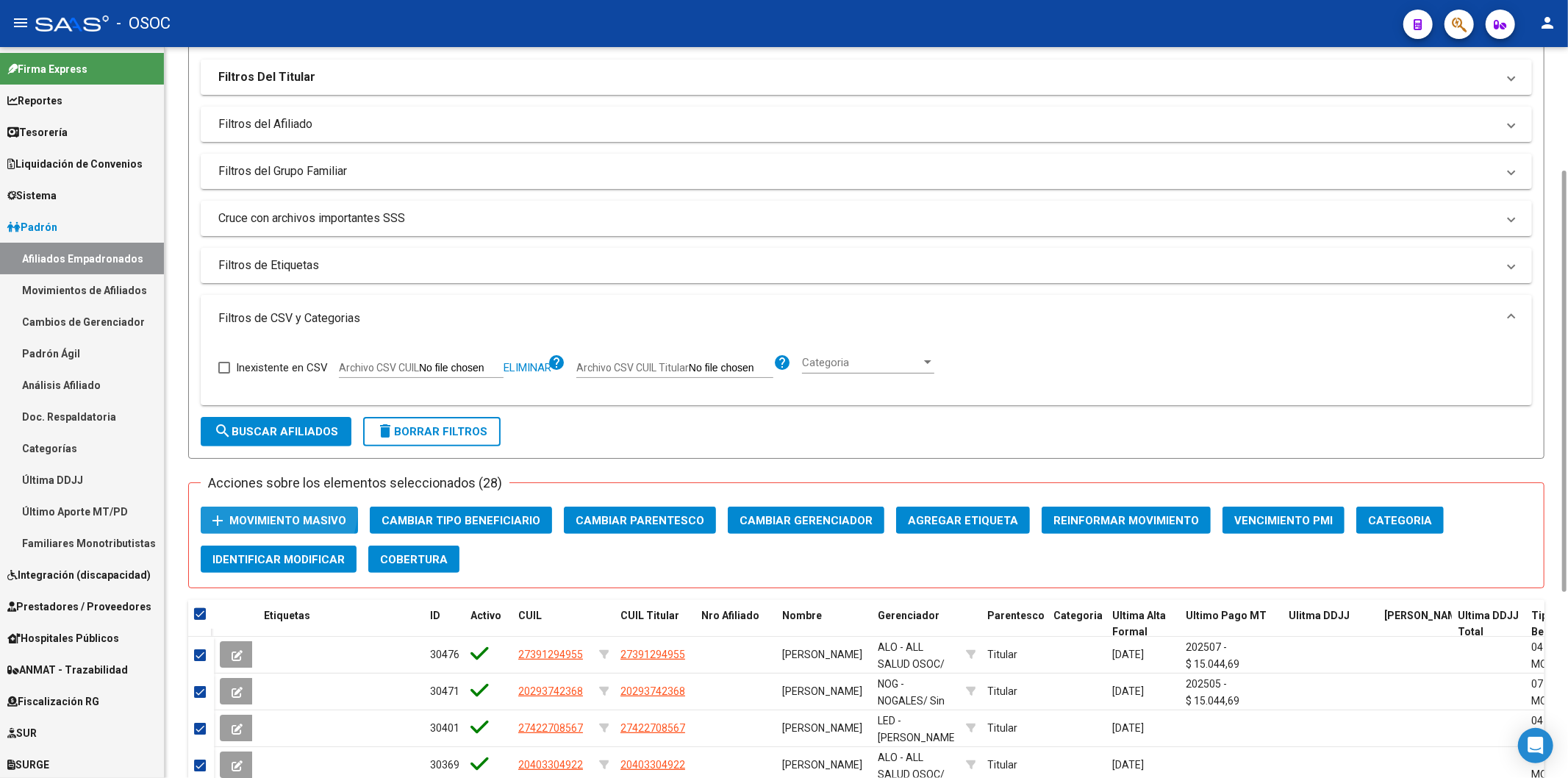 click on "add Movimiento Masivo" 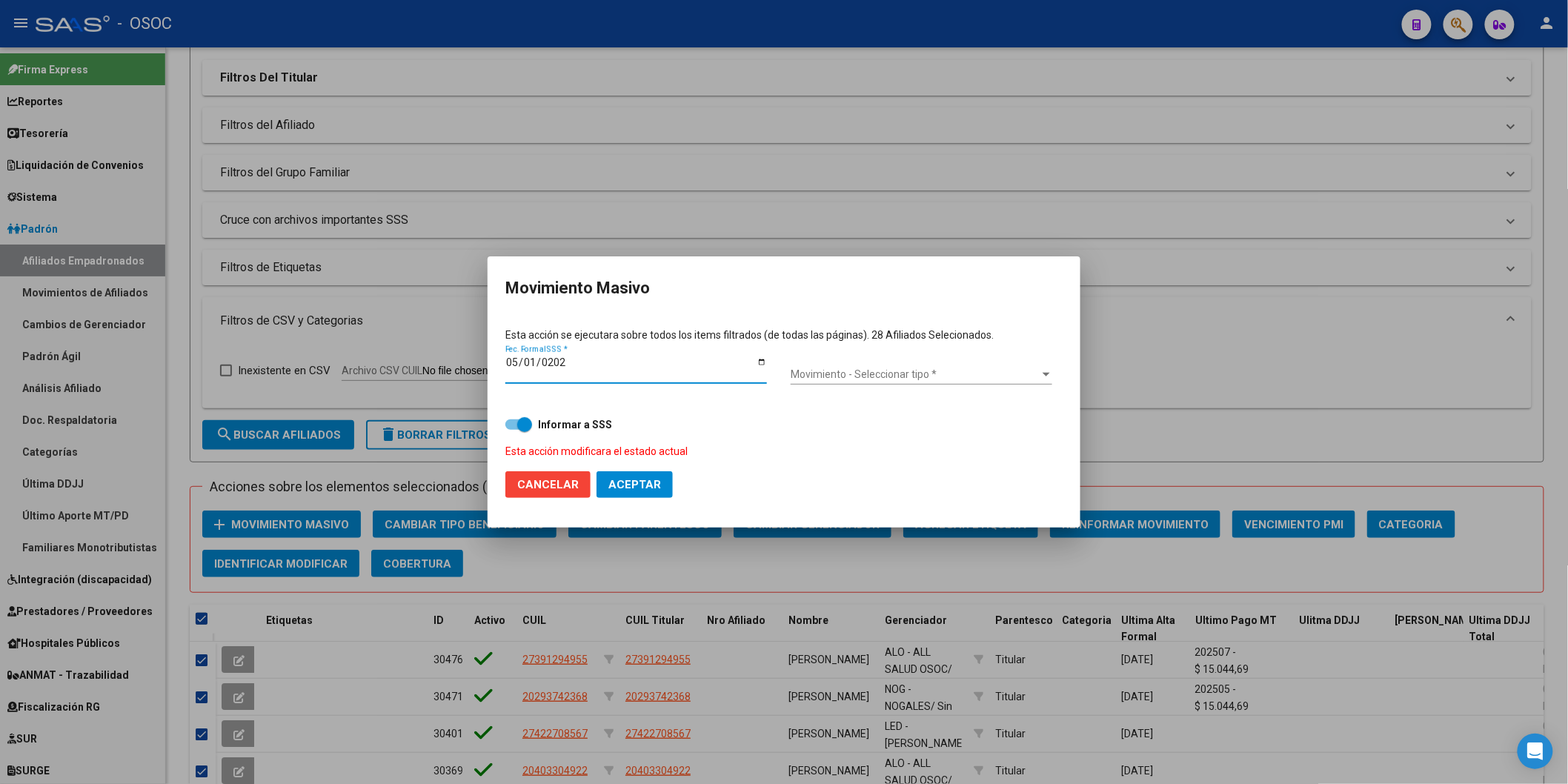 type on "[DATE]" 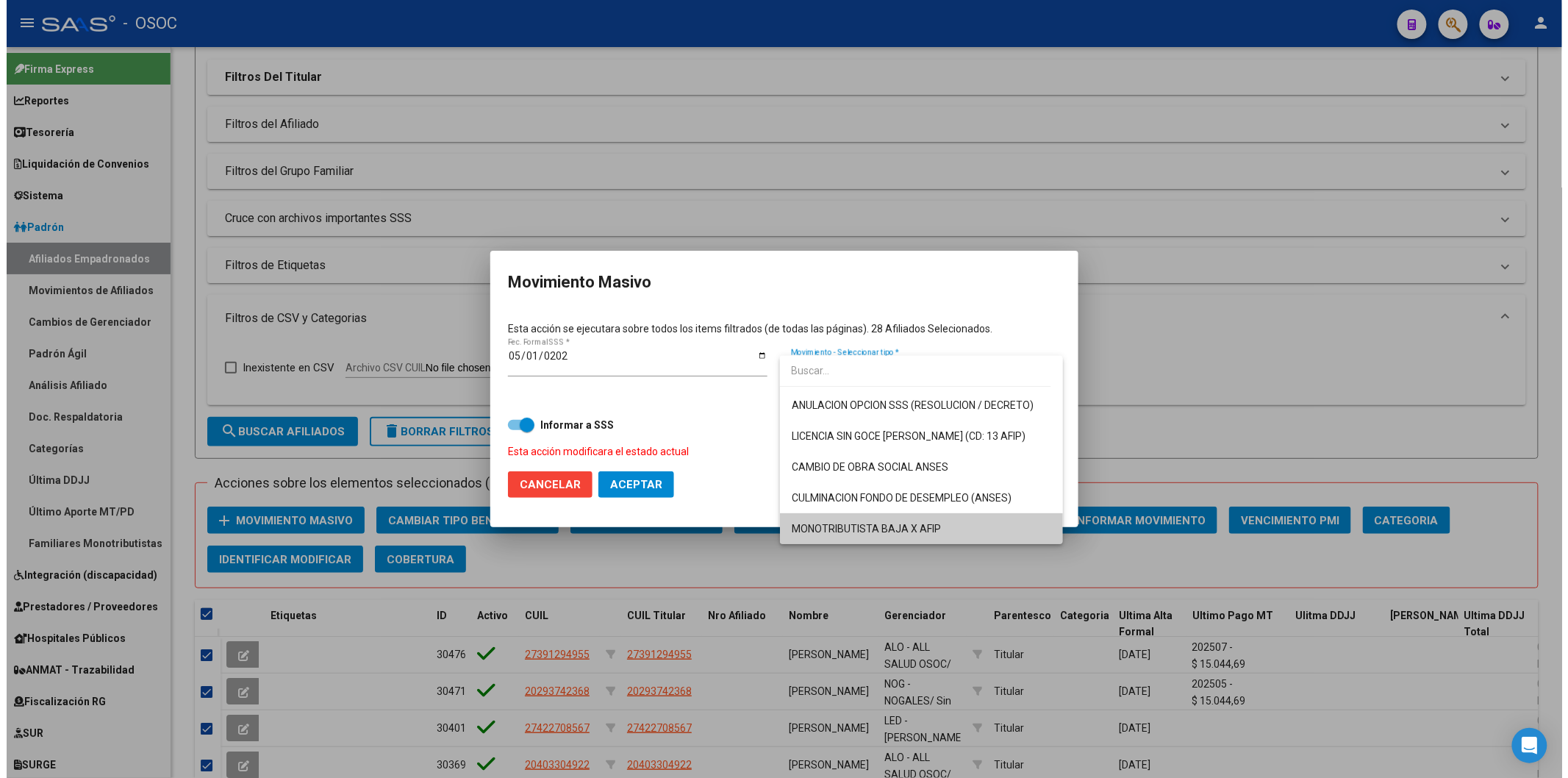 scroll, scrollTop: 275, scrollLeft: 0, axis: vertical 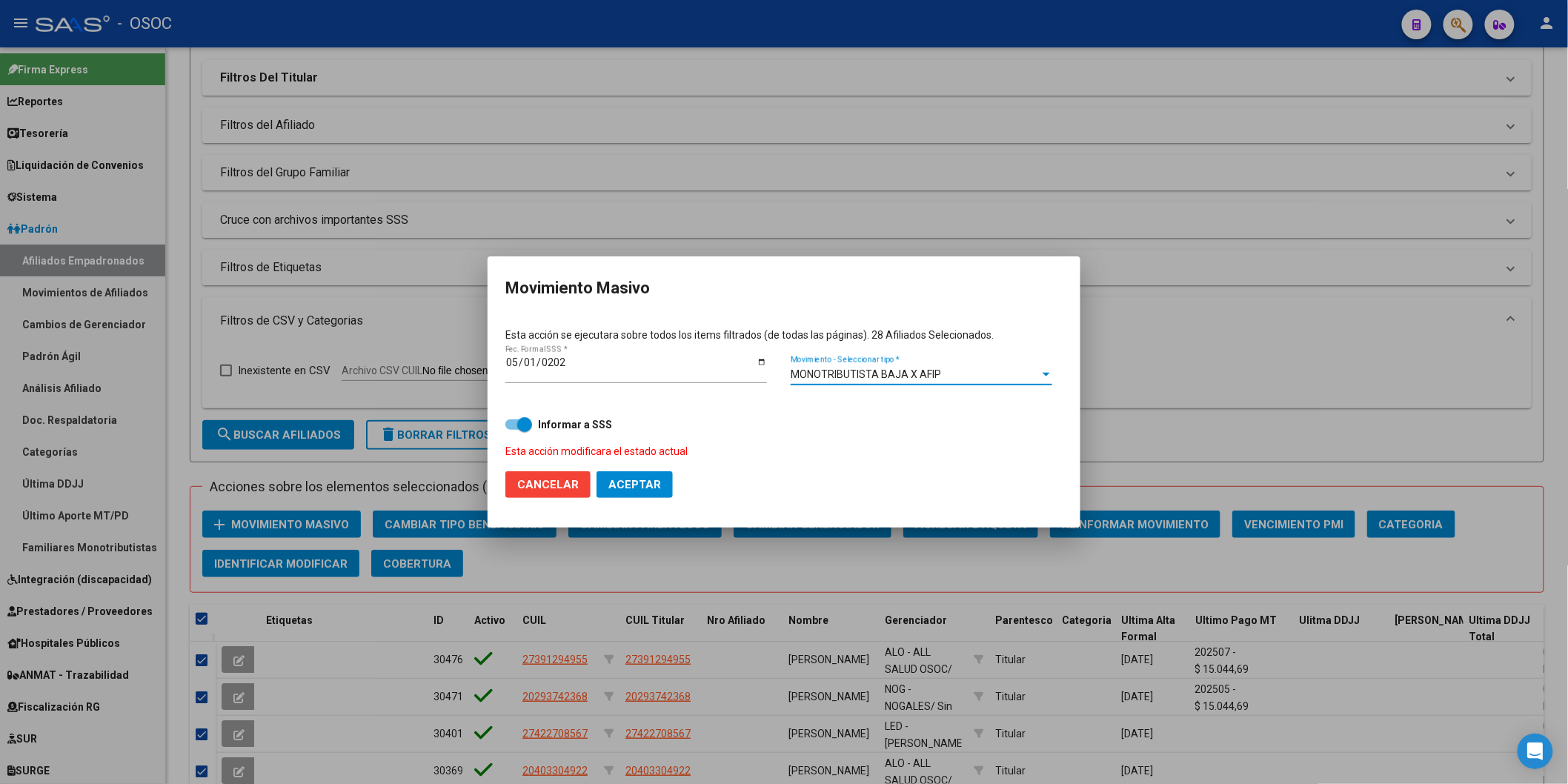click on "Informar a SSS  Esta acción modificara el estado actual" at bounding box center (784, 428) 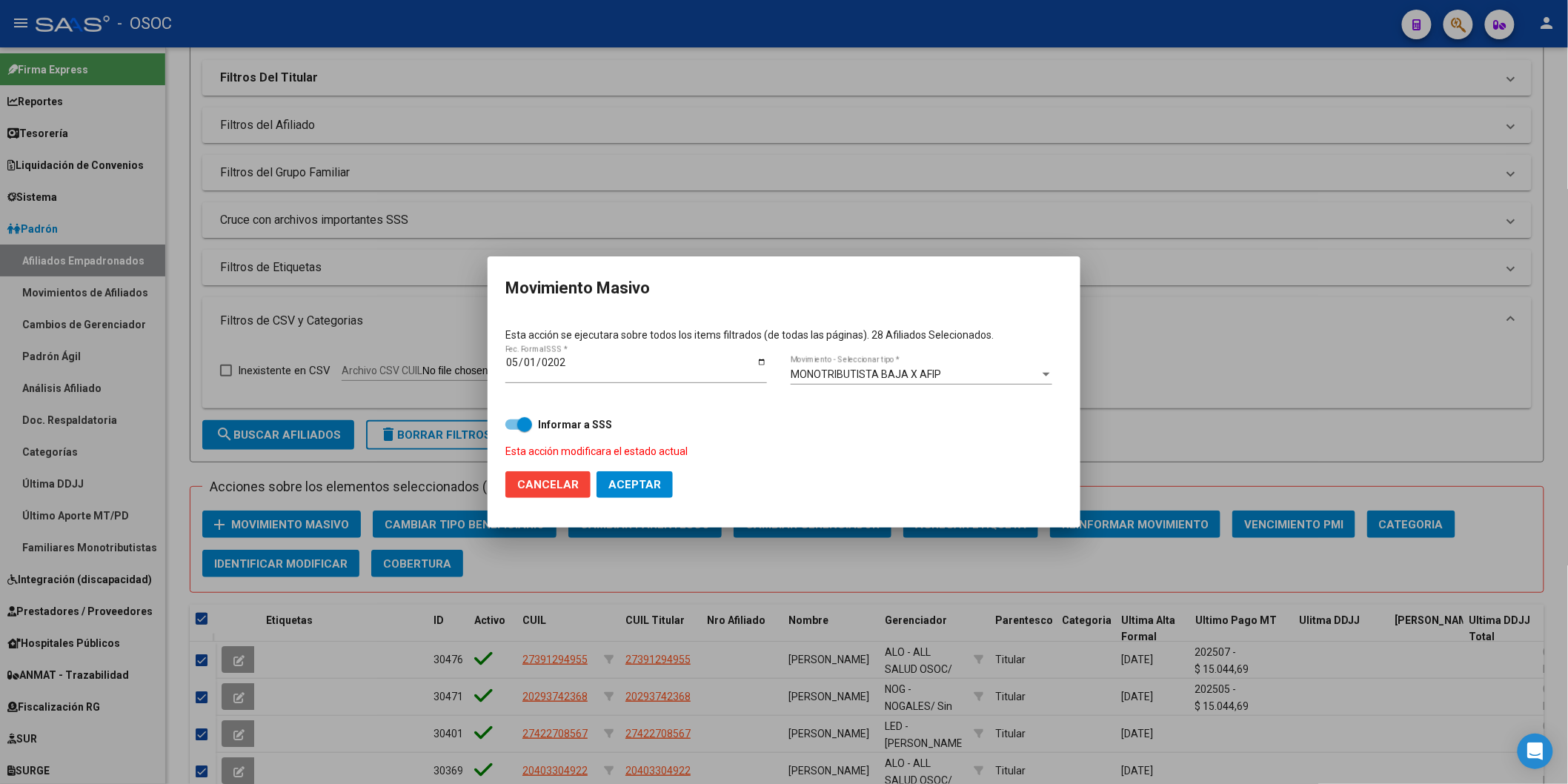 click at bounding box center [525, 425] 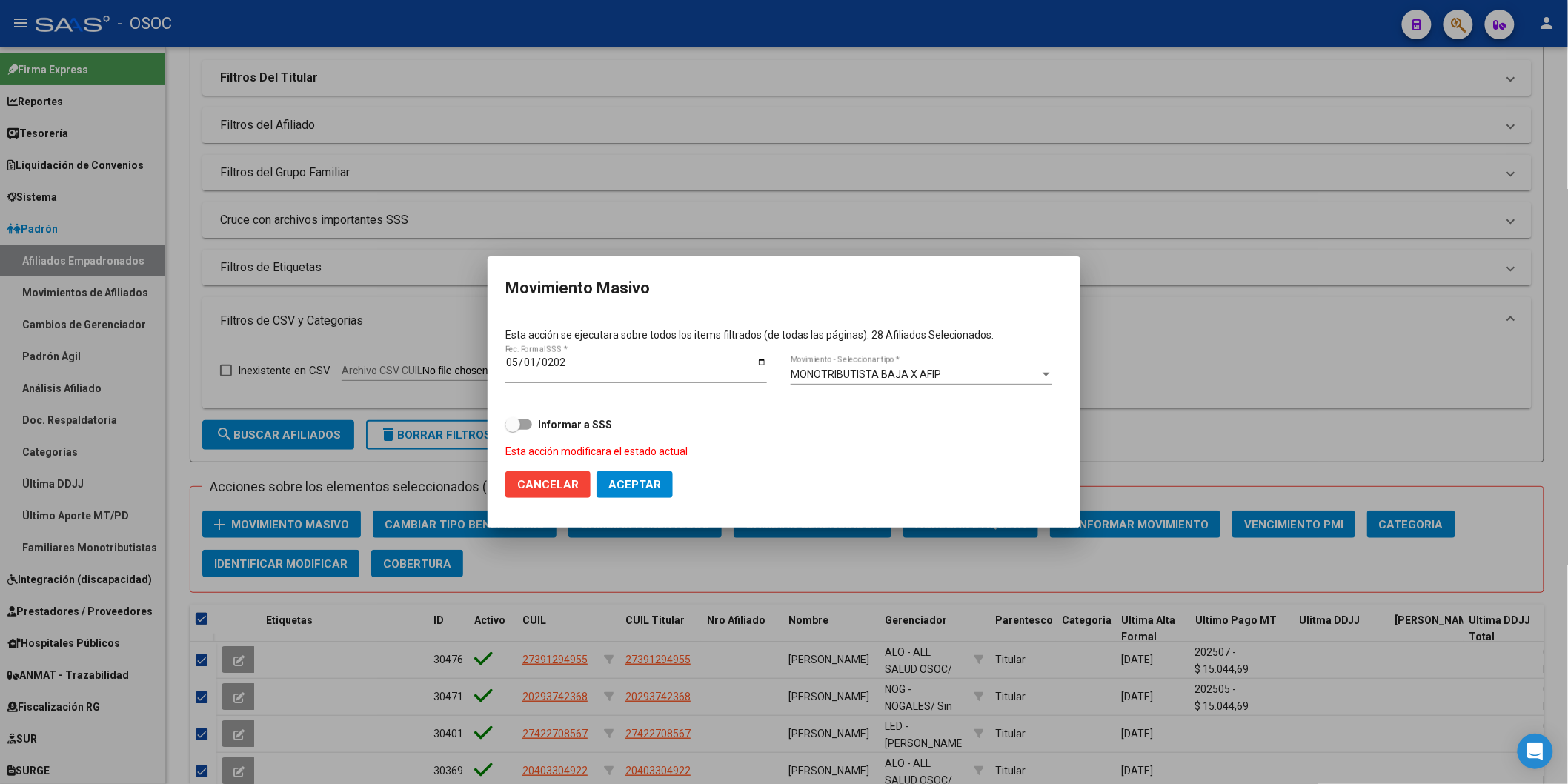 click on "Aceptar" 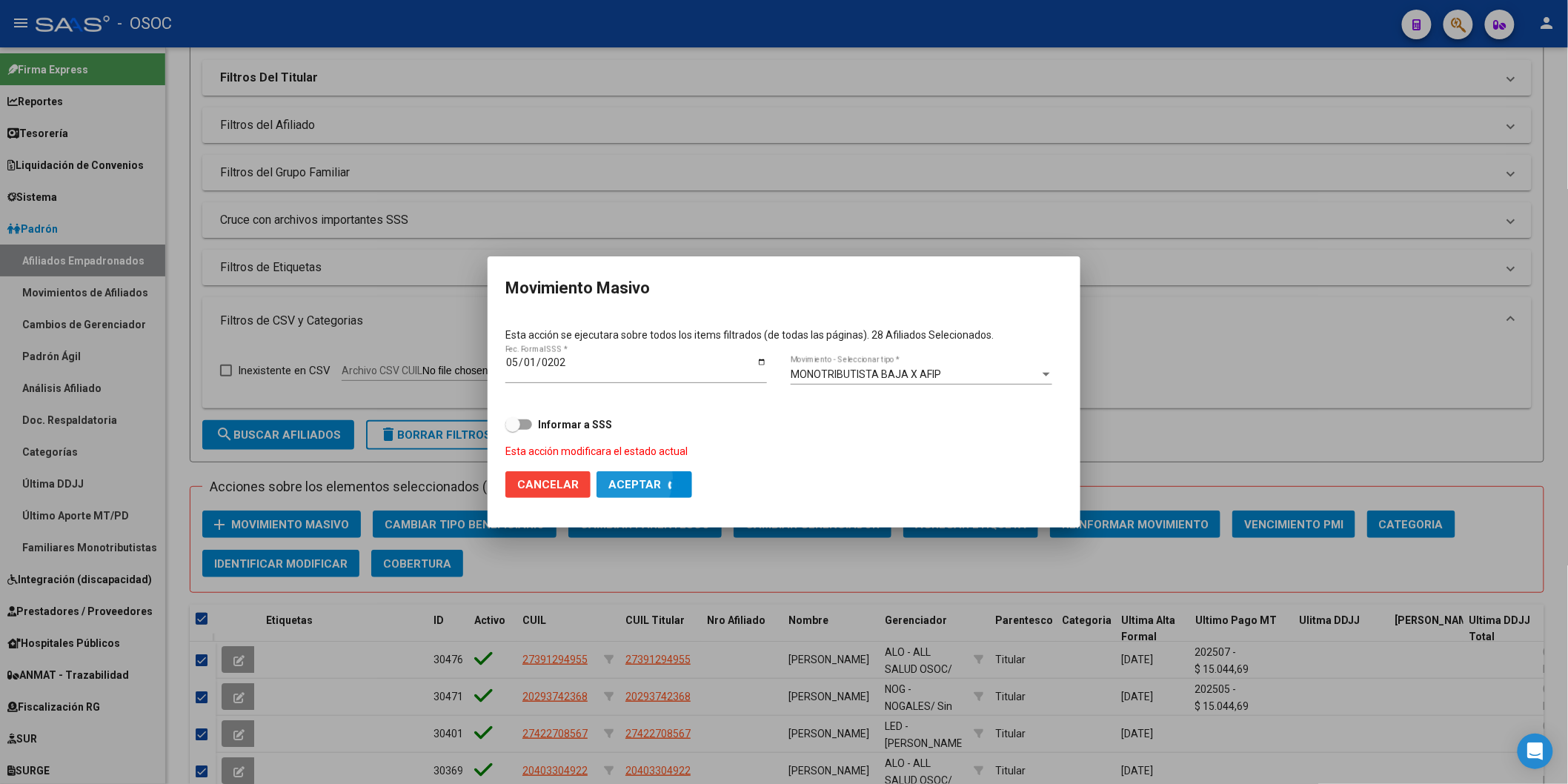 checkbox on "false" 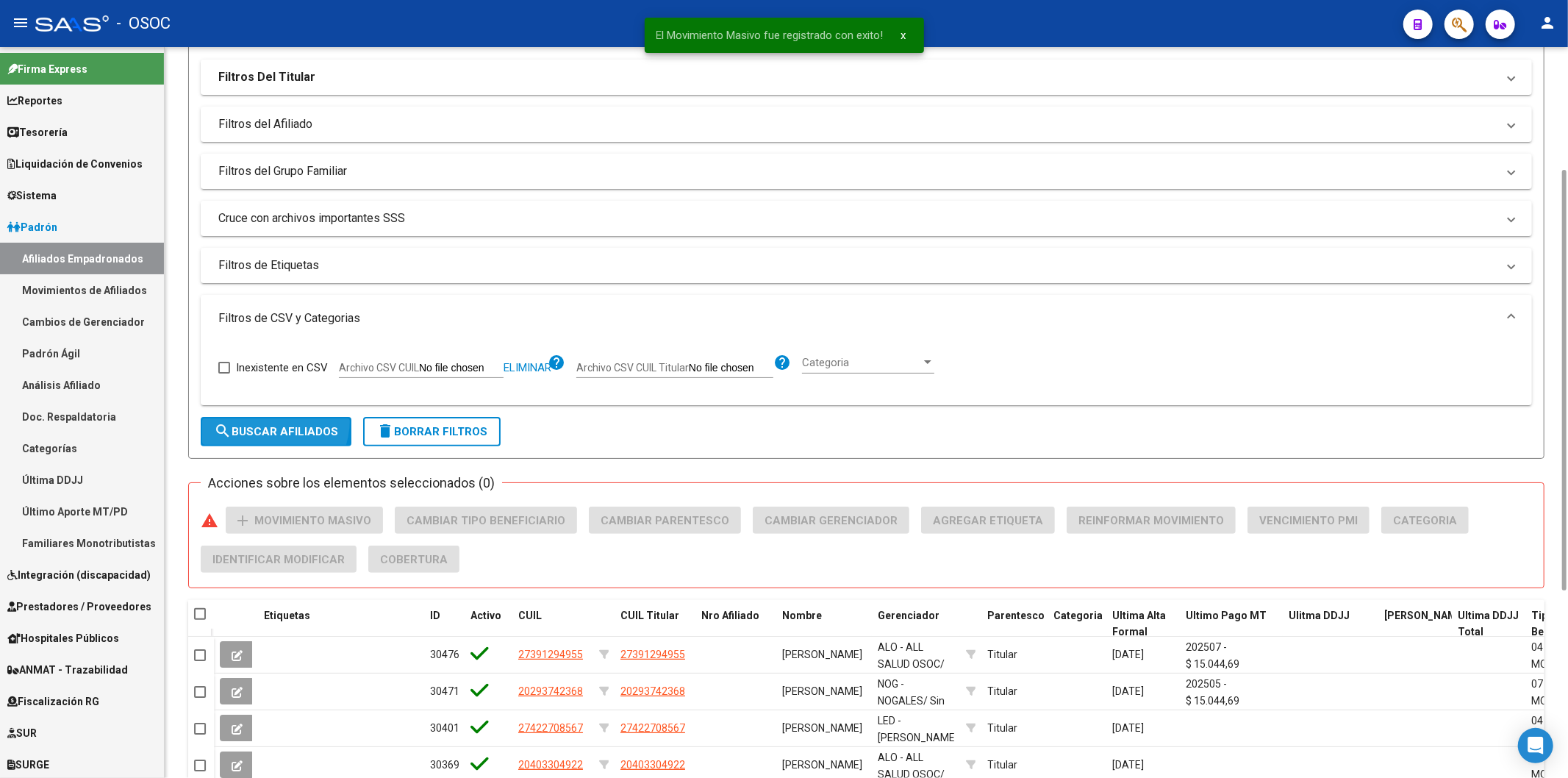 click on "search  Buscar Afiliados" 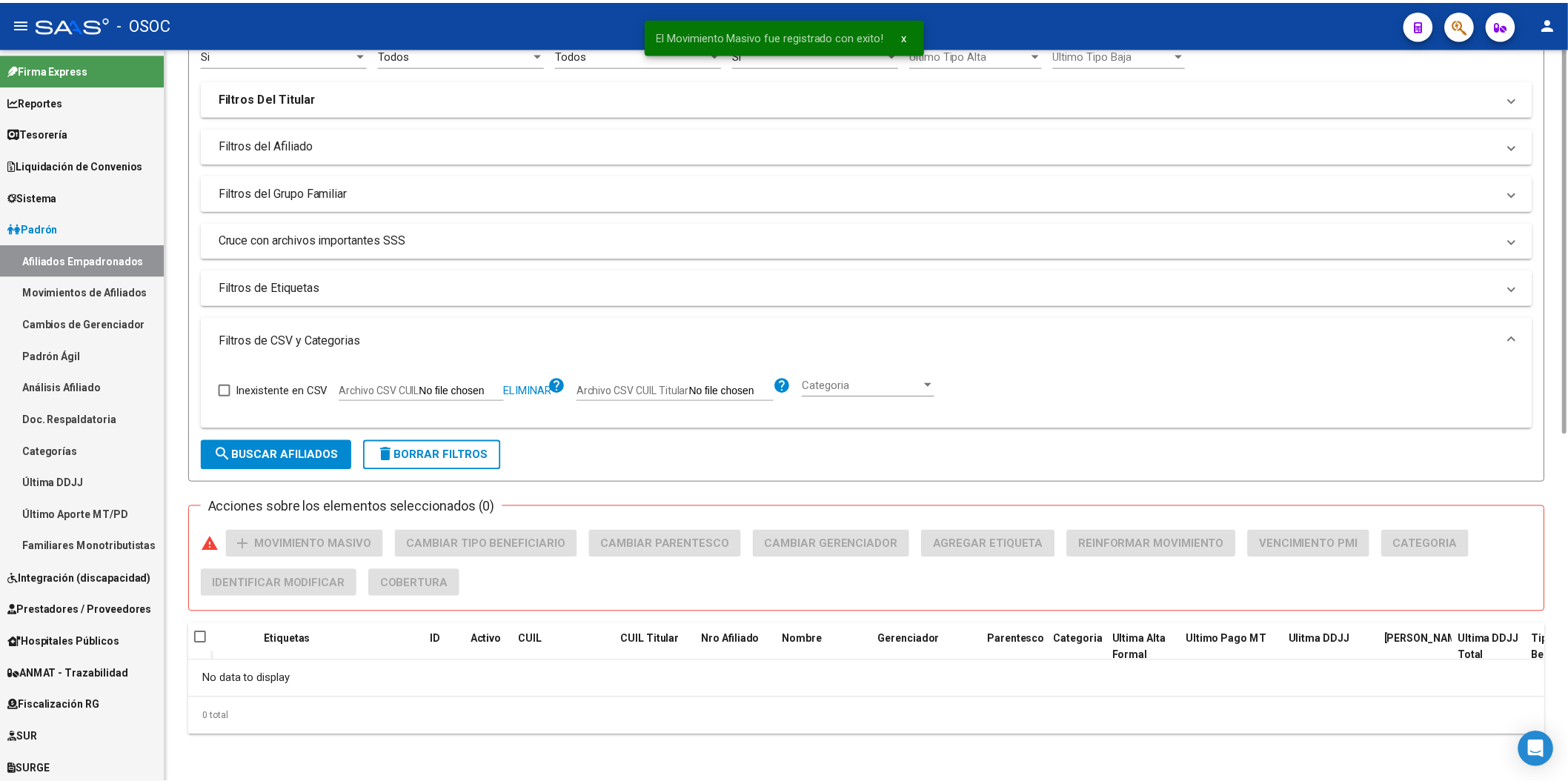 scroll, scrollTop: 0, scrollLeft: 0, axis: both 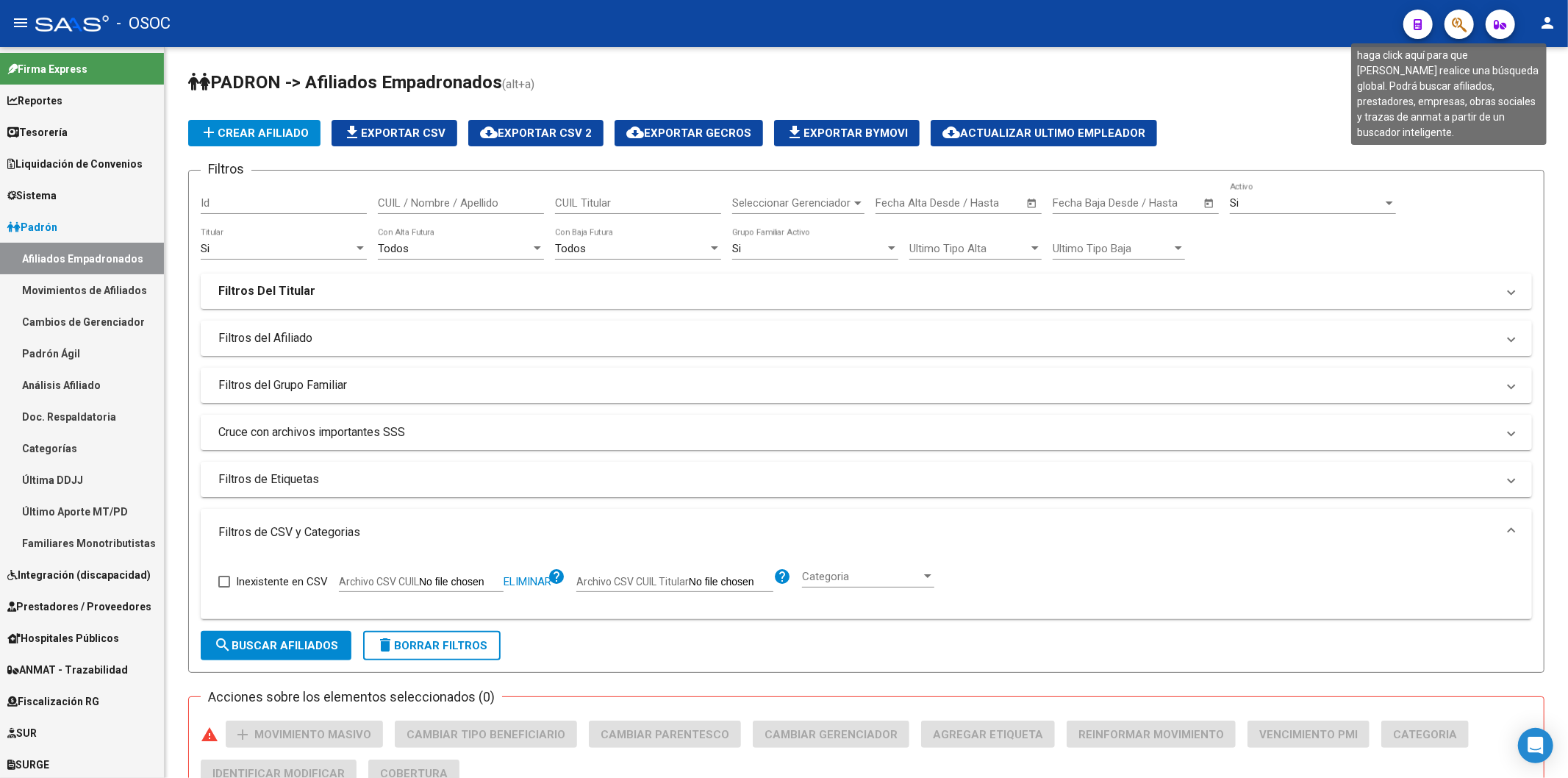 click 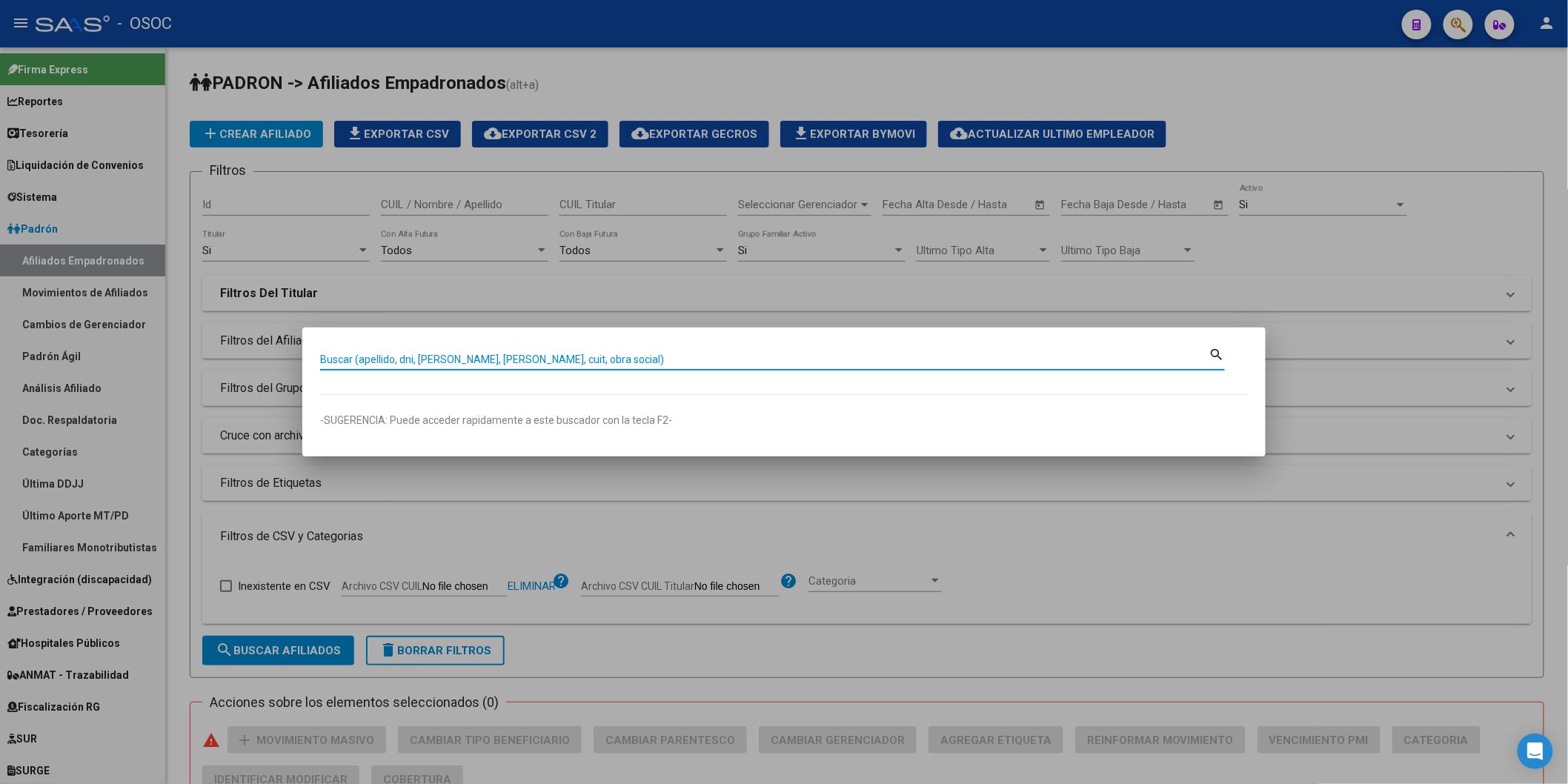 paste on "20384824561" 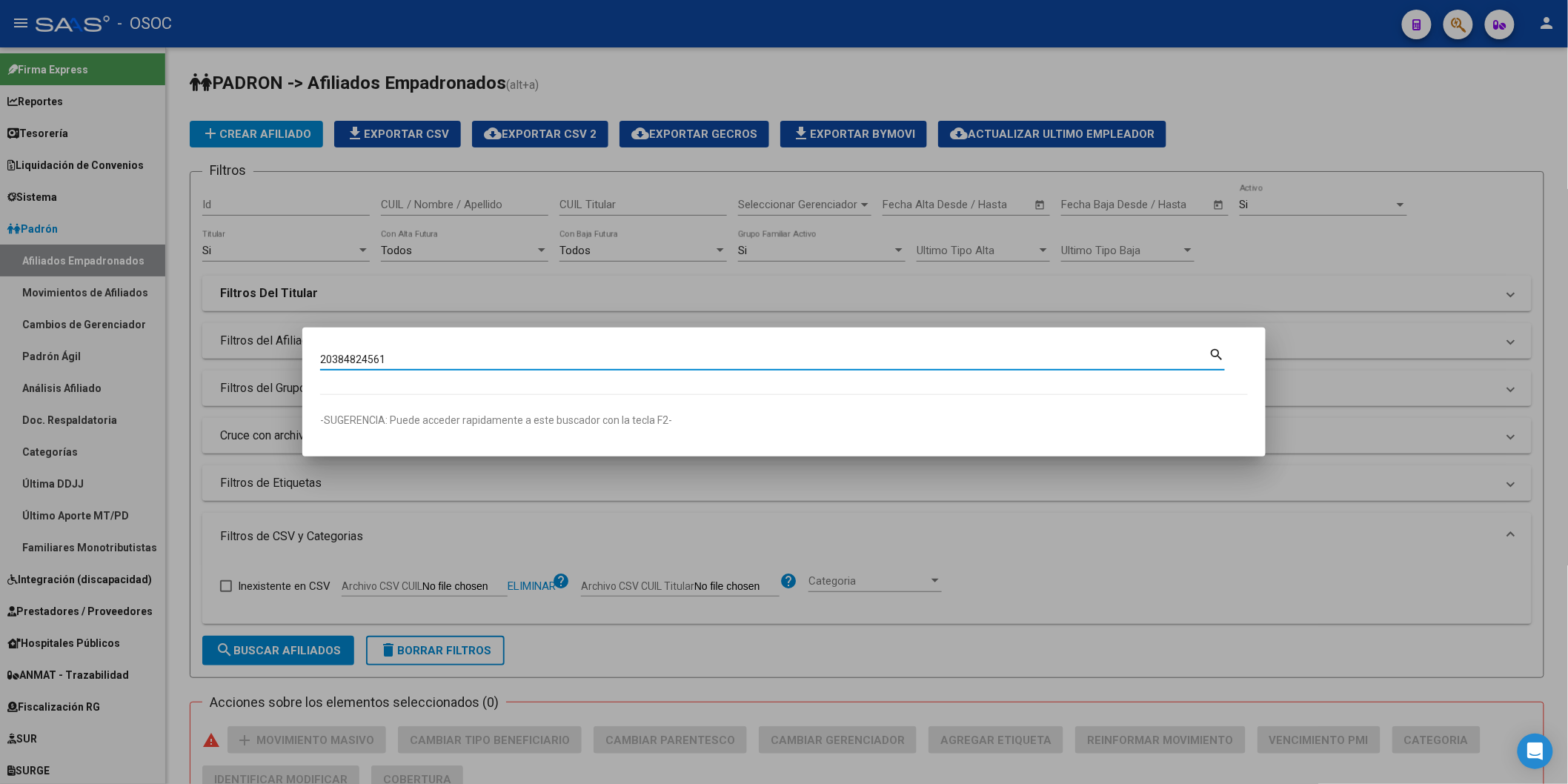 type on "20384824561" 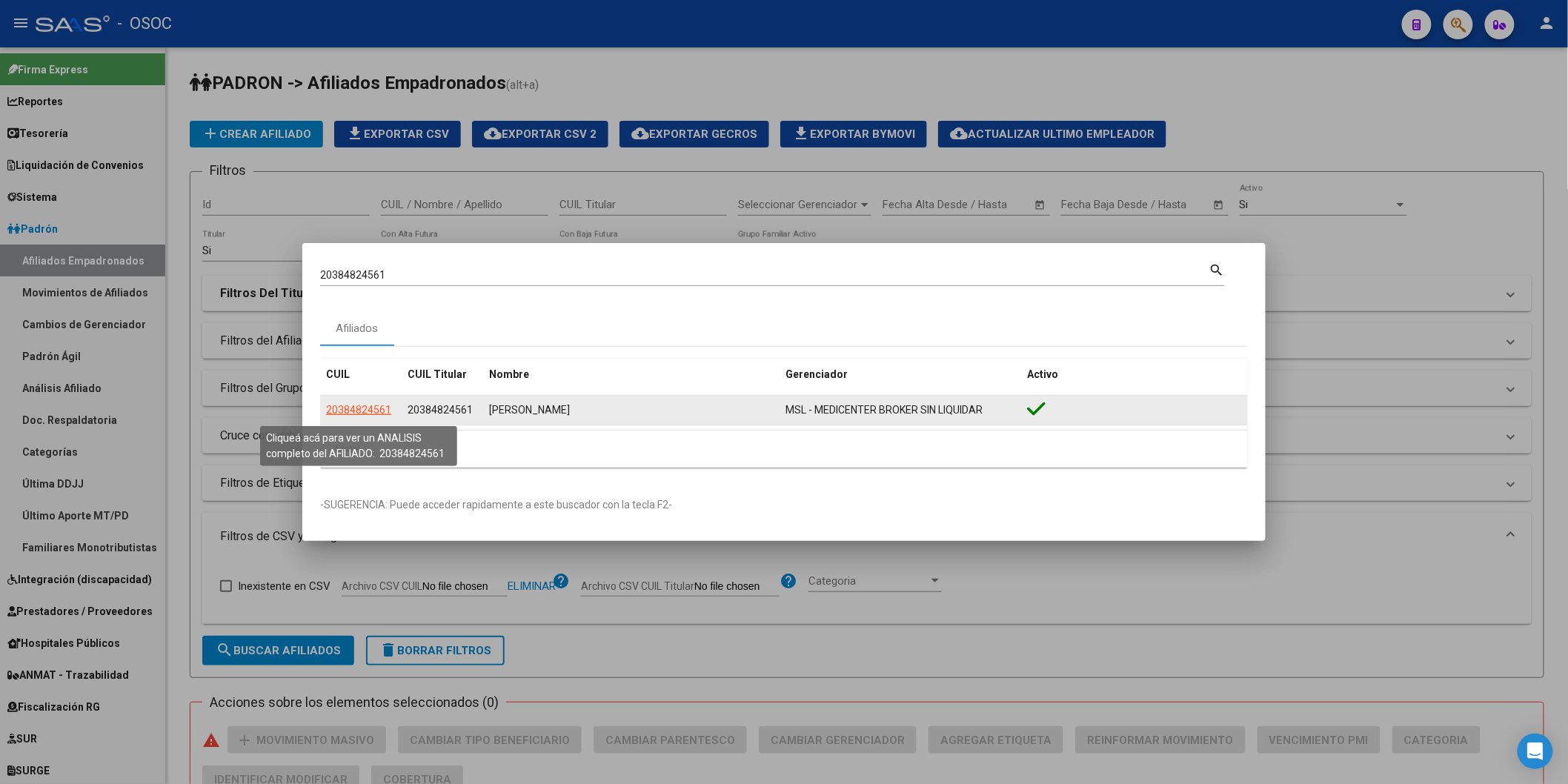 click on "20384824561" 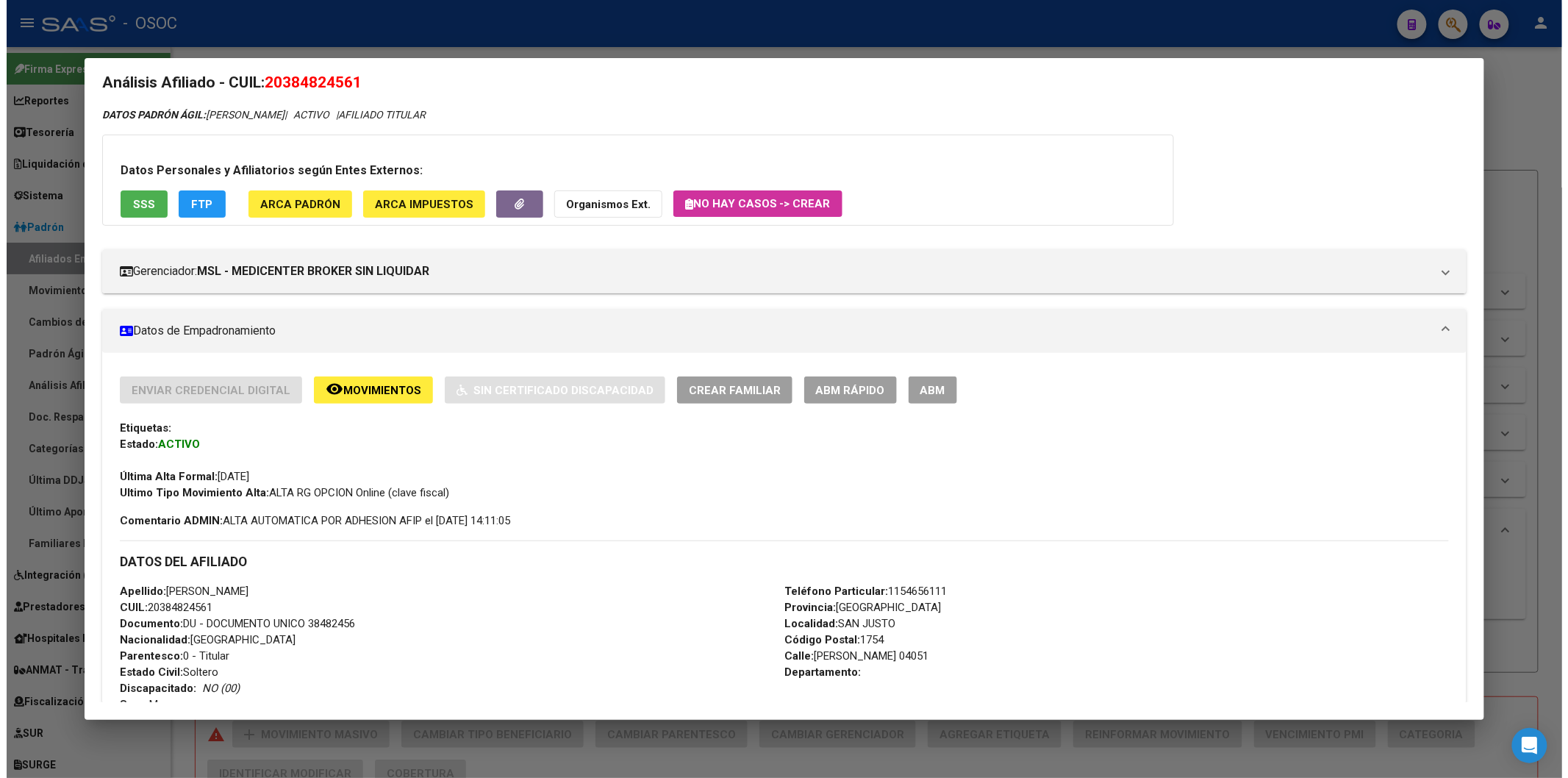 scroll, scrollTop: 0, scrollLeft: 0, axis: both 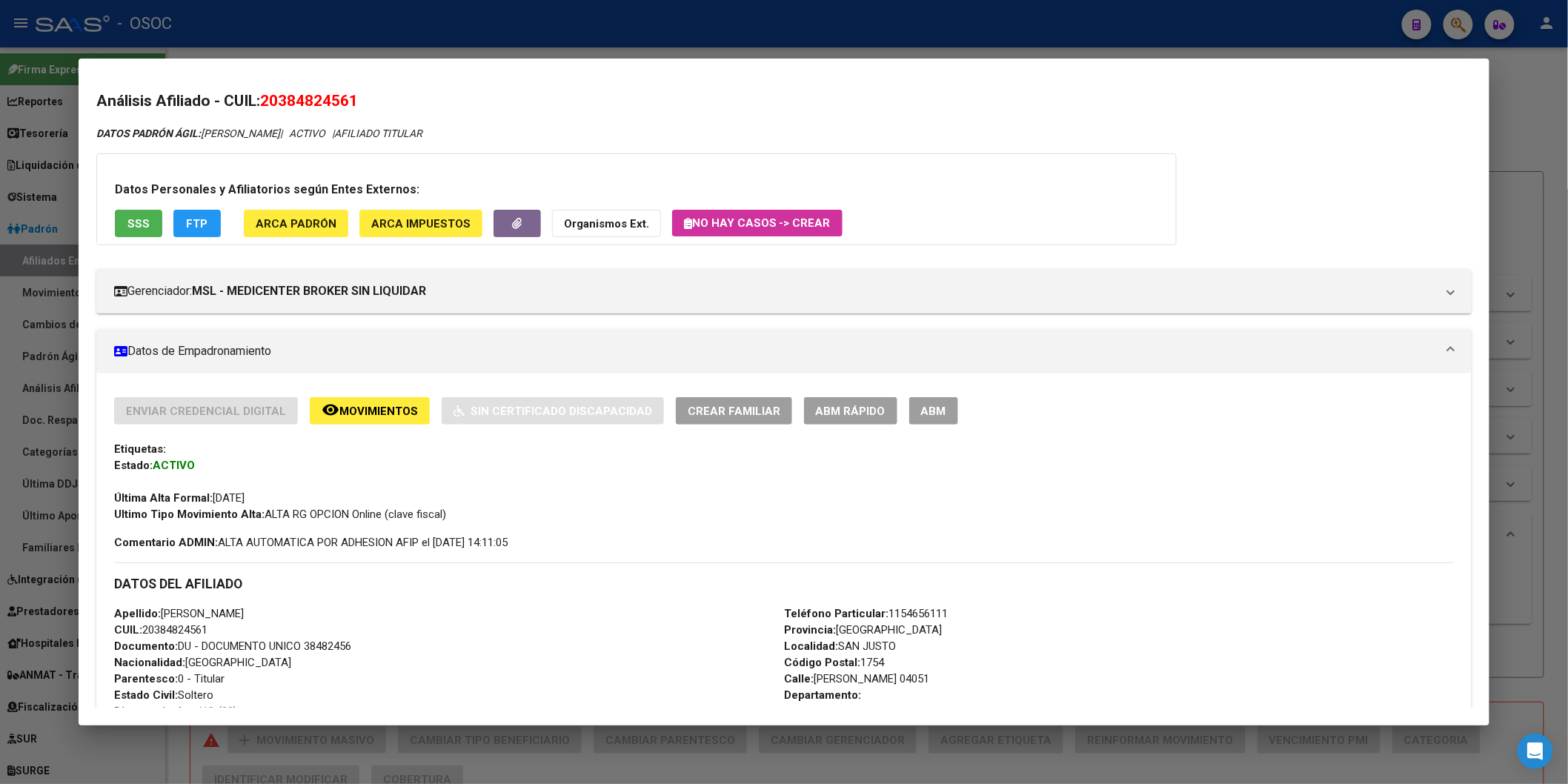 click at bounding box center (784, 392) 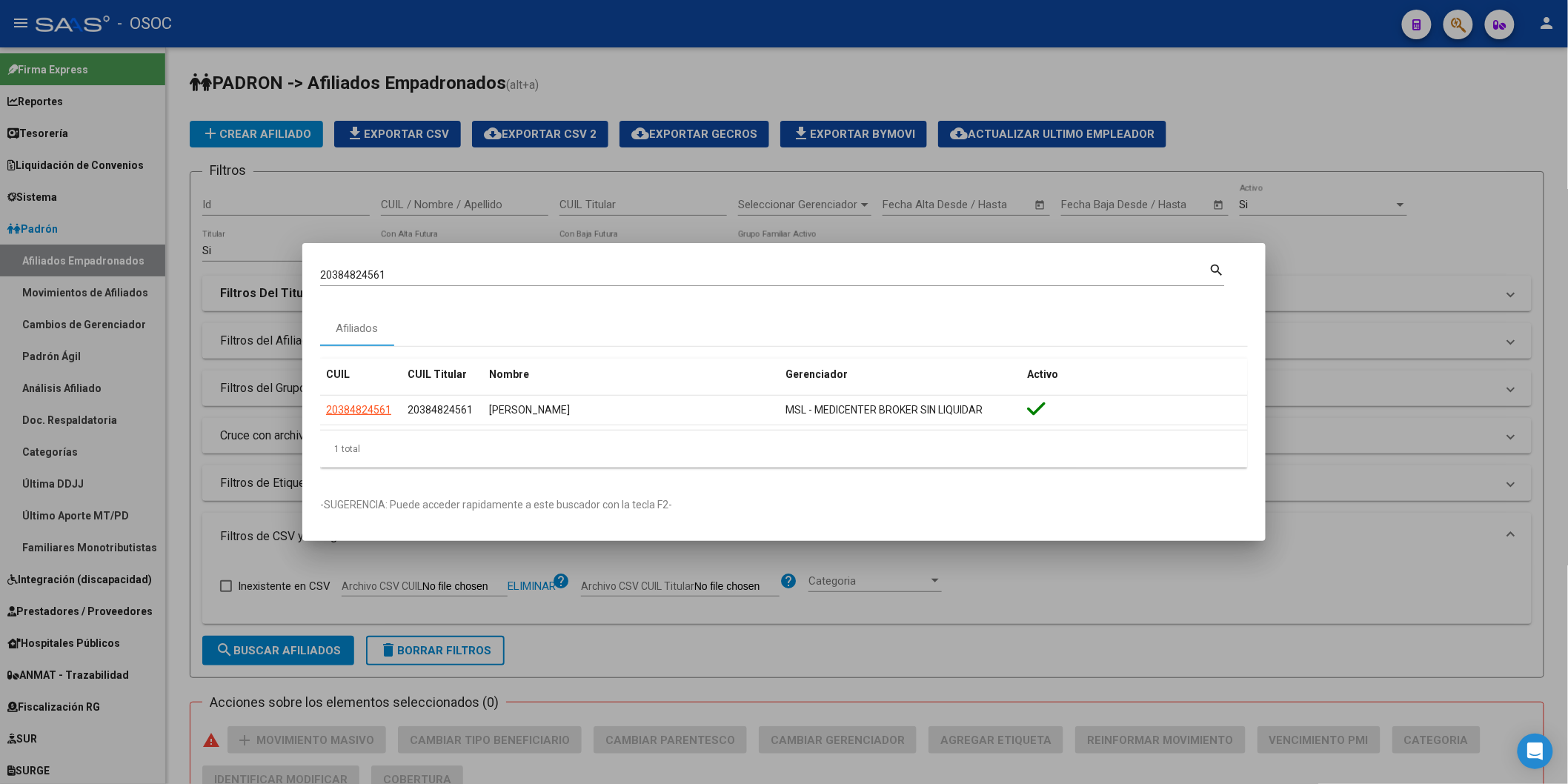 click at bounding box center (784, 392) 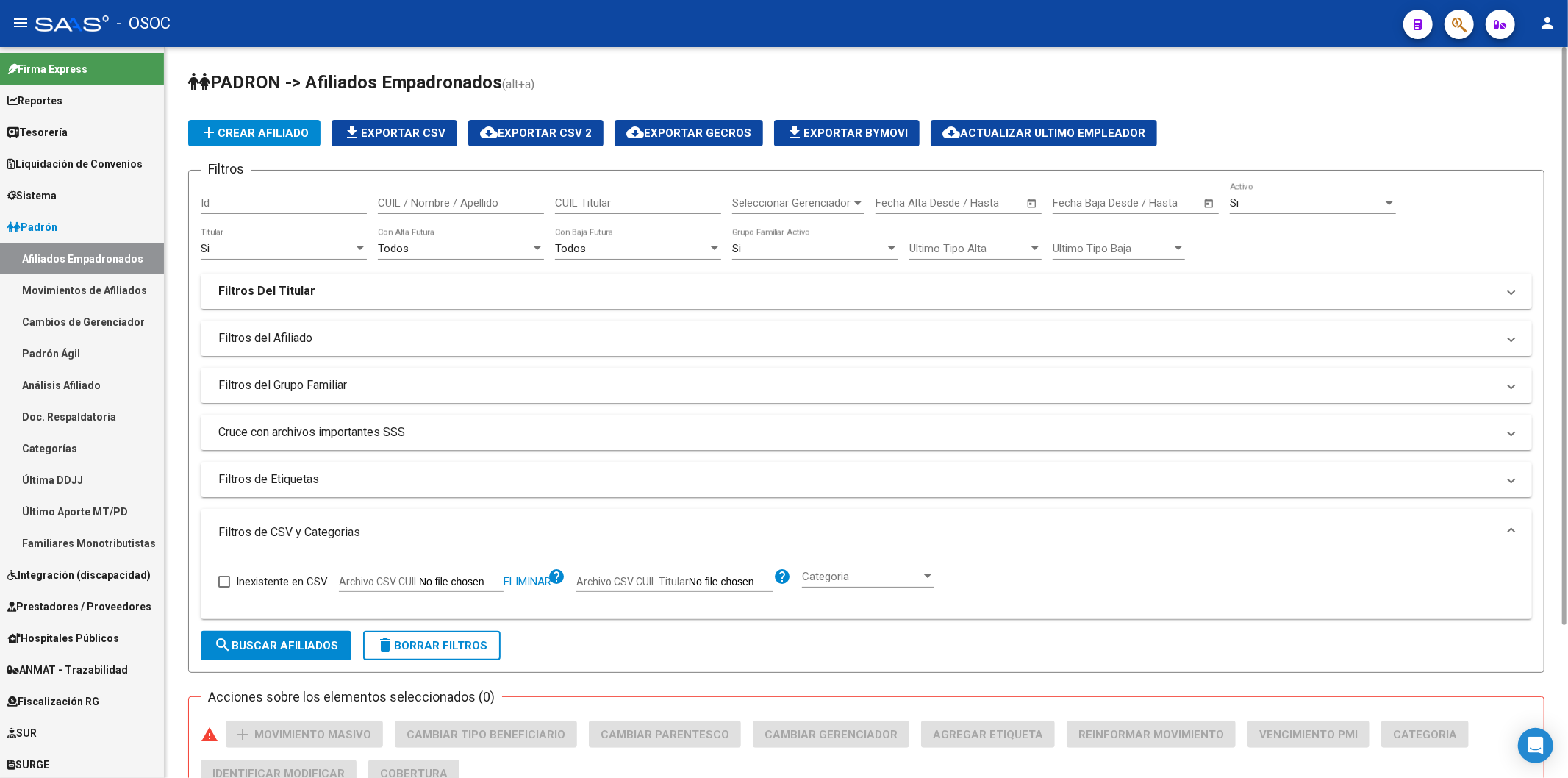 click on "Filtros Id CUIL / Nombre / Apellido CUIL Titular Seleccionar Gerenciador Seleccionar Gerenciador Start date – Fecha Alta Desde / Hasta Start date – Fecha Baja Desde / Hasta Si  Activo Si  Titular Todos  Con Alta Futura Todos  Con Baja Futura Si  Grupo Familiar Activo Ultimo Tipo Alta Ultimo Tipo Alta Ultimo Tipo Baja Ultimo Tipo Baja Filtros Del Titular Ultima DDJJ Ultima DDJJ Ultima DDJJ en Periodo Periodo Ultimo MtPd Sitcuil Con Sueldo Con Sueldo  Filtros del Afiliado  Edades Edades Sexo Sexo Discapacitado Discapacitado Nacionalidad Nacionalidad Provincia Provincia Estado Civil Estado Civil Start date – Fecha Nacimiento Desde / Hasta Todos  Tiene PMI Todos  Certificado Estudio Codigo Postal Localidad  Filtros del Grupo Familiar  Tipo Beneficiario Titular Tipo Beneficiario Titular Situacion Revista Titular Situacion Revista Titular CUIT Empleador Seleccionar Cobertura Seleccionar Cobertura  Cruce con archivos importantes SSS     Informado en Novedad SSS     Informado en Padron Desempleo SSS" 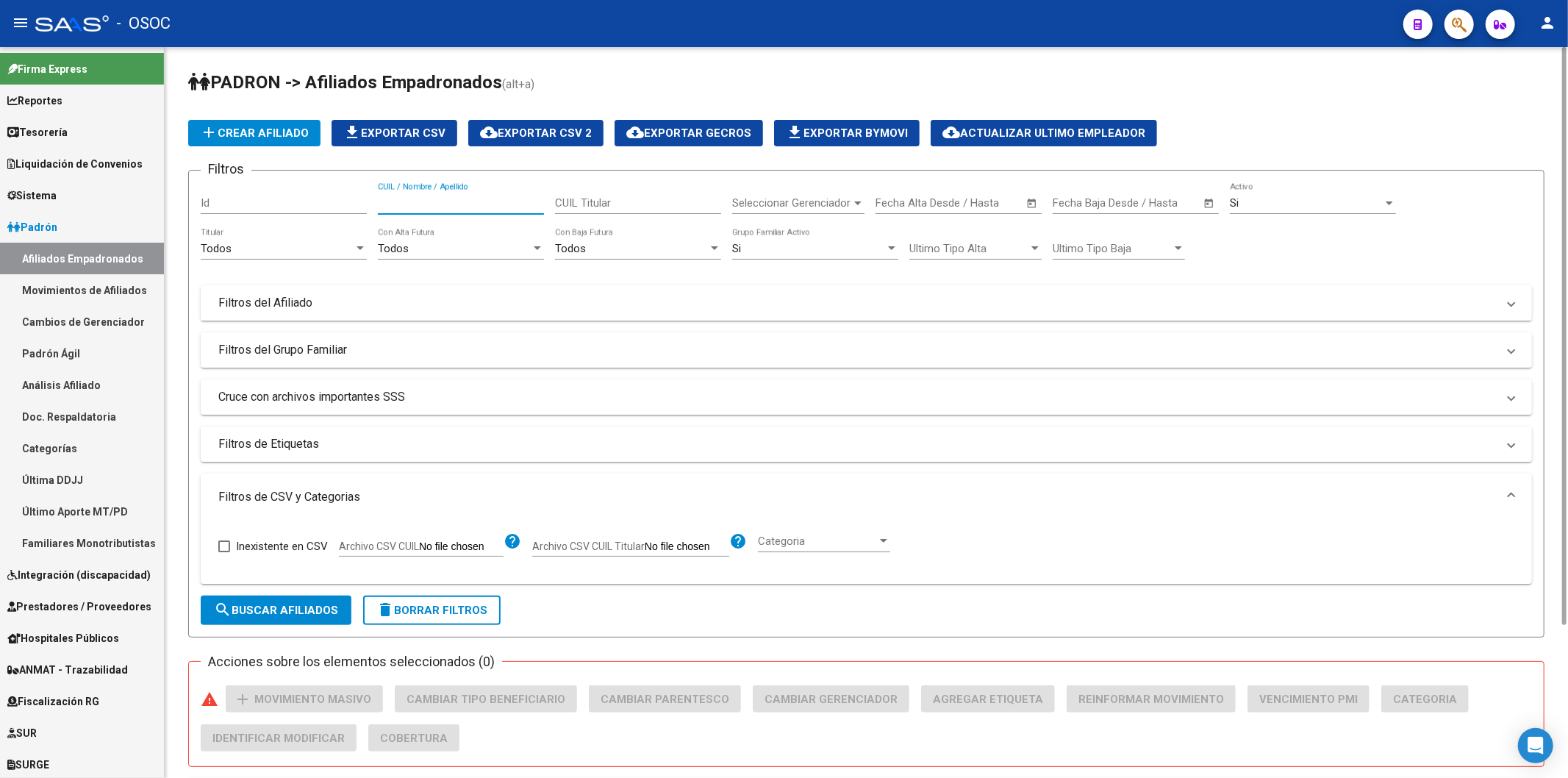 click on "CUIL / Nombre / Apellido" at bounding box center [461, 203] 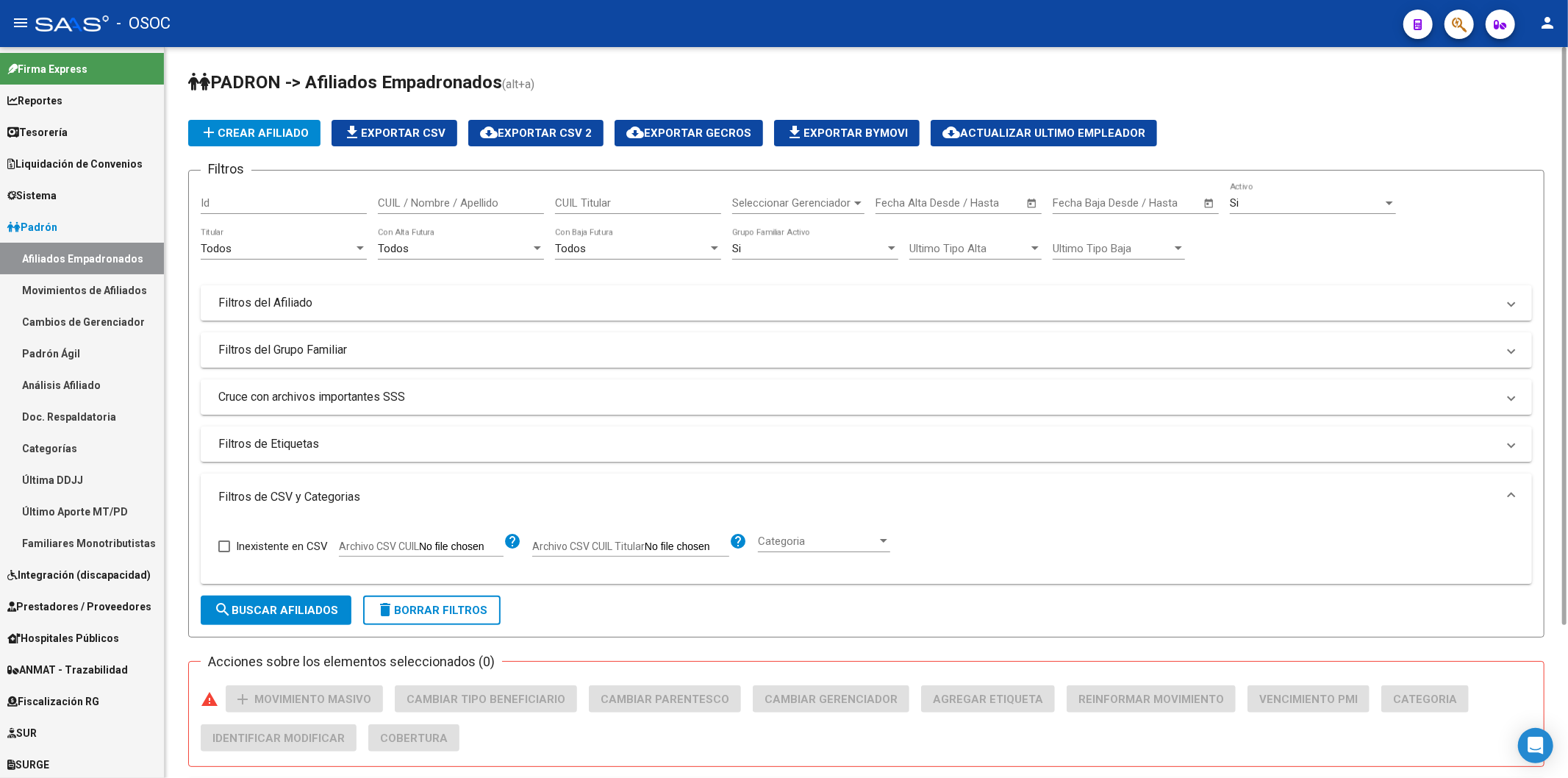 click on "CUIL Titular" 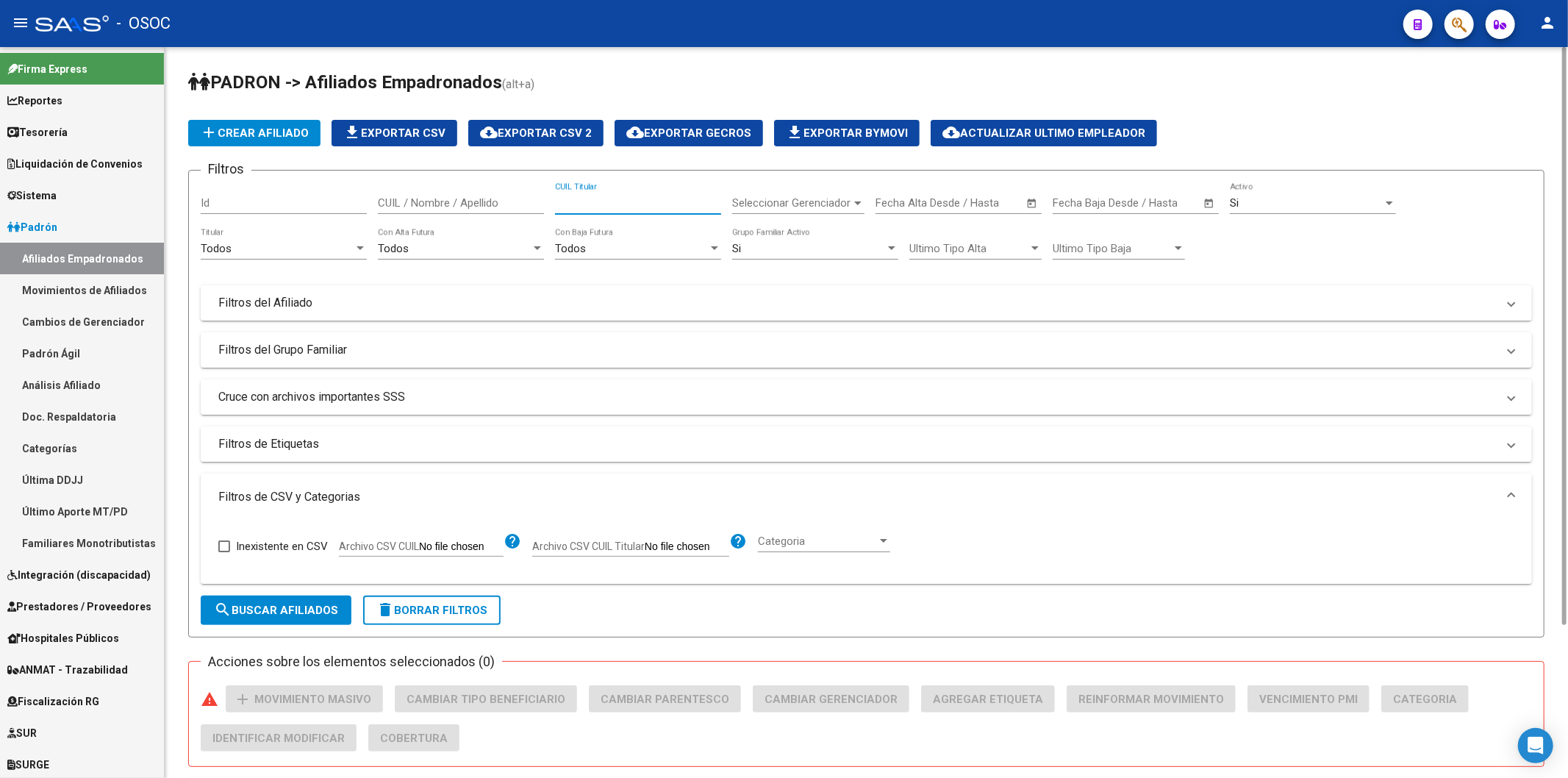 type on "v" 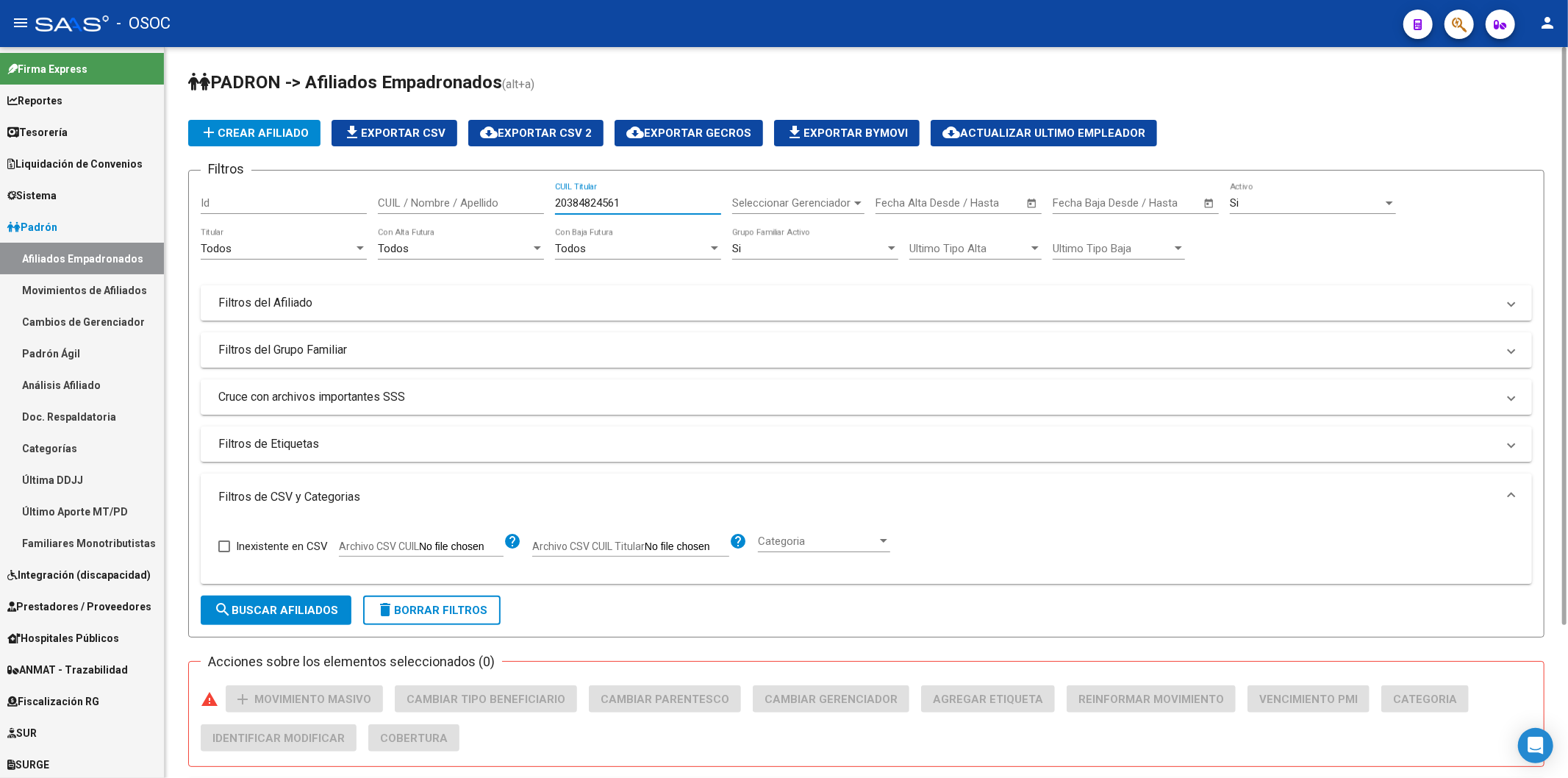 scroll, scrollTop: 281, scrollLeft: 0, axis: vertical 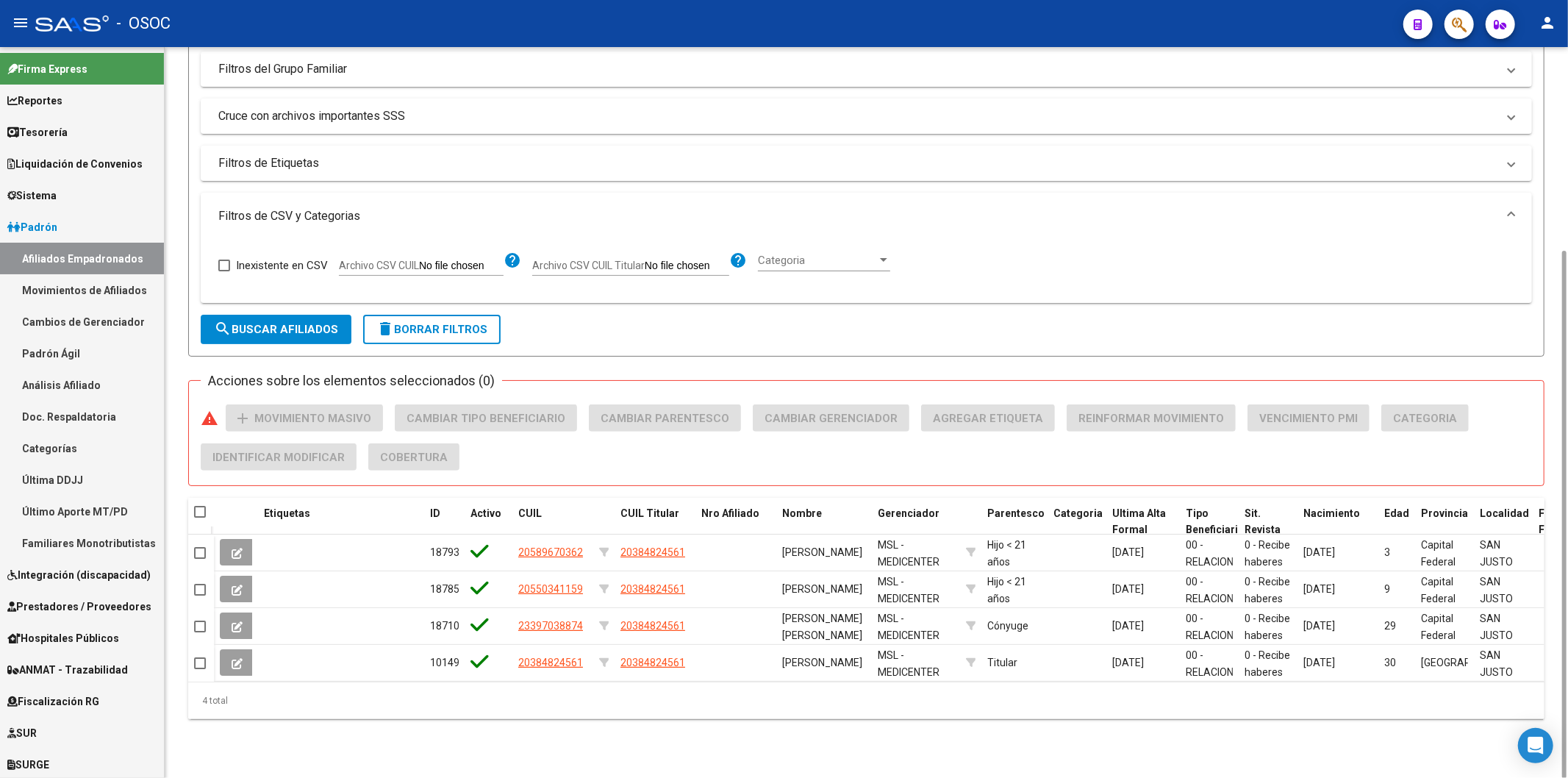 type on "20384824561" 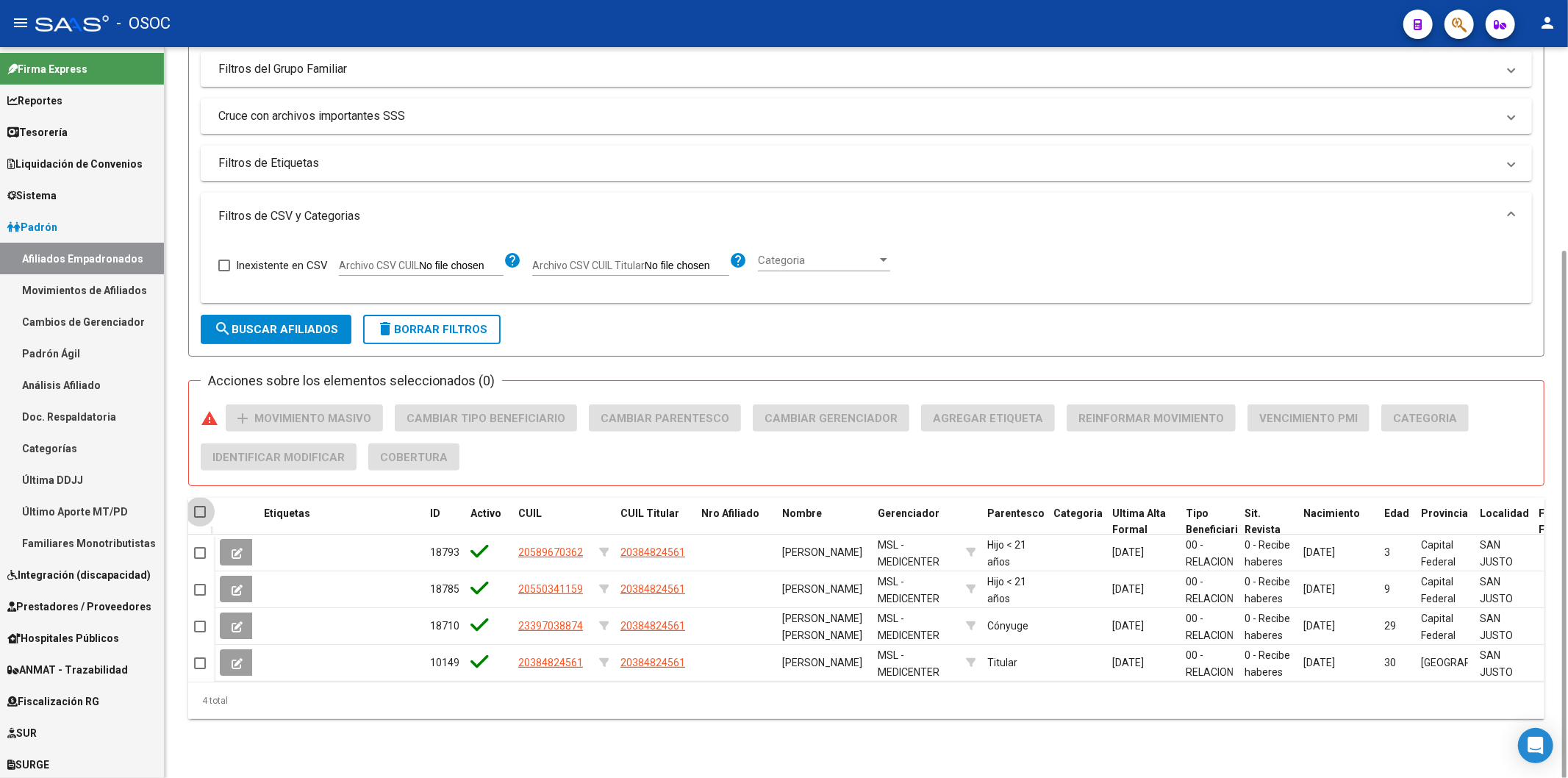 click at bounding box center (200, 512) 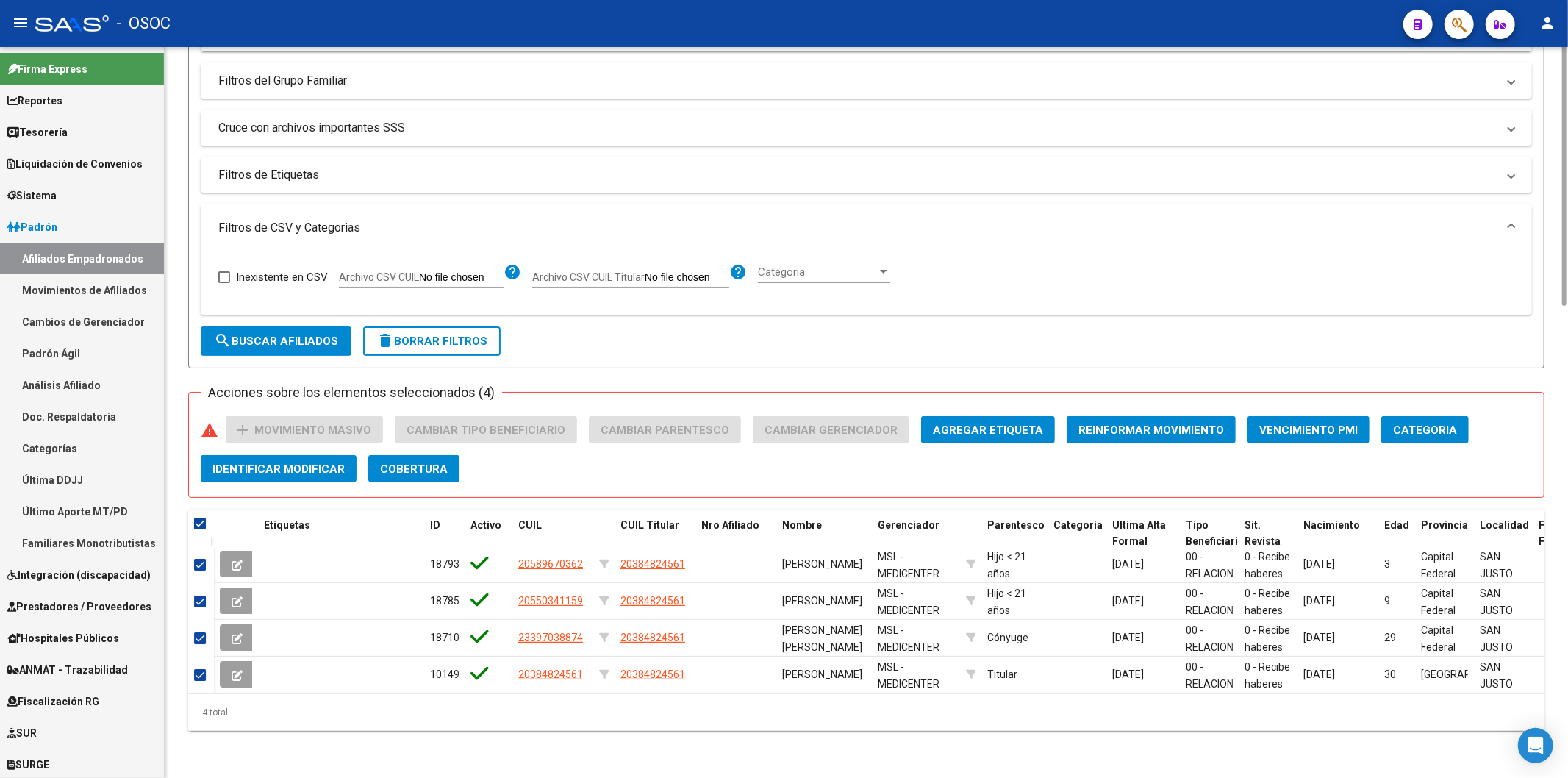 scroll, scrollTop: 0, scrollLeft: 0, axis: both 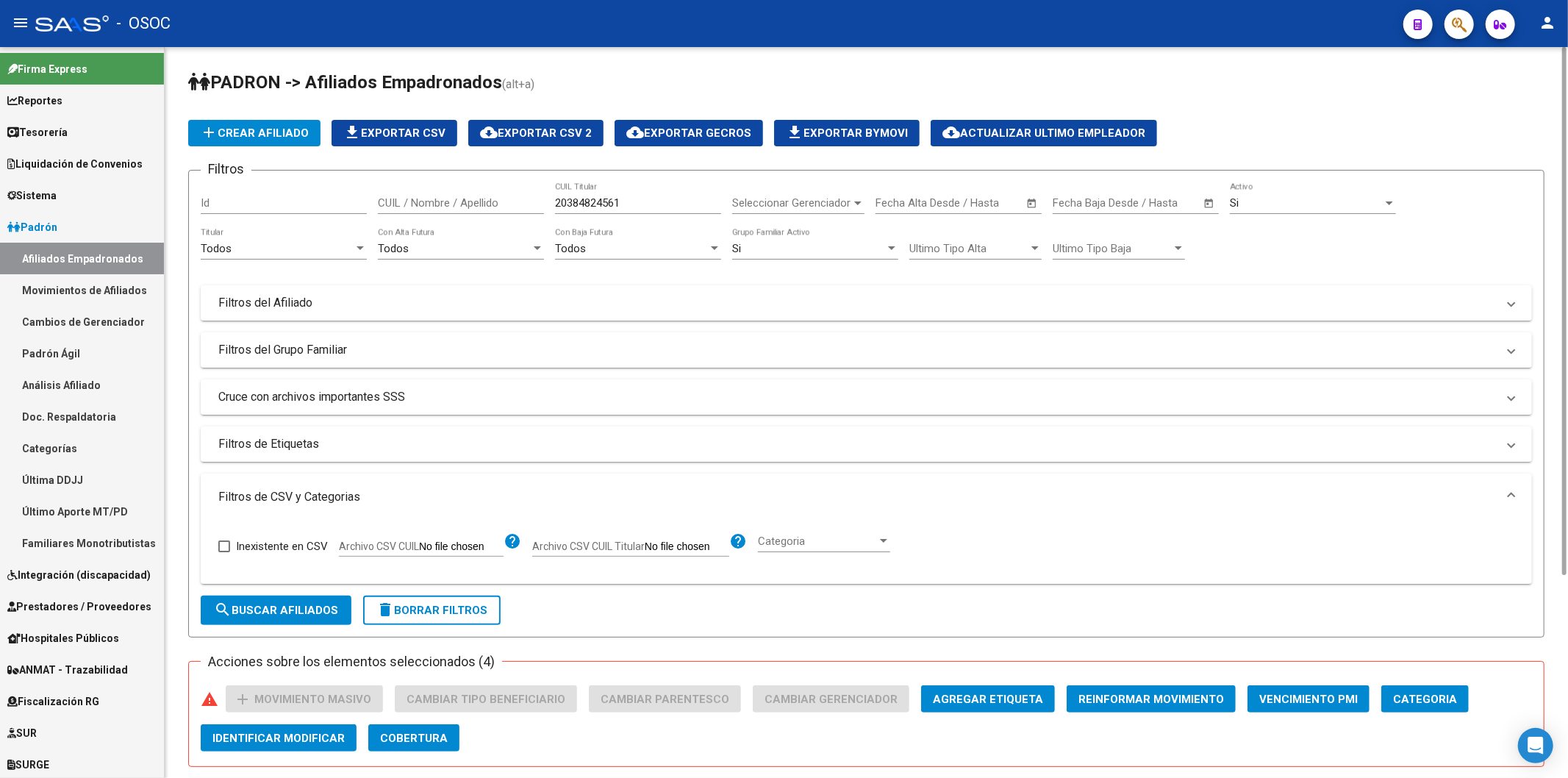 click on "Si" at bounding box center [1306, 203] 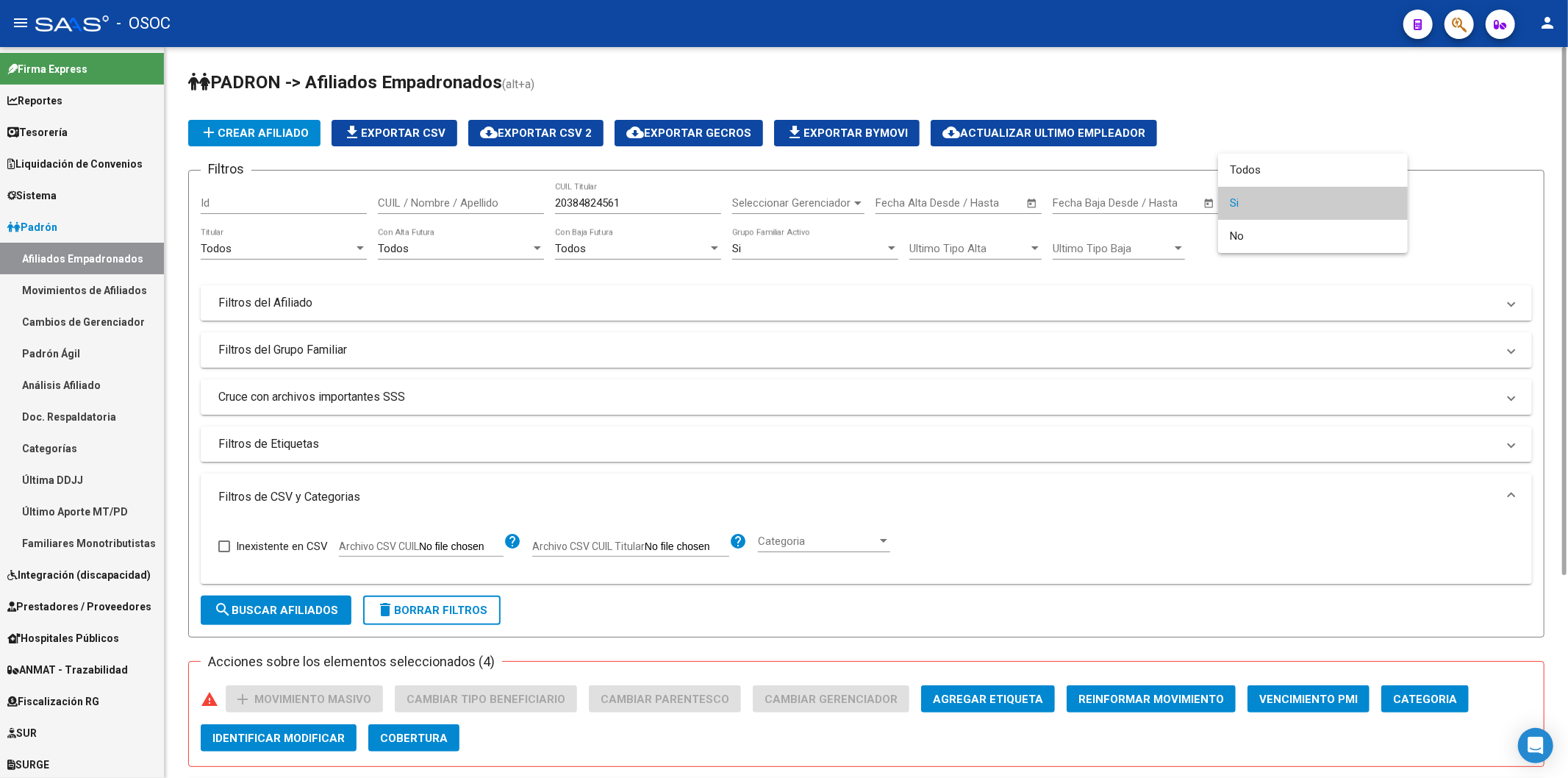 click on "Si" at bounding box center [1313, 203] 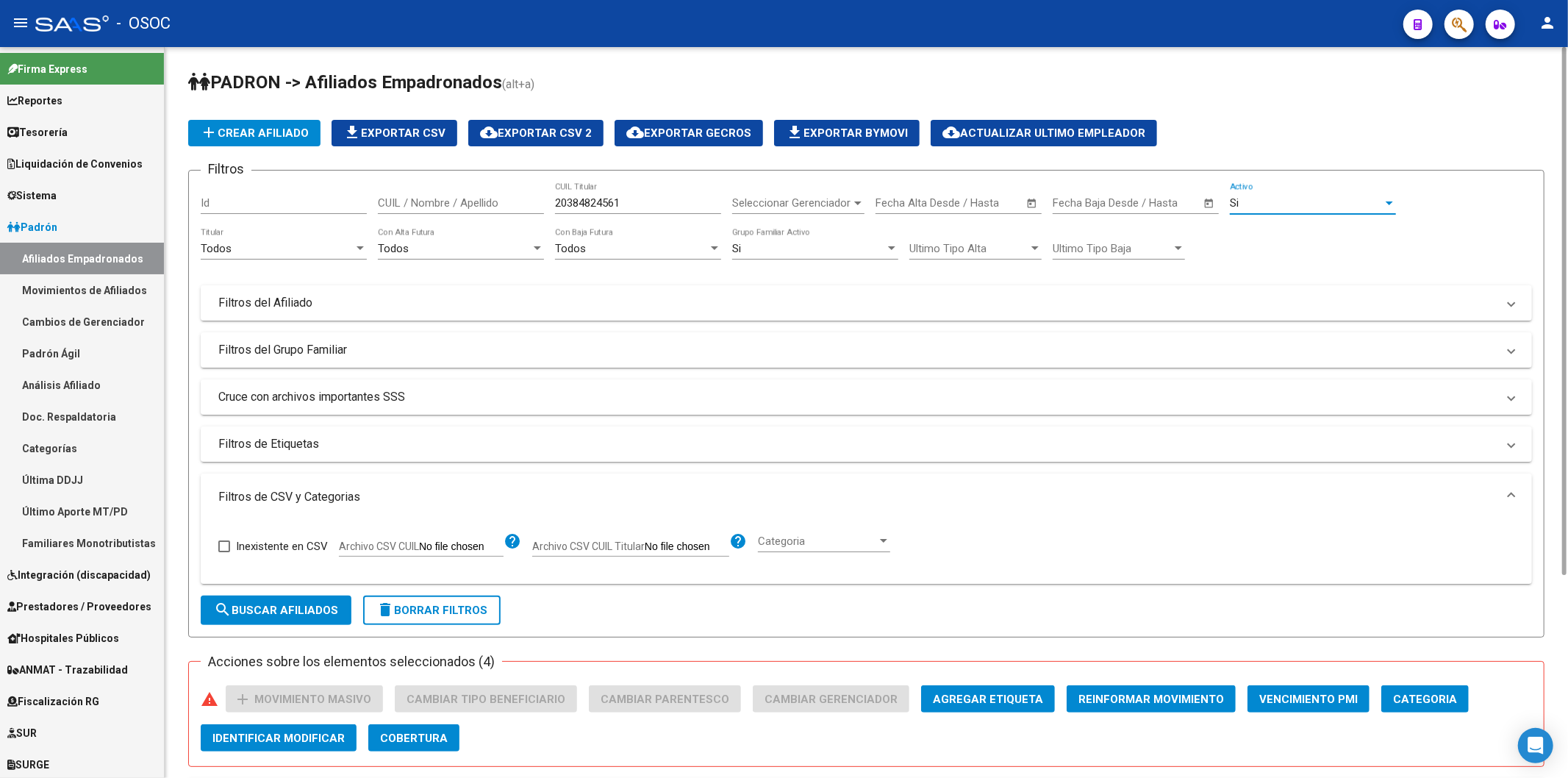 click on "Todos  Titular" 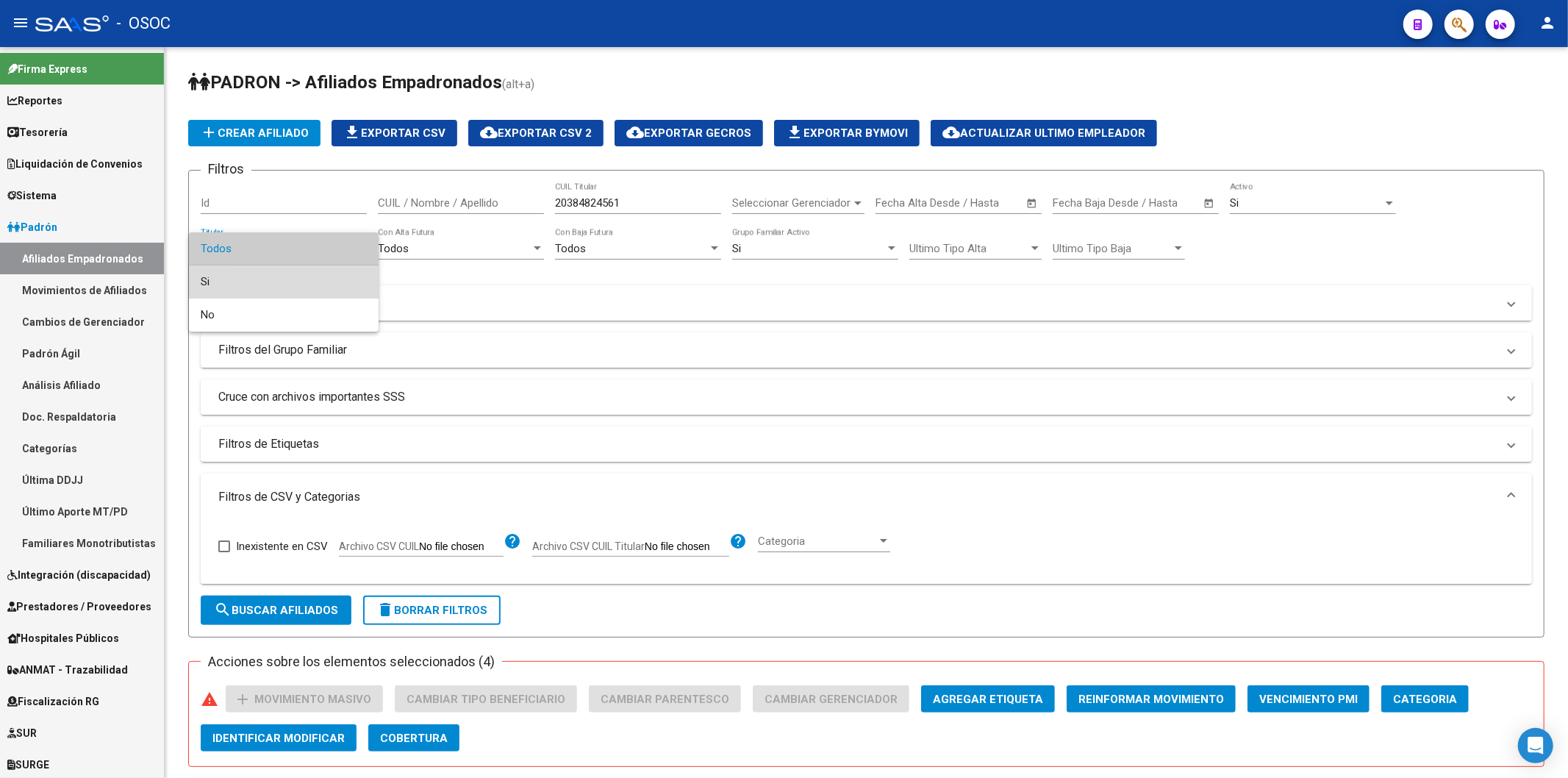 click on "Si" at bounding box center (284, 282) 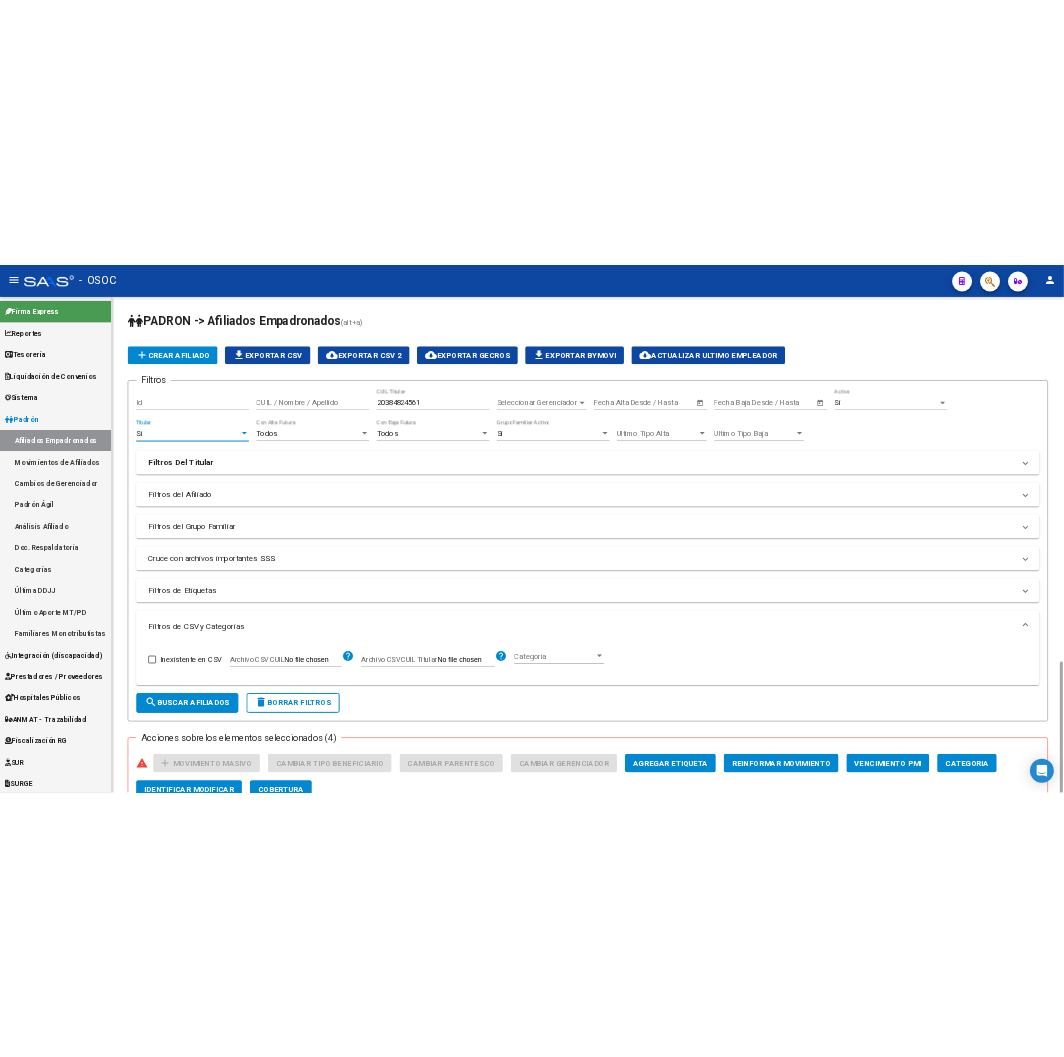 scroll, scrollTop: 431, scrollLeft: 0, axis: vertical 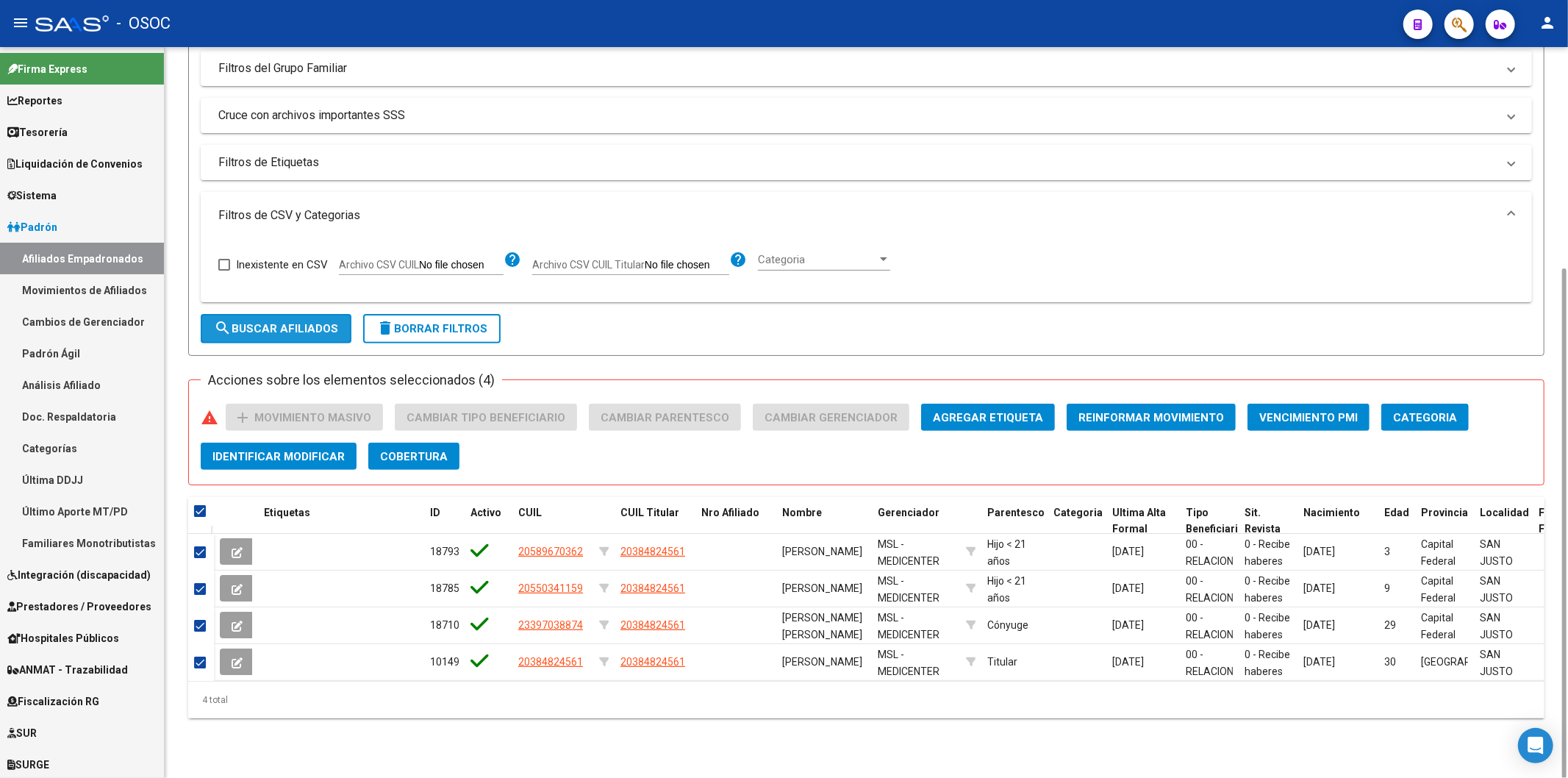 click on "search  Buscar Afiliados" 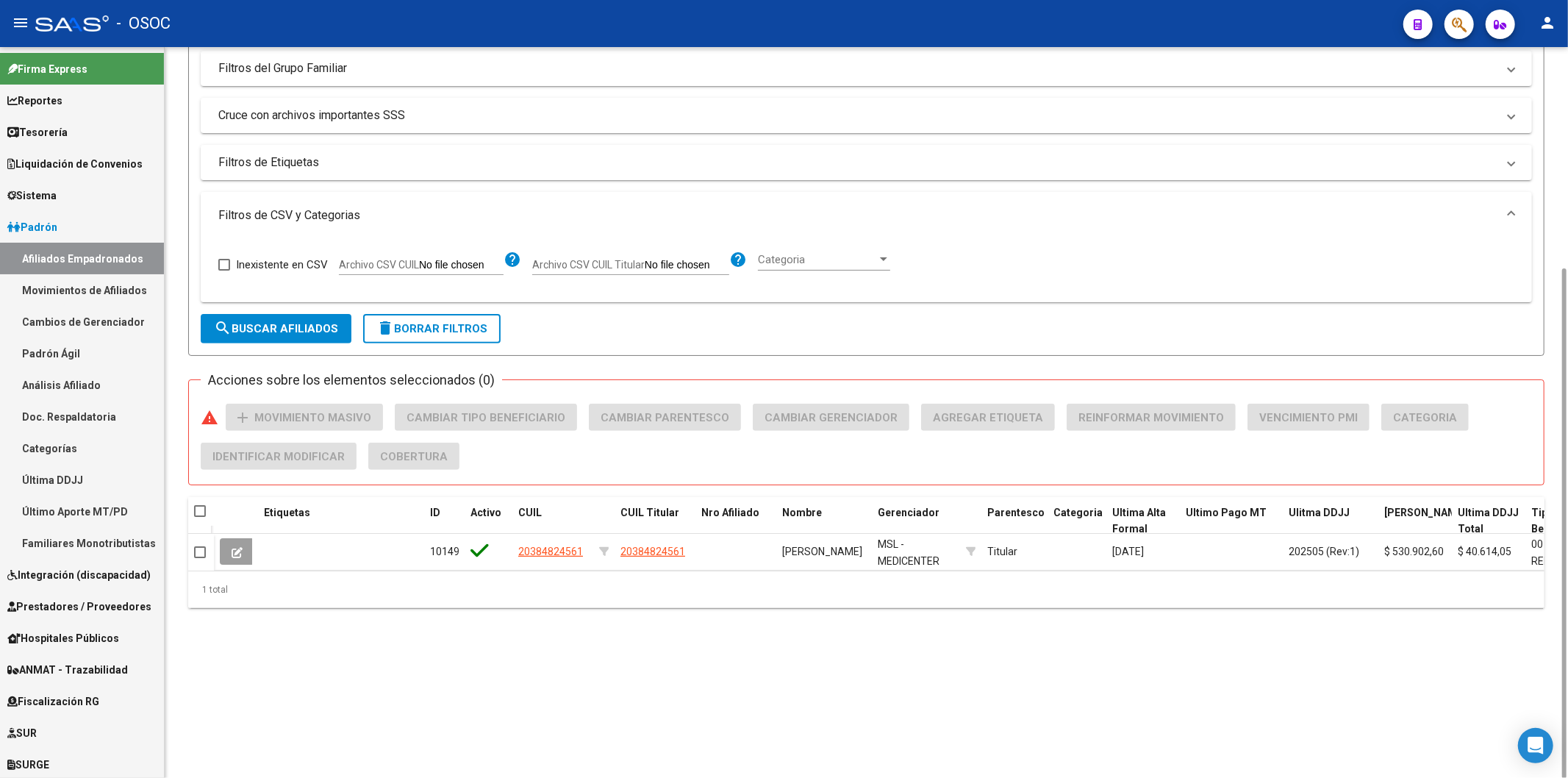 click 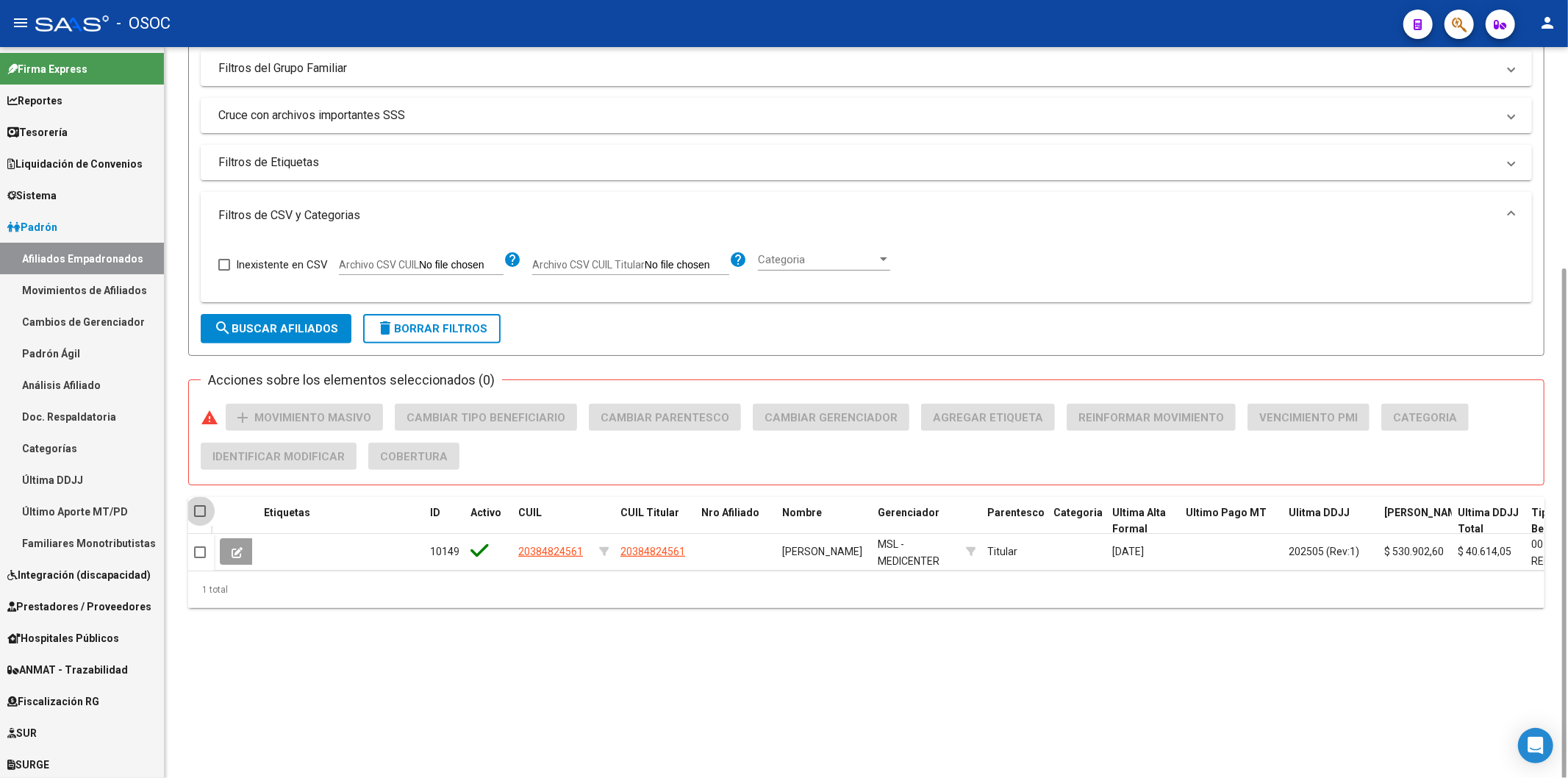 click at bounding box center [200, 511] 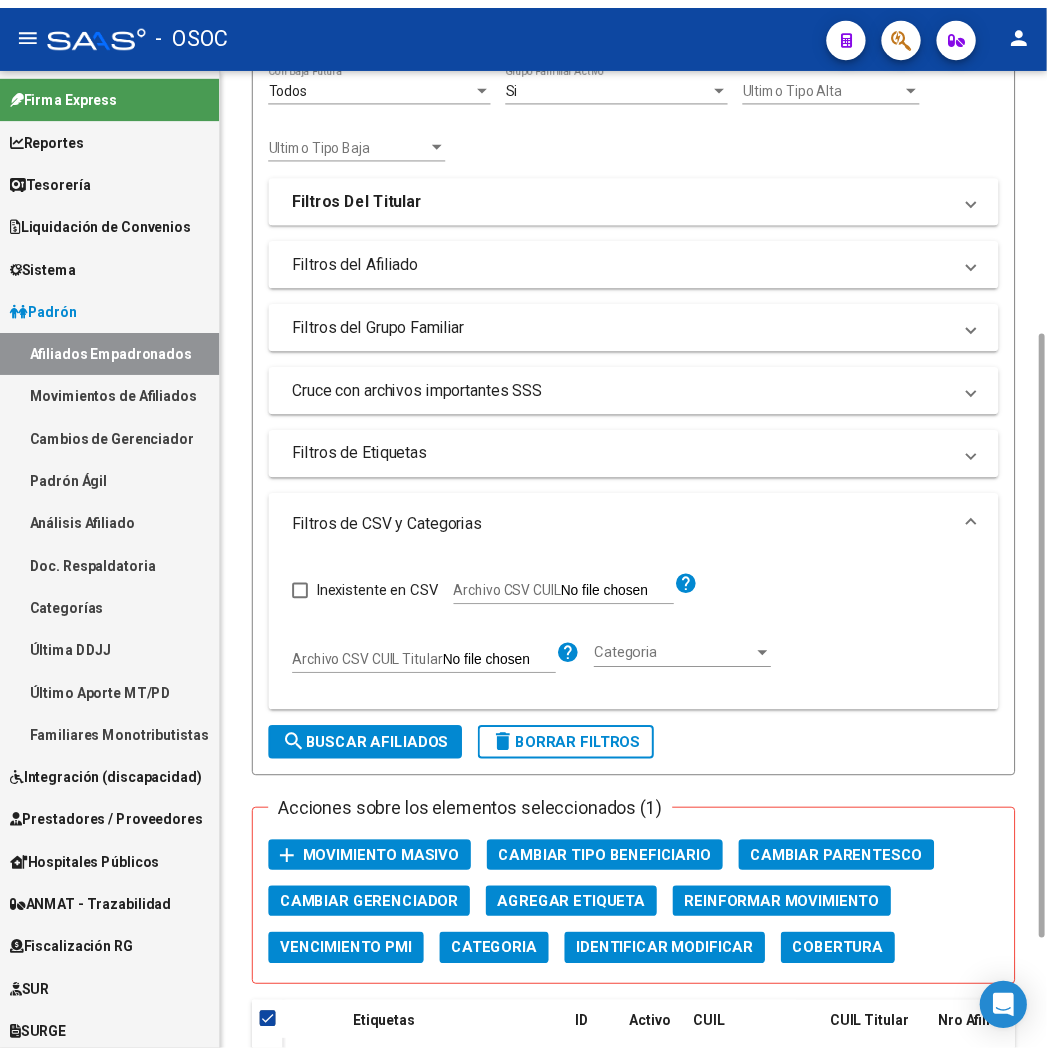 scroll, scrollTop: 613, scrollLeft: 0, axis: vertical 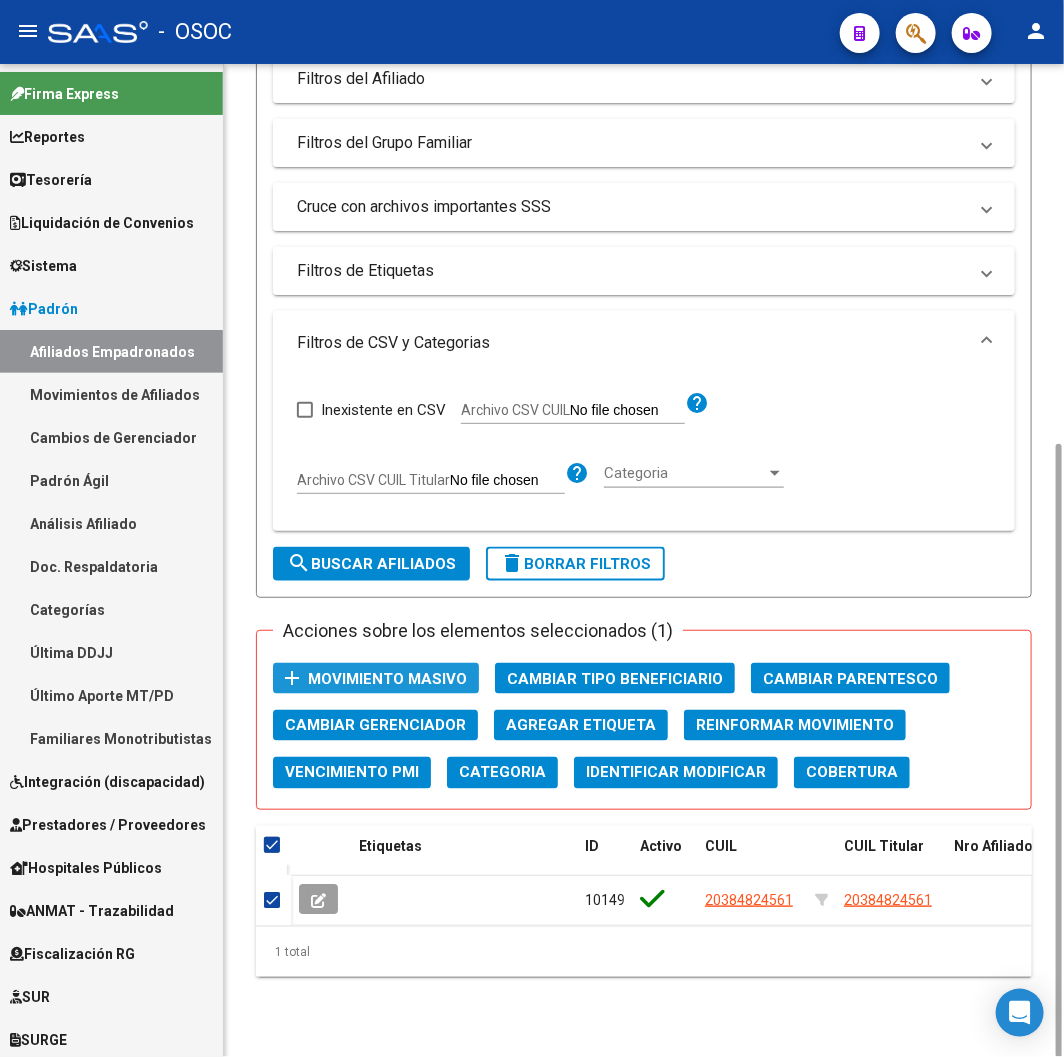 click on "Movimiento Masivo" 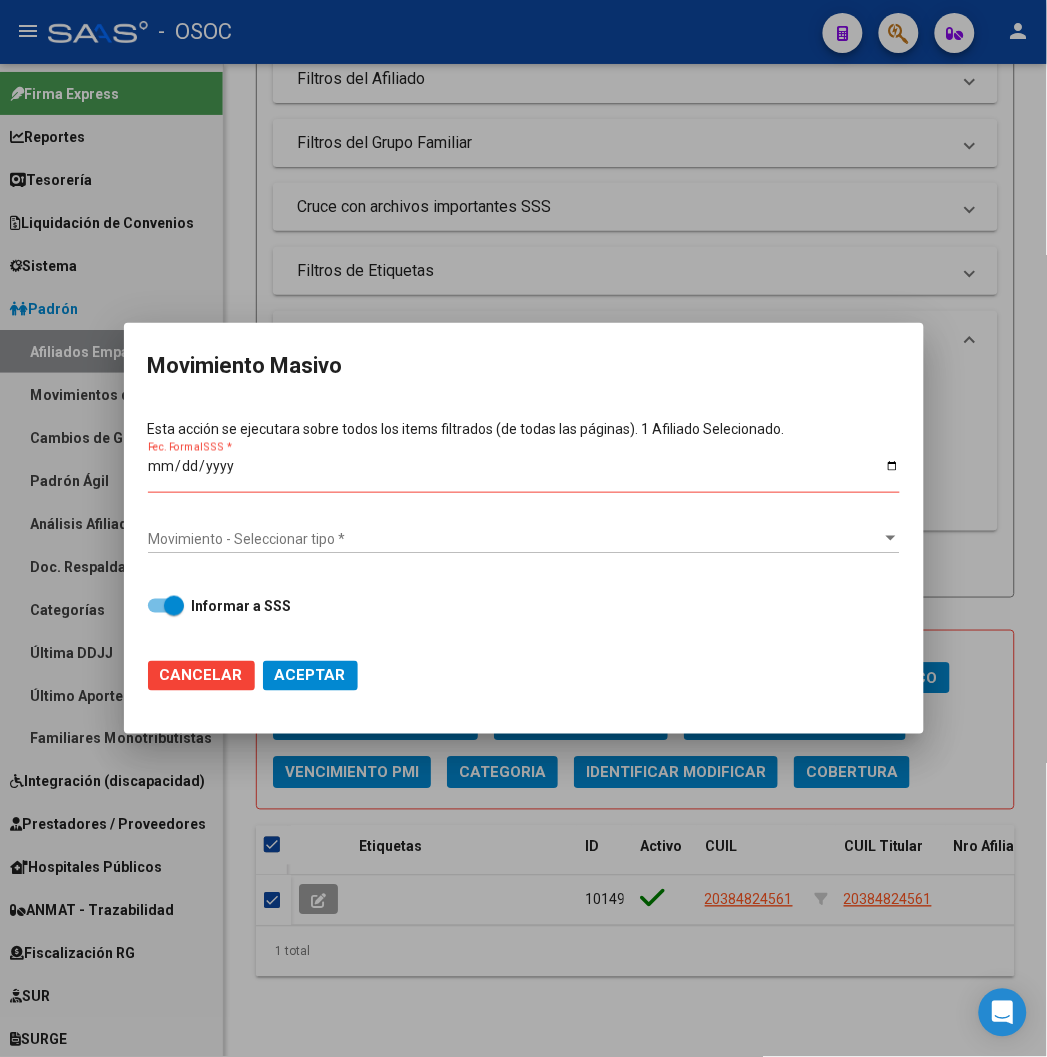click on "Fec. Formal SSS *" at bounding box center (524, 473) 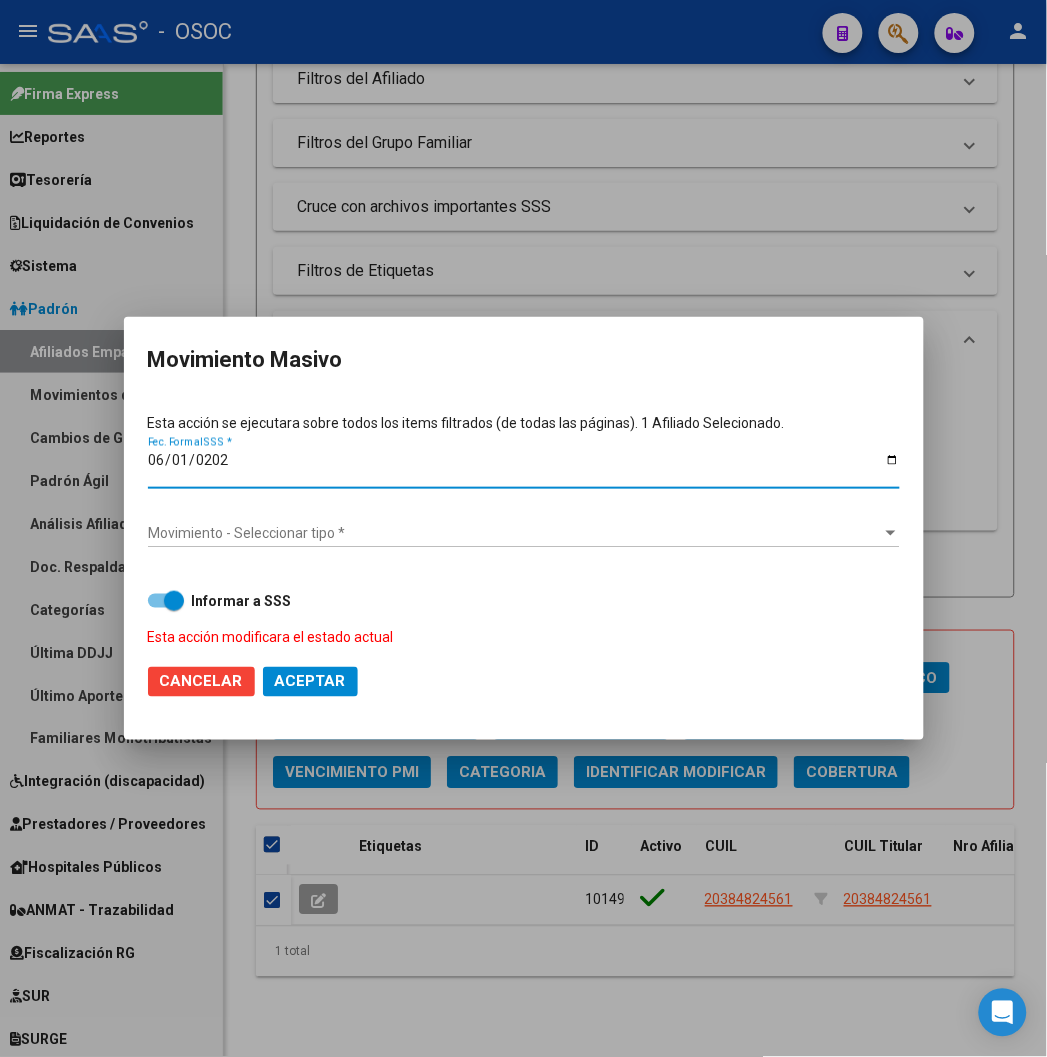 type on "[DATE]" 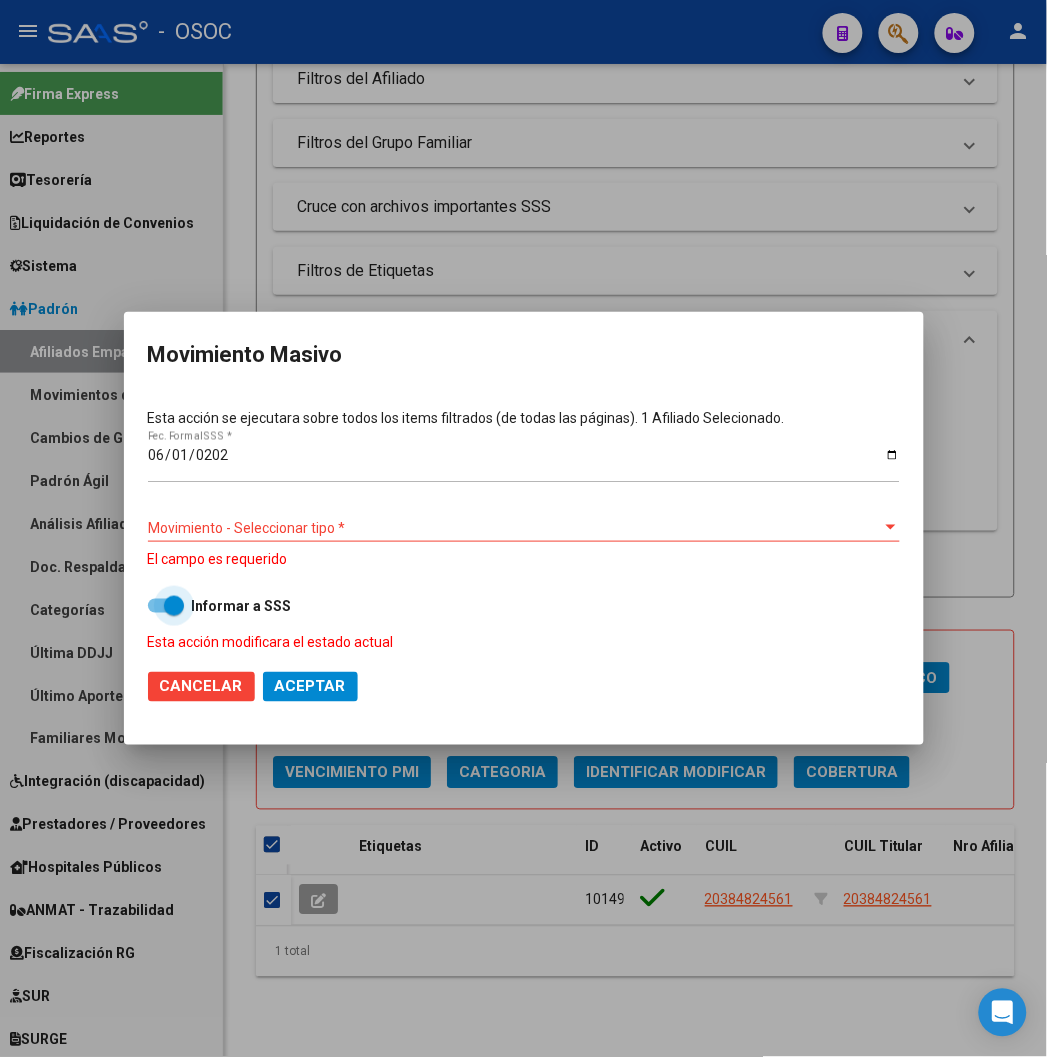 click at bounding box center (166, 606) 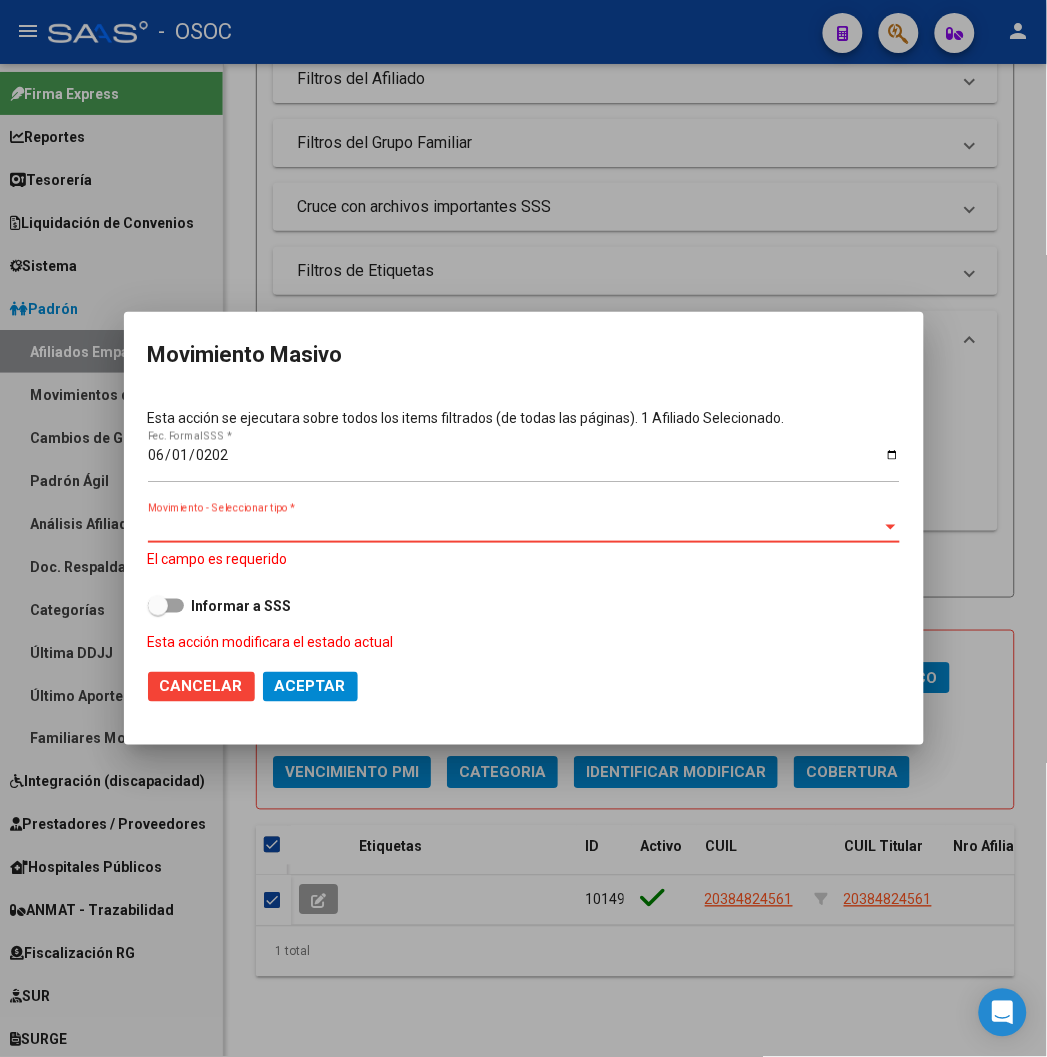 click on "Movimiento - Seleccionar tipo *" at bounding box center [515, 528] 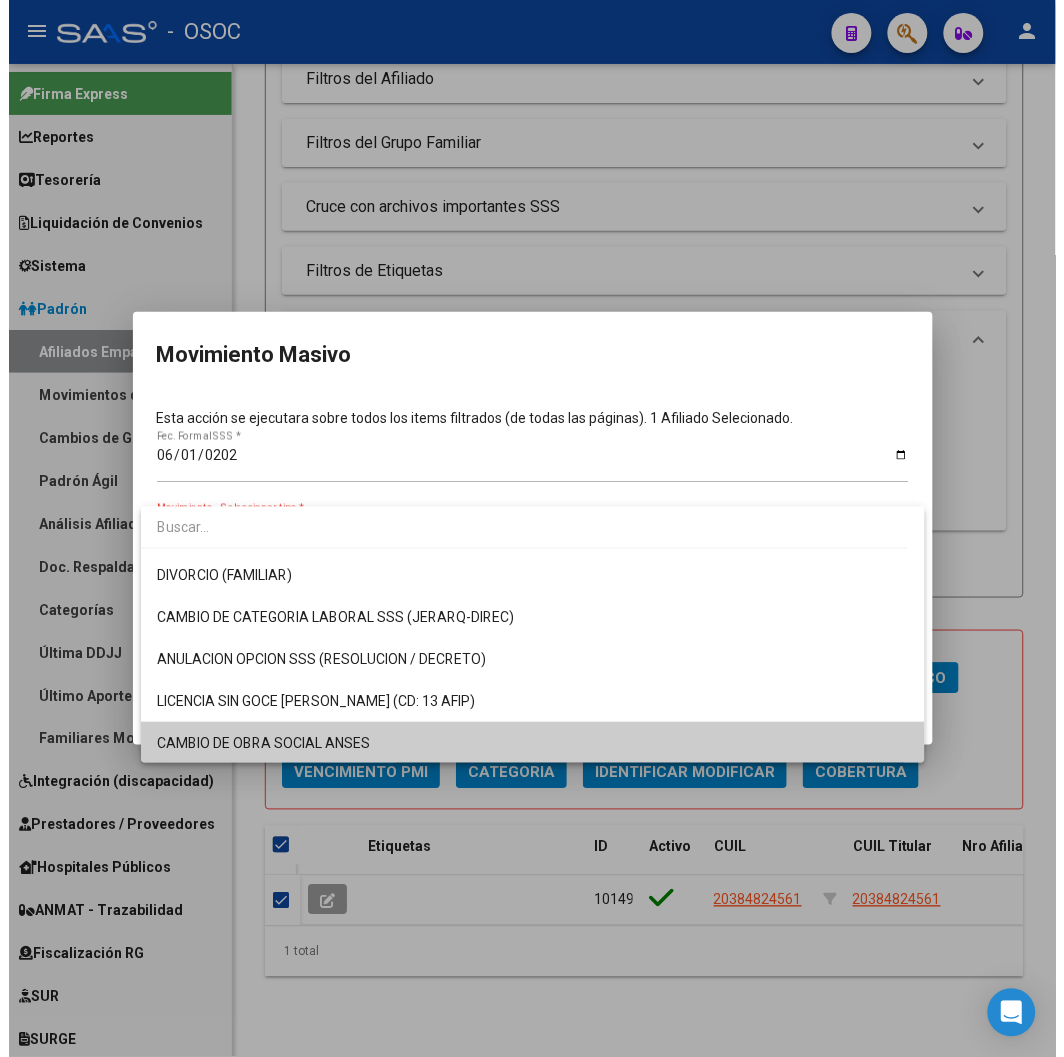 scroll, scrollTop: 290, scrollLeft: 0, axis: vertical 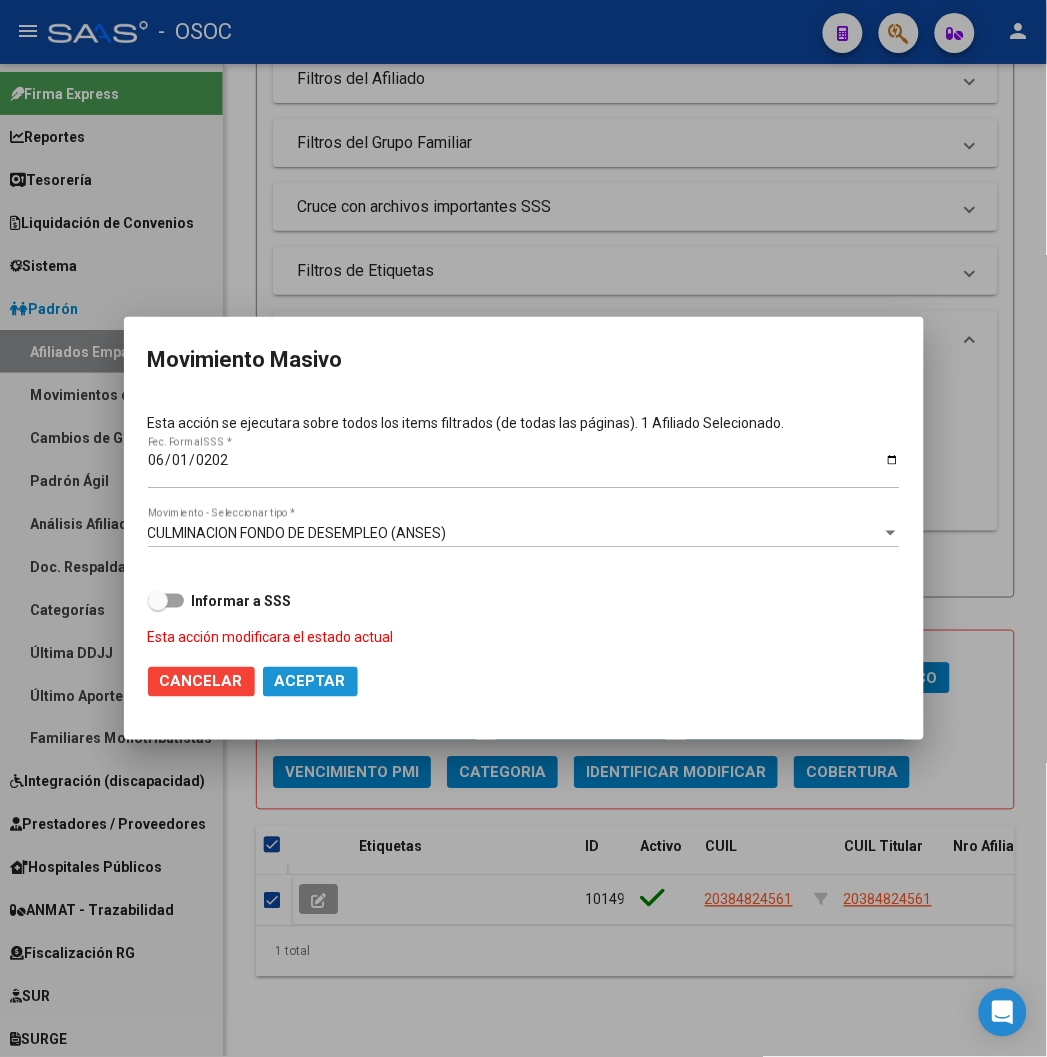 click on "Aceptar" 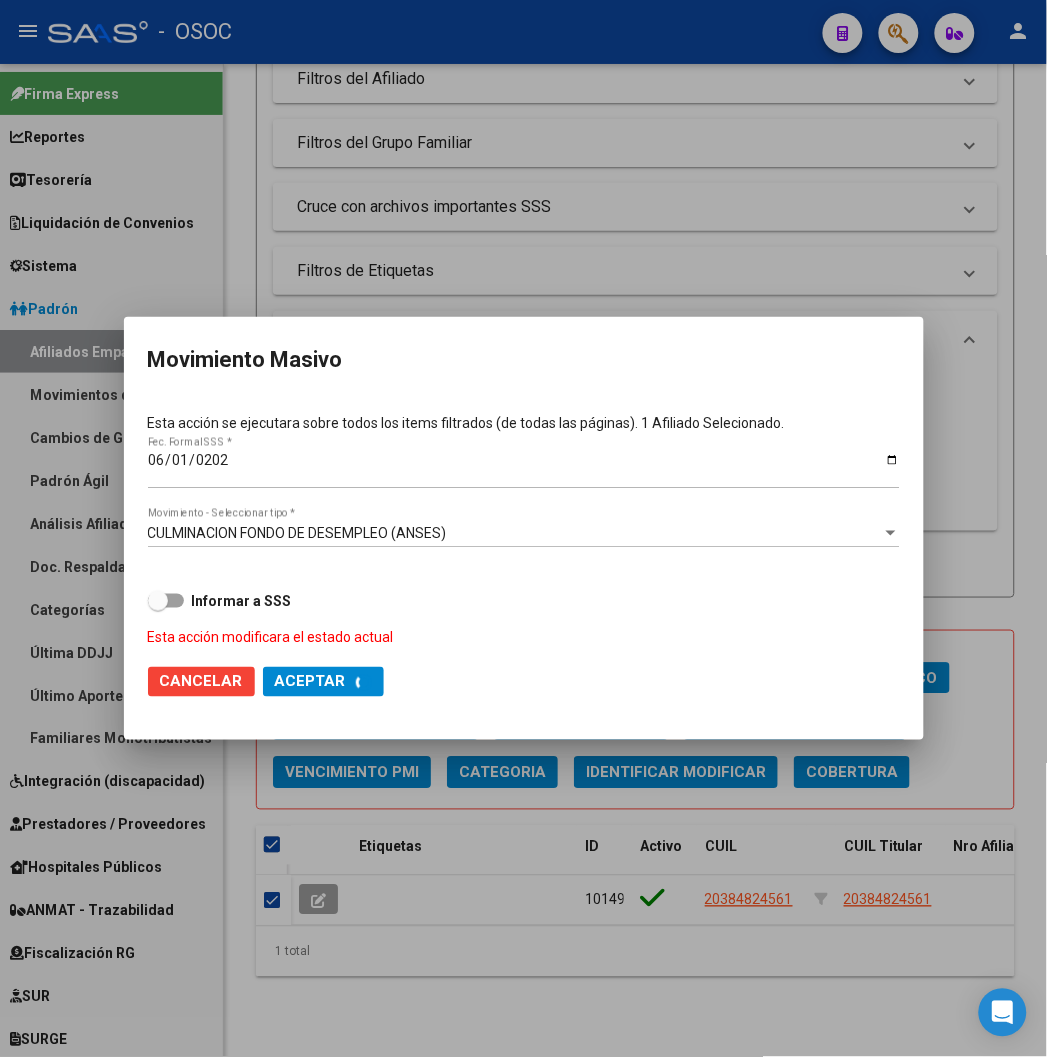 checkbox on "false" 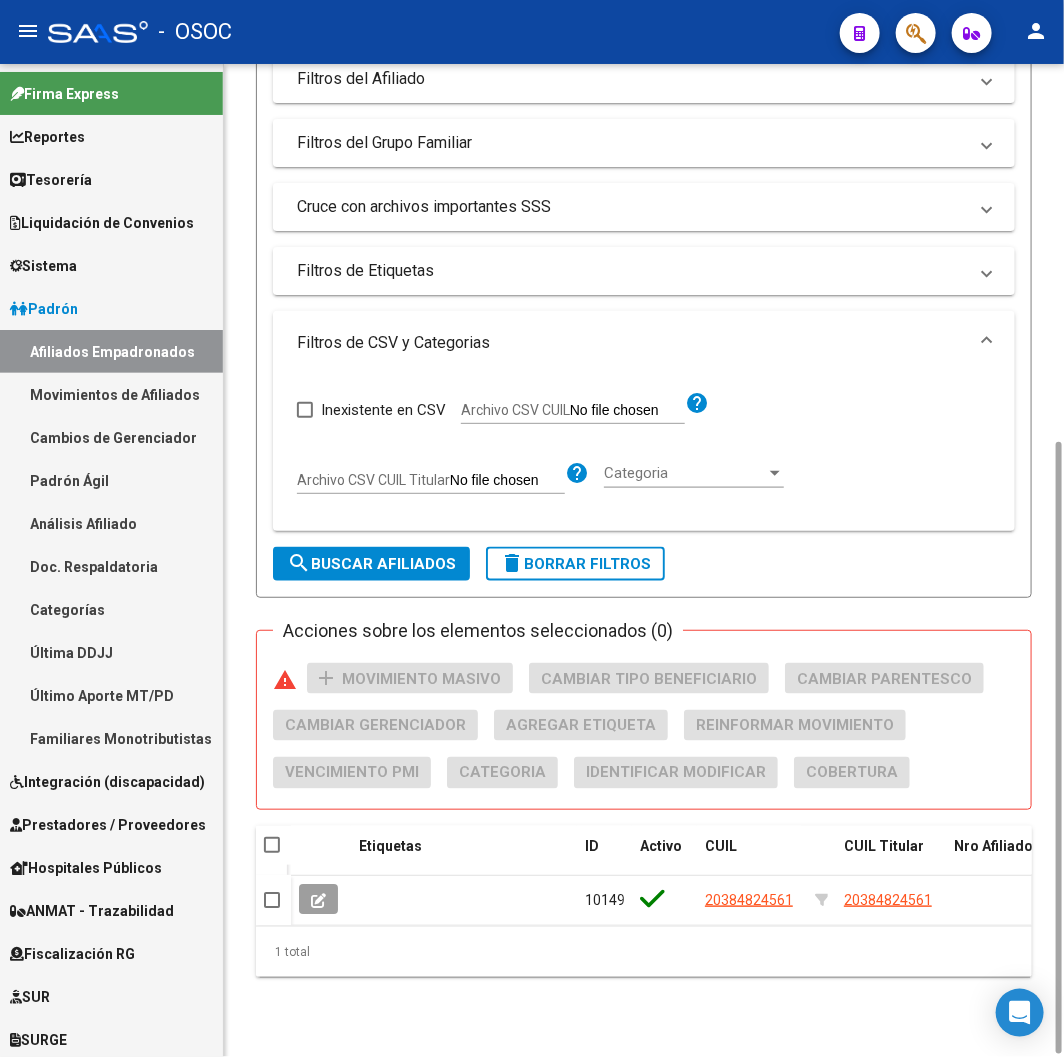 scroll, scrollTop: 0, scrollLeft: 0, axis: both 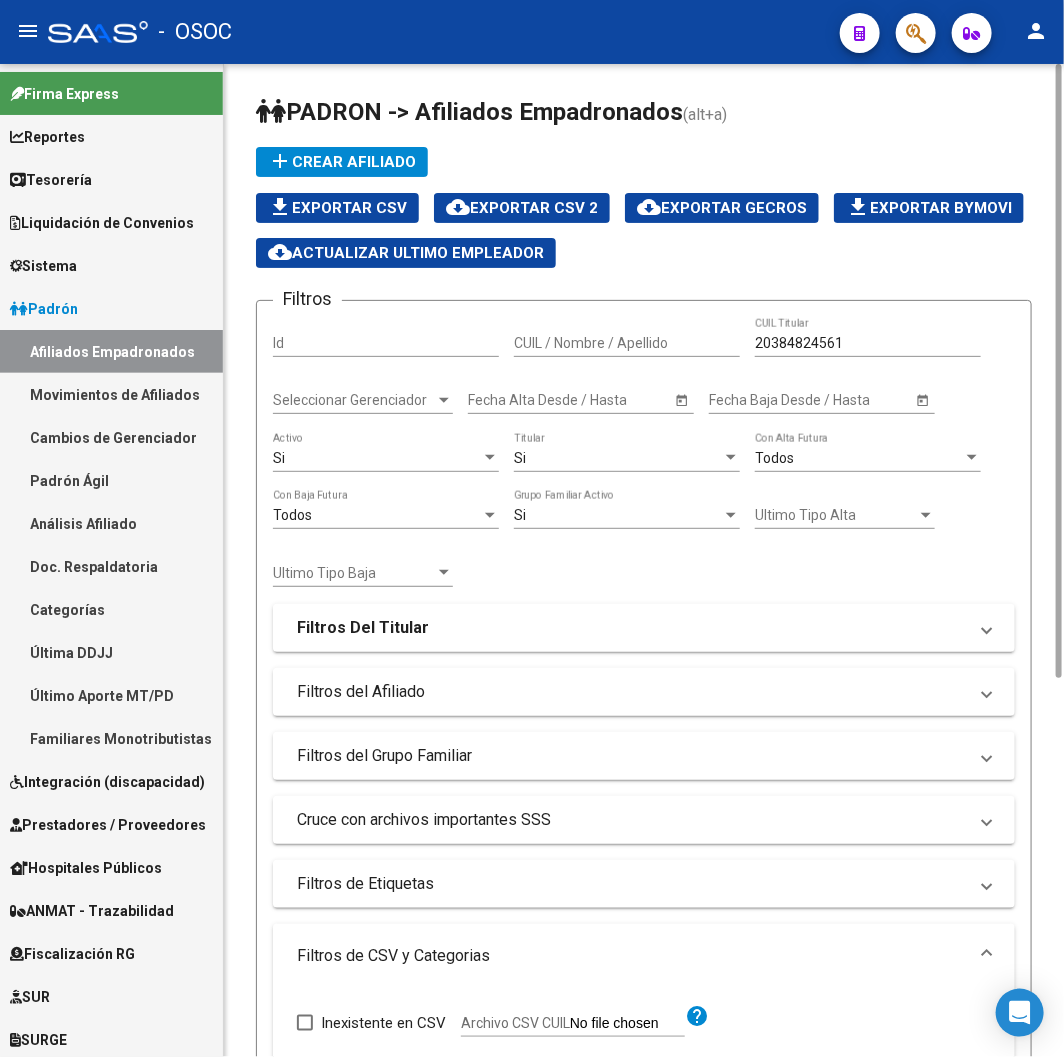 click on "20384824561 CUIL Titular" 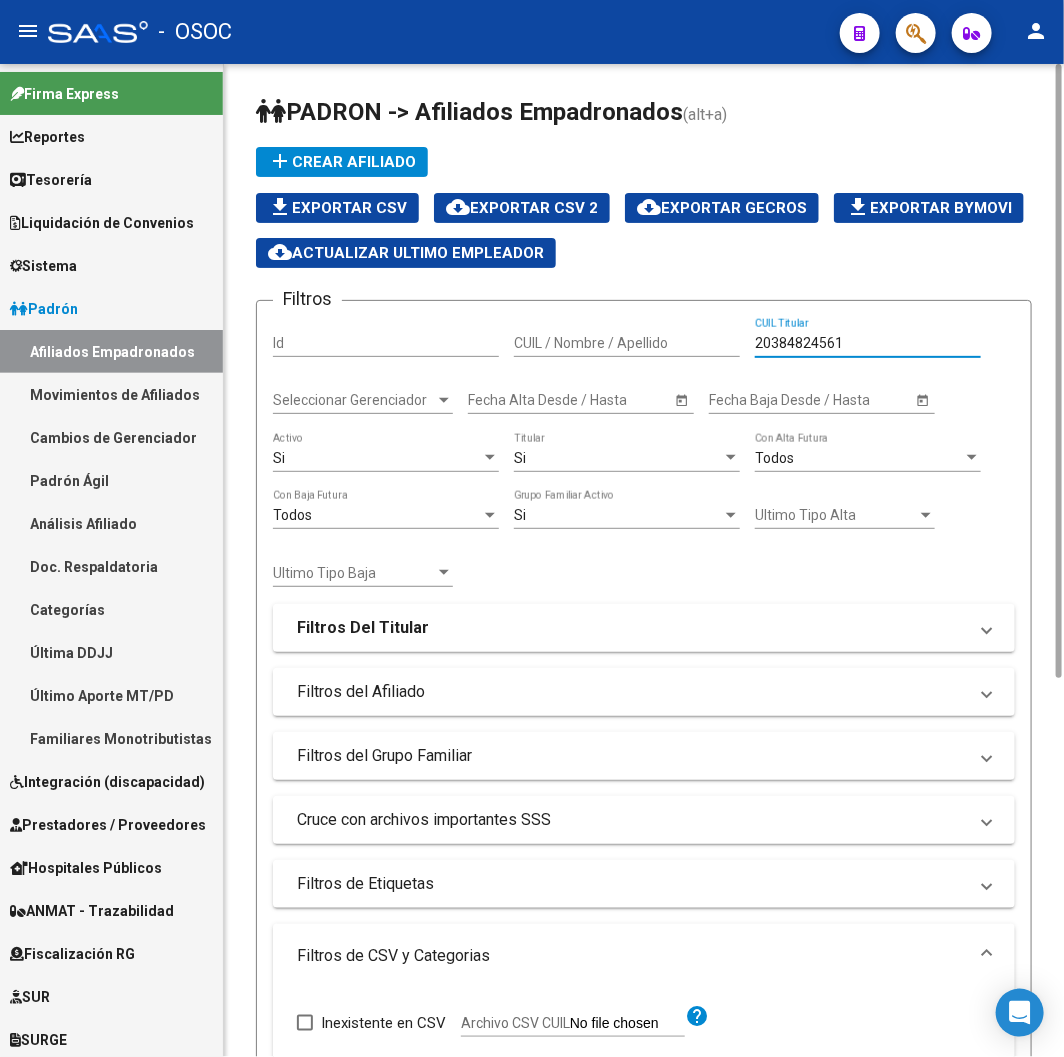 click on "20384824561" at bounding box center [868, 343] 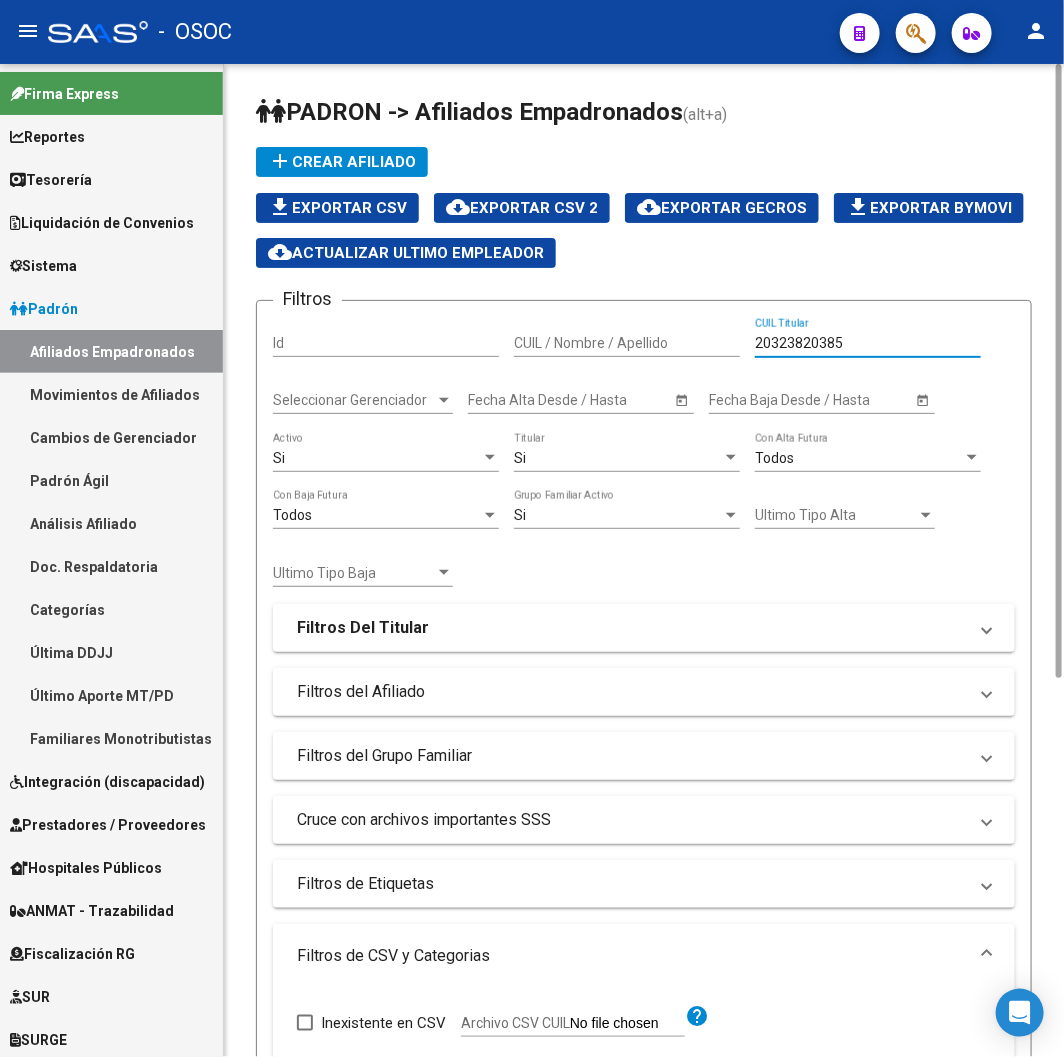 type on "20323820385" 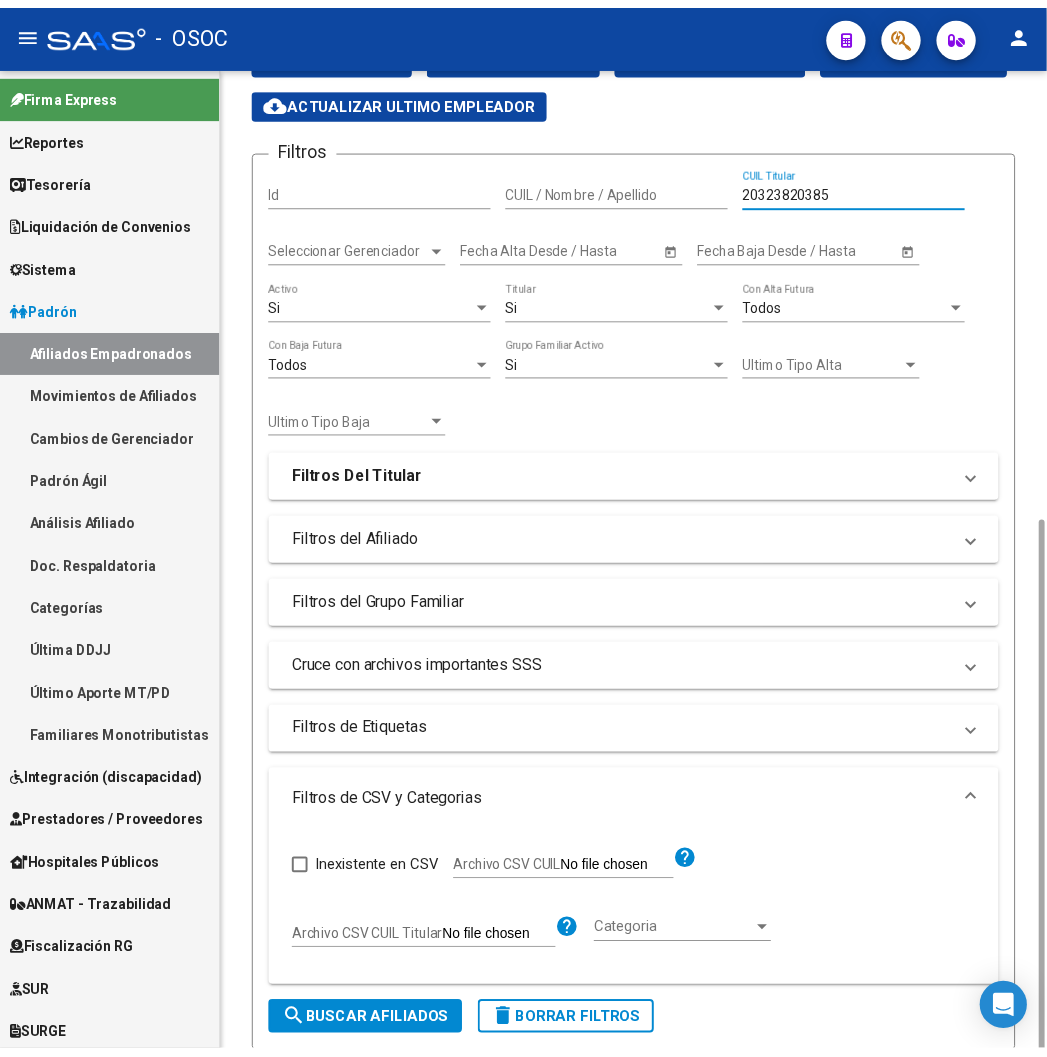 scroll, scrollTop: 0, scrollLeft: 0, axis: both 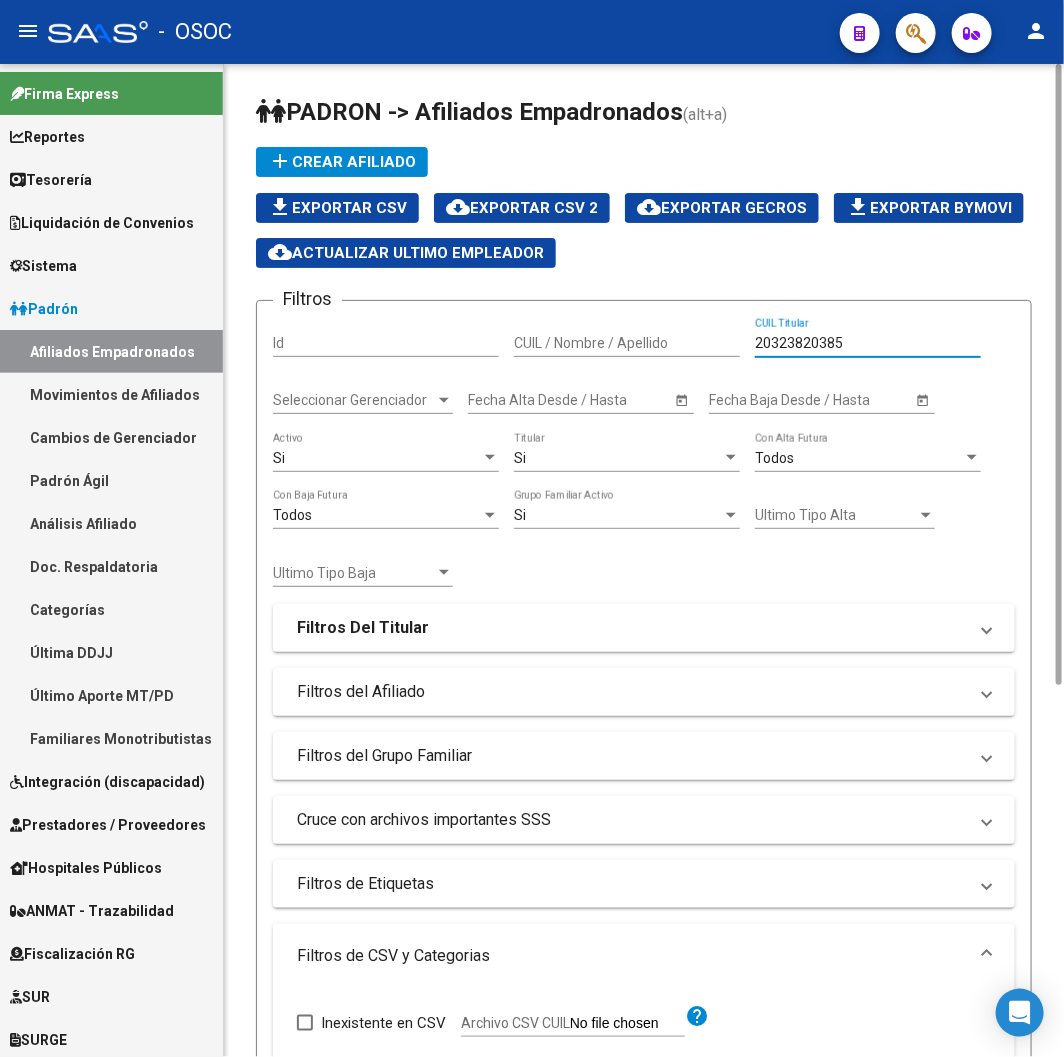 click on "Si  Activo" 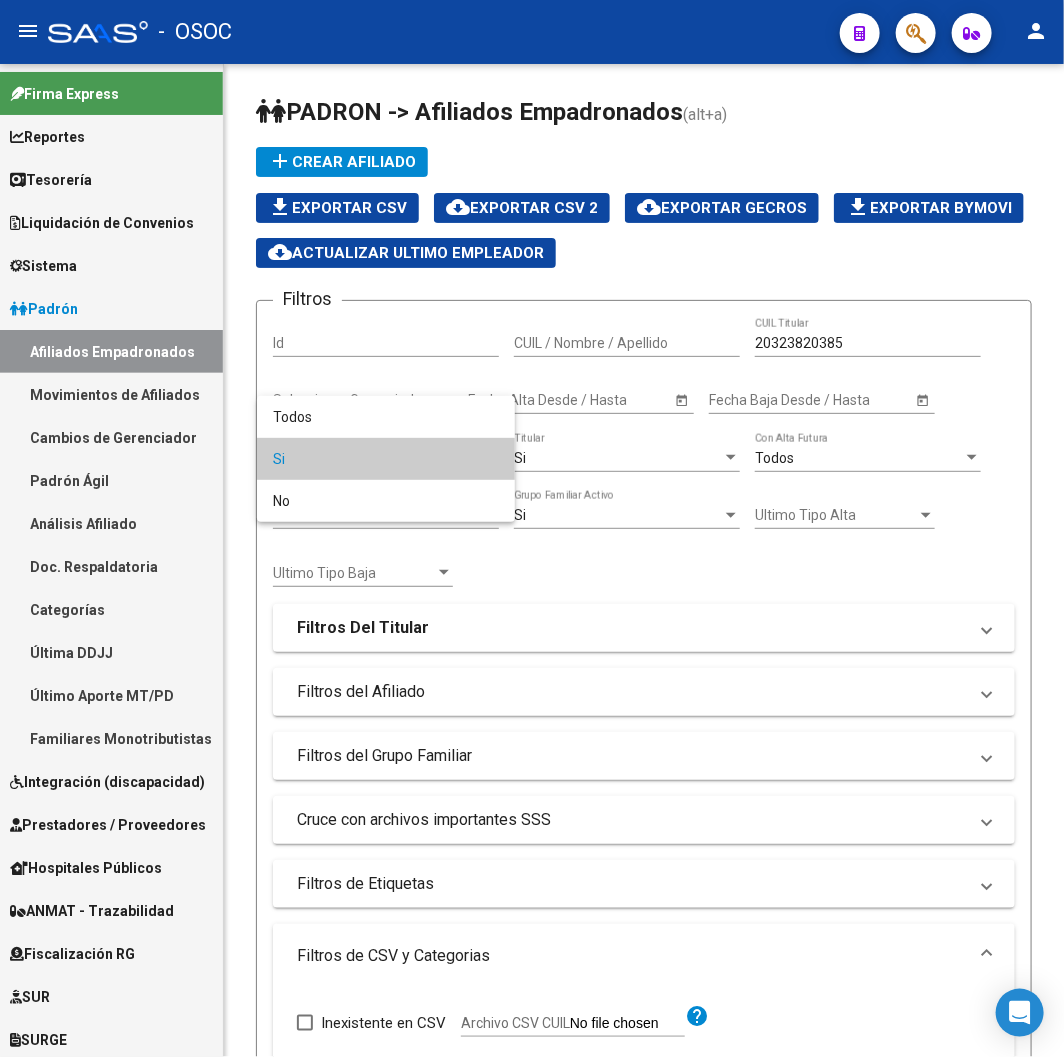 click at bounding box center [532, 528] 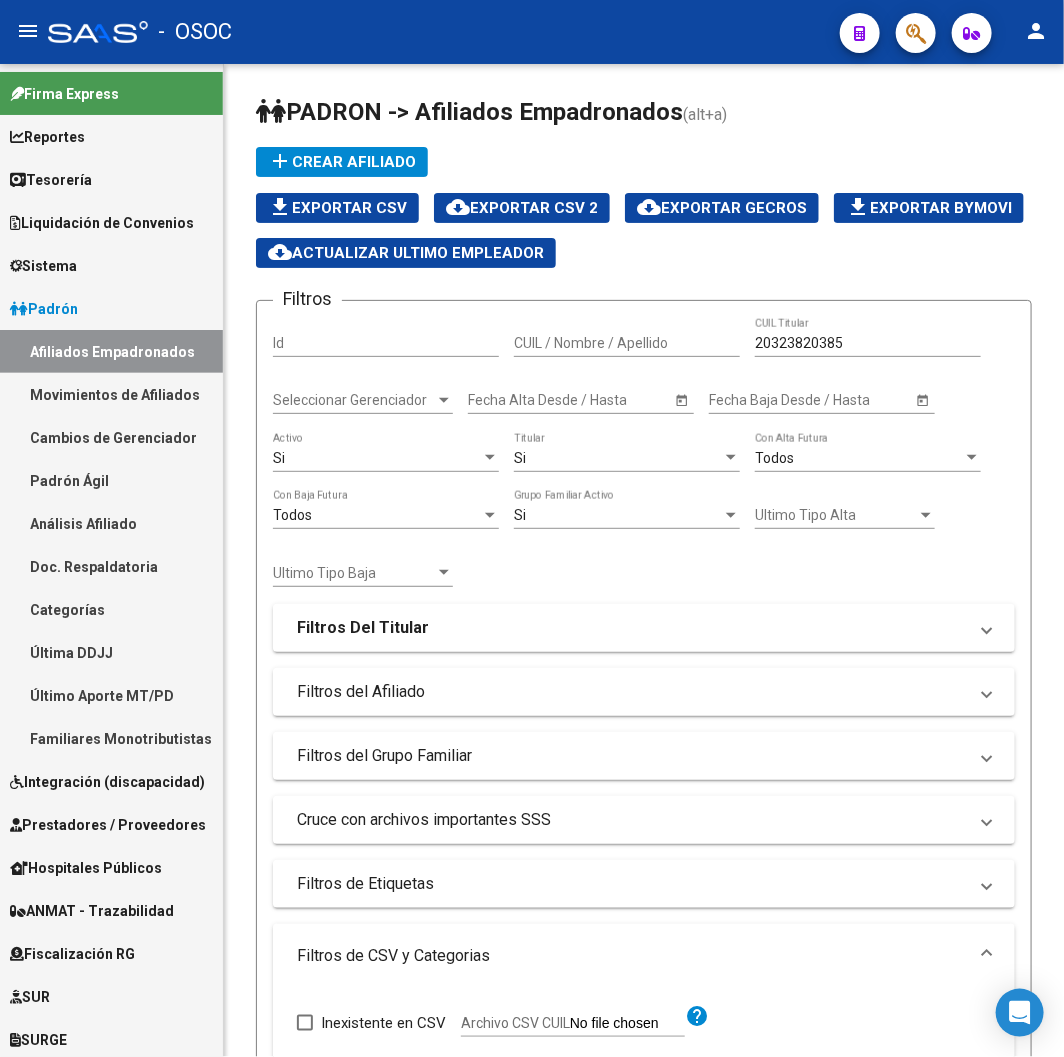 click 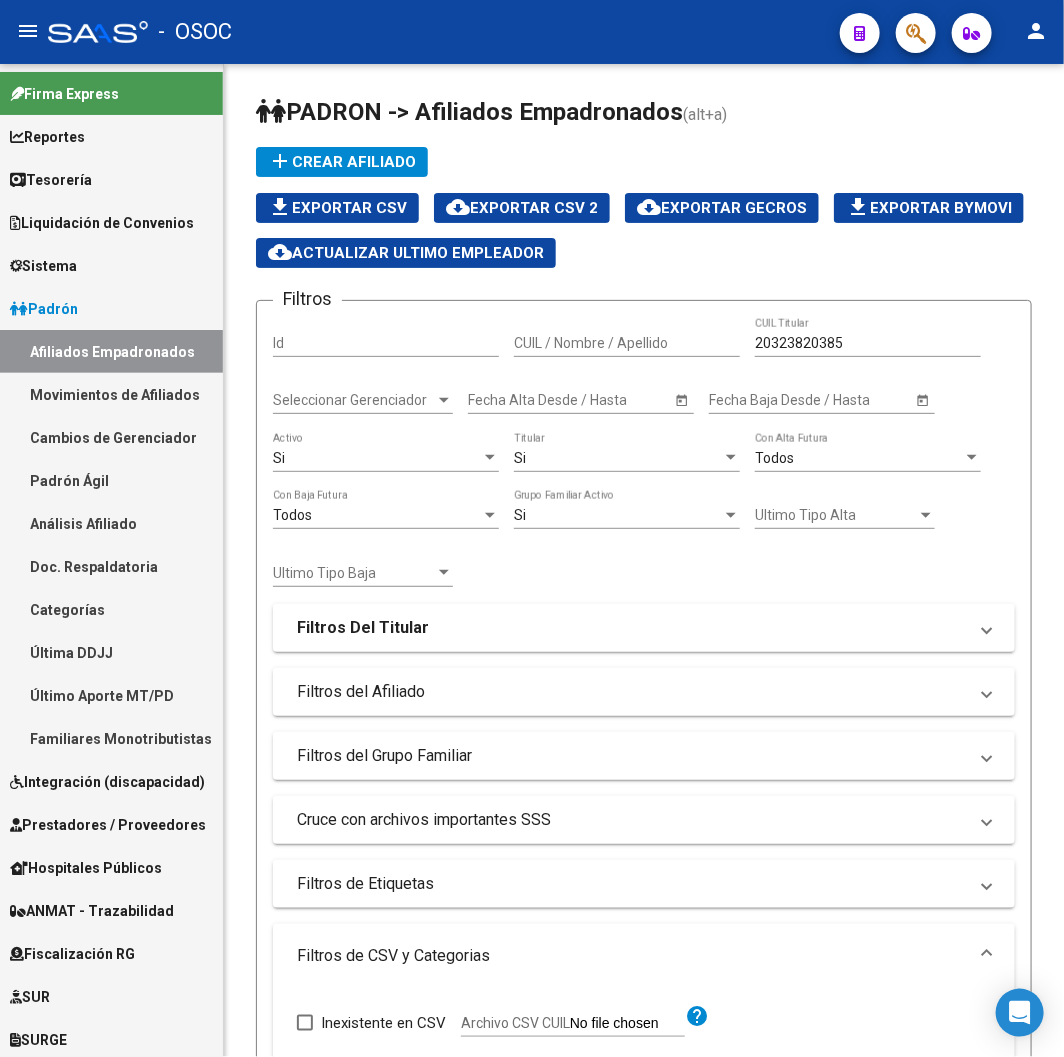 click 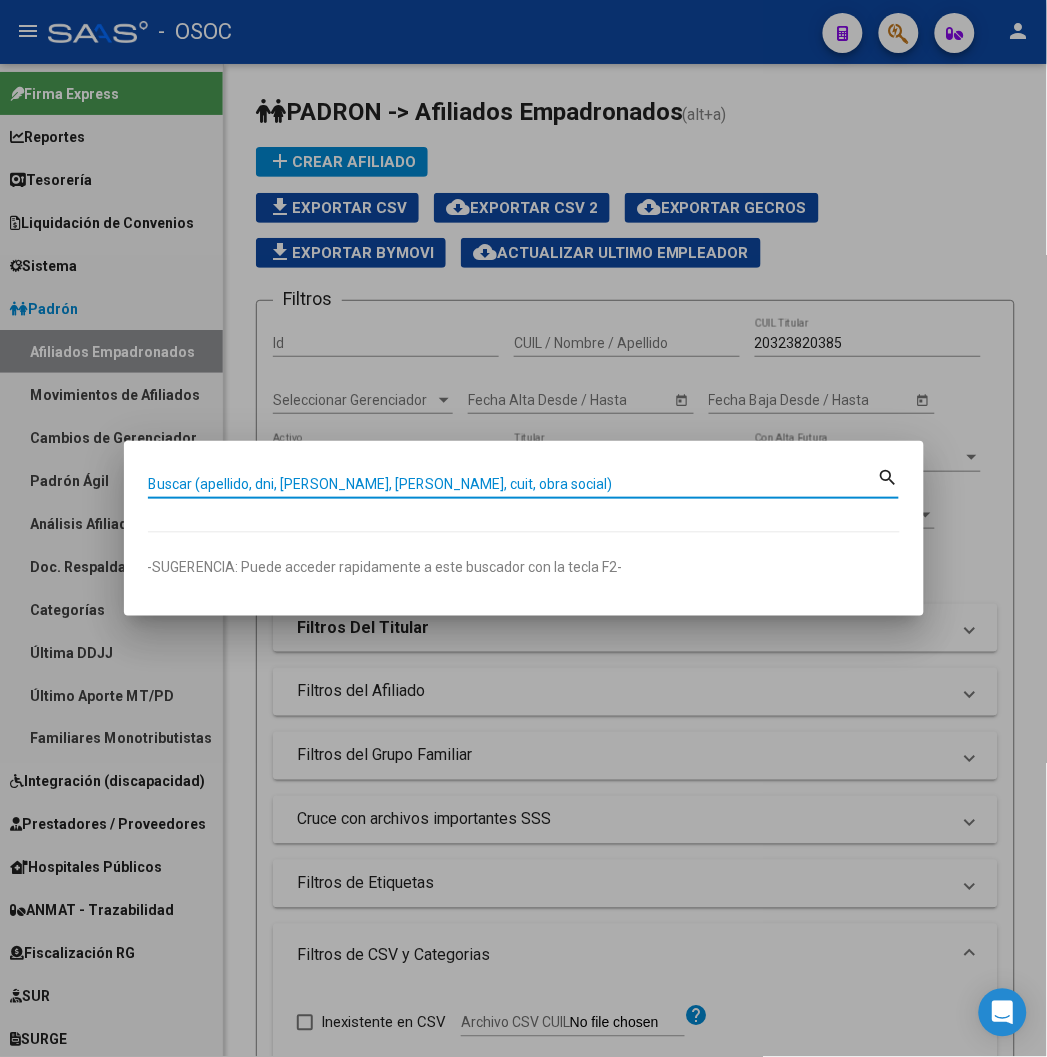 paste on "20323820385" 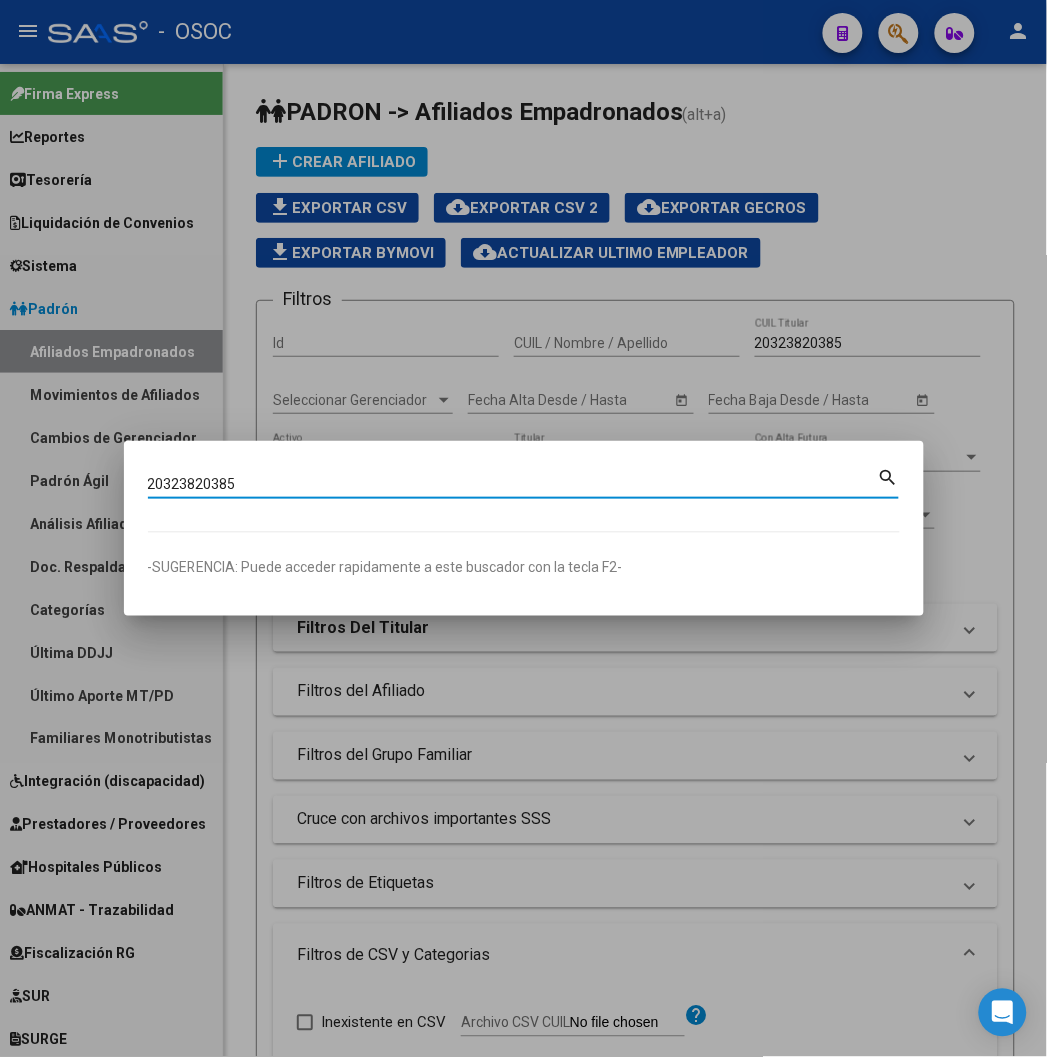 type on "20323820385" 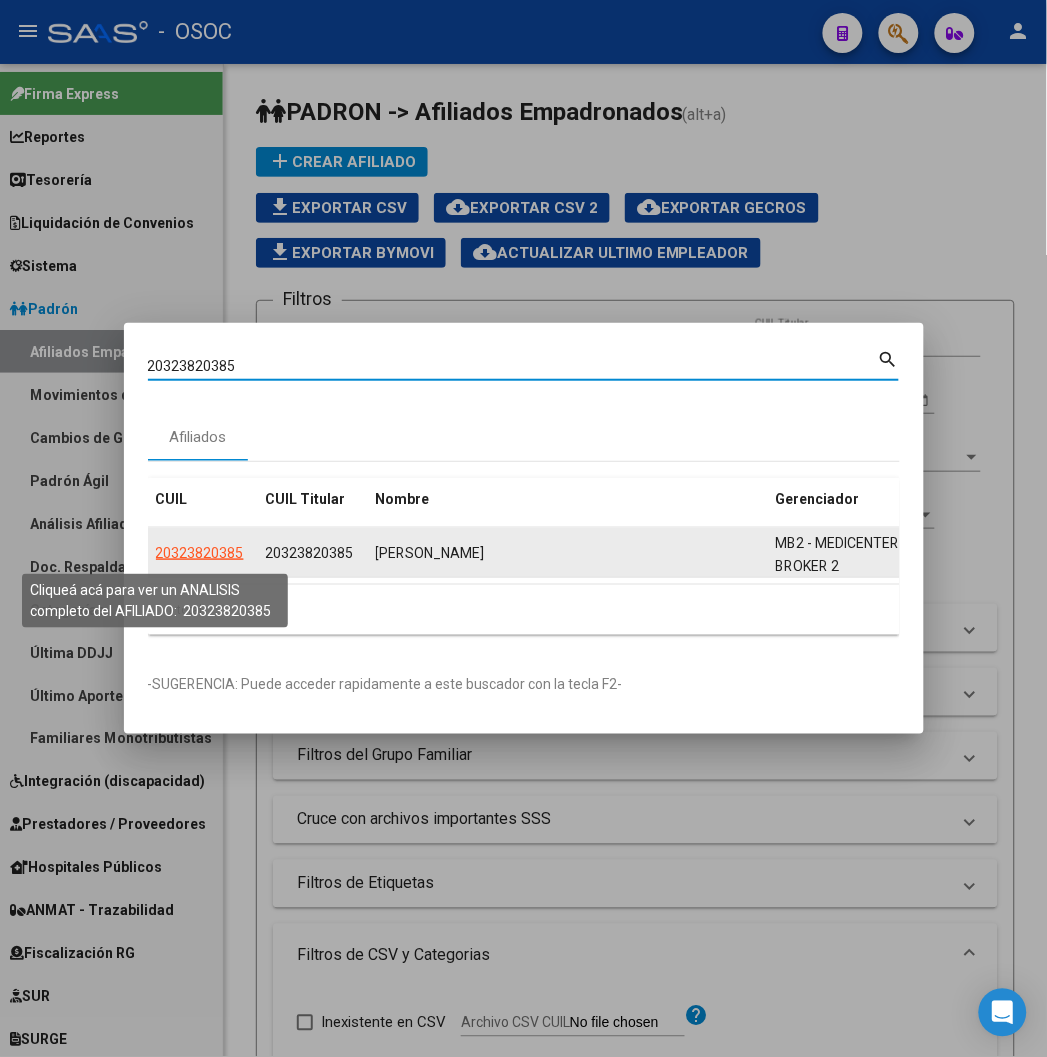 click on "20323820385" 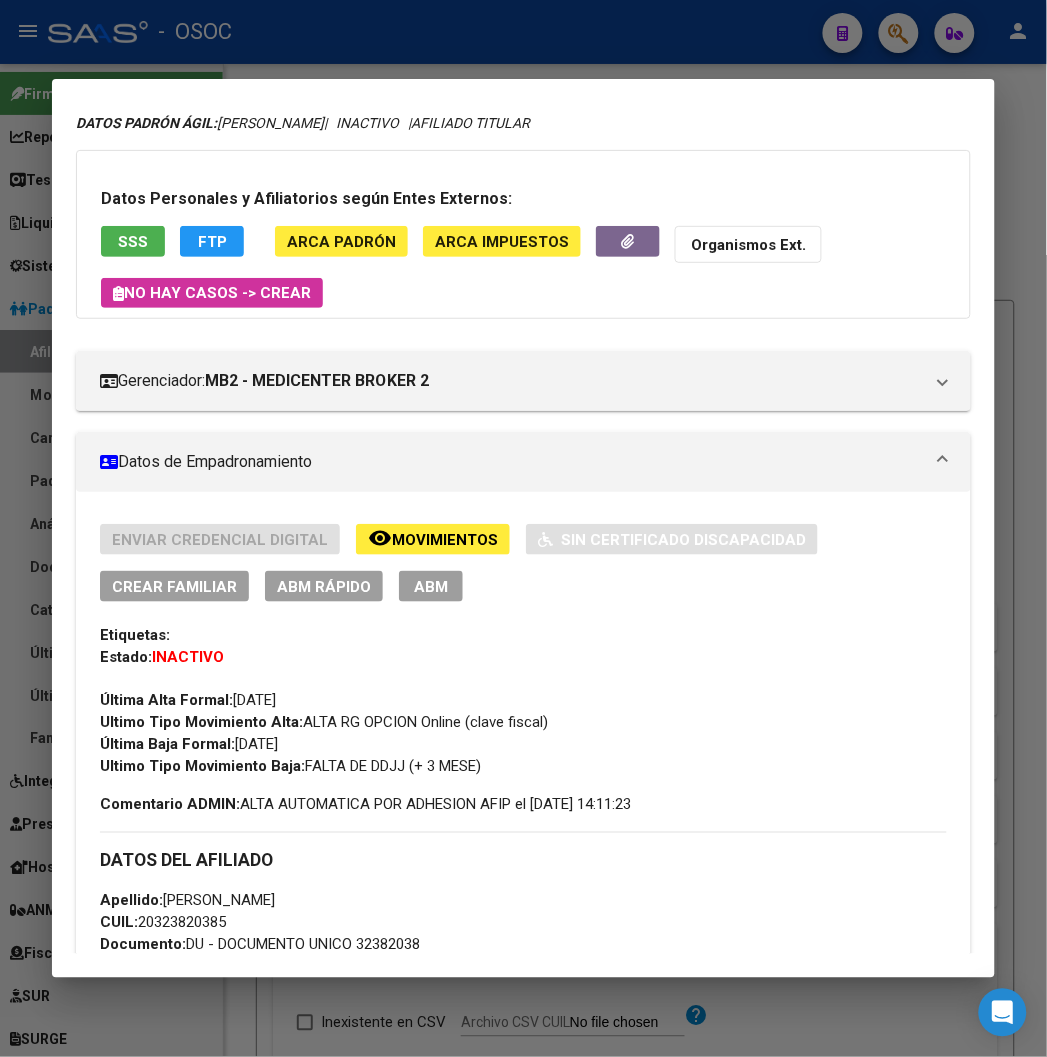 scroll, scrollTop: 111, scrollLeft: 0, axis: vertical 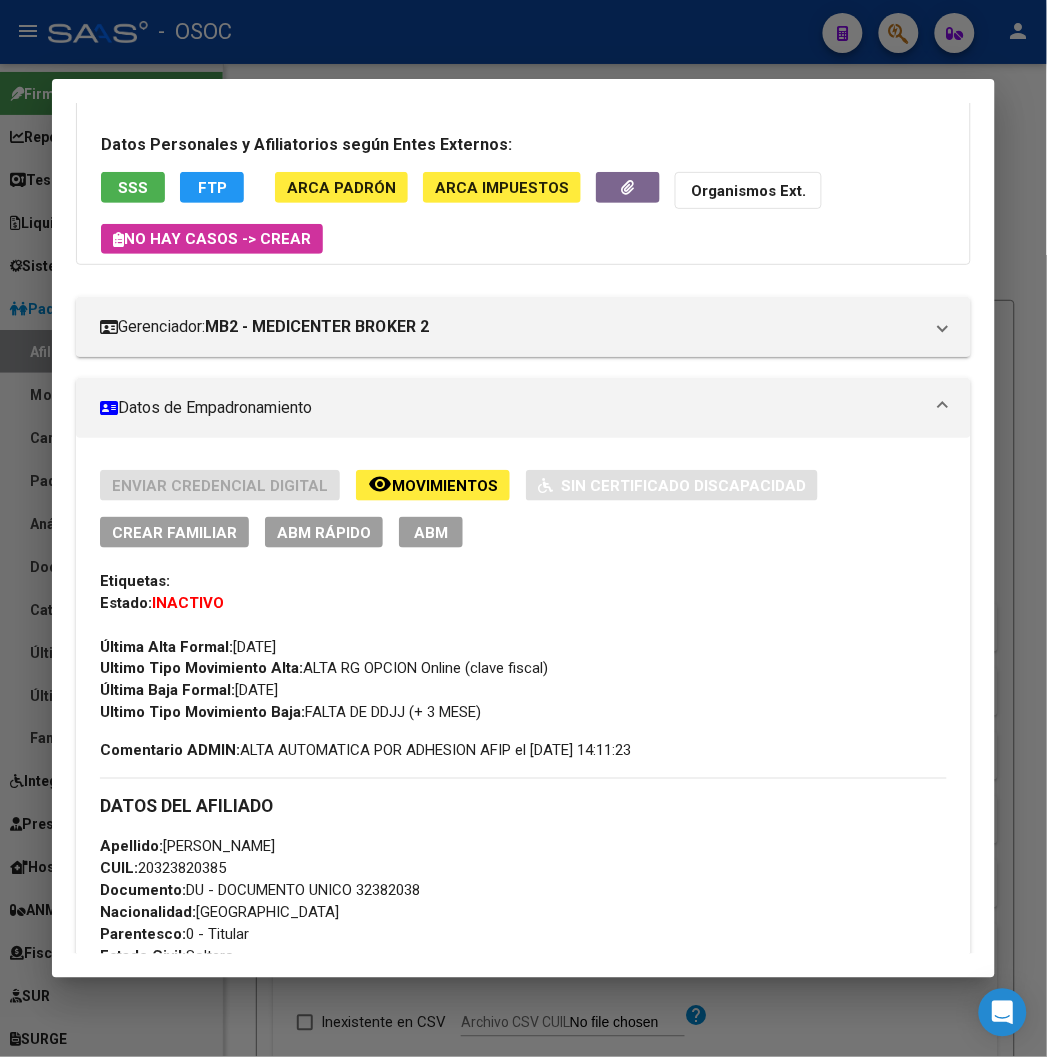 click at bounding box center (523, 528) 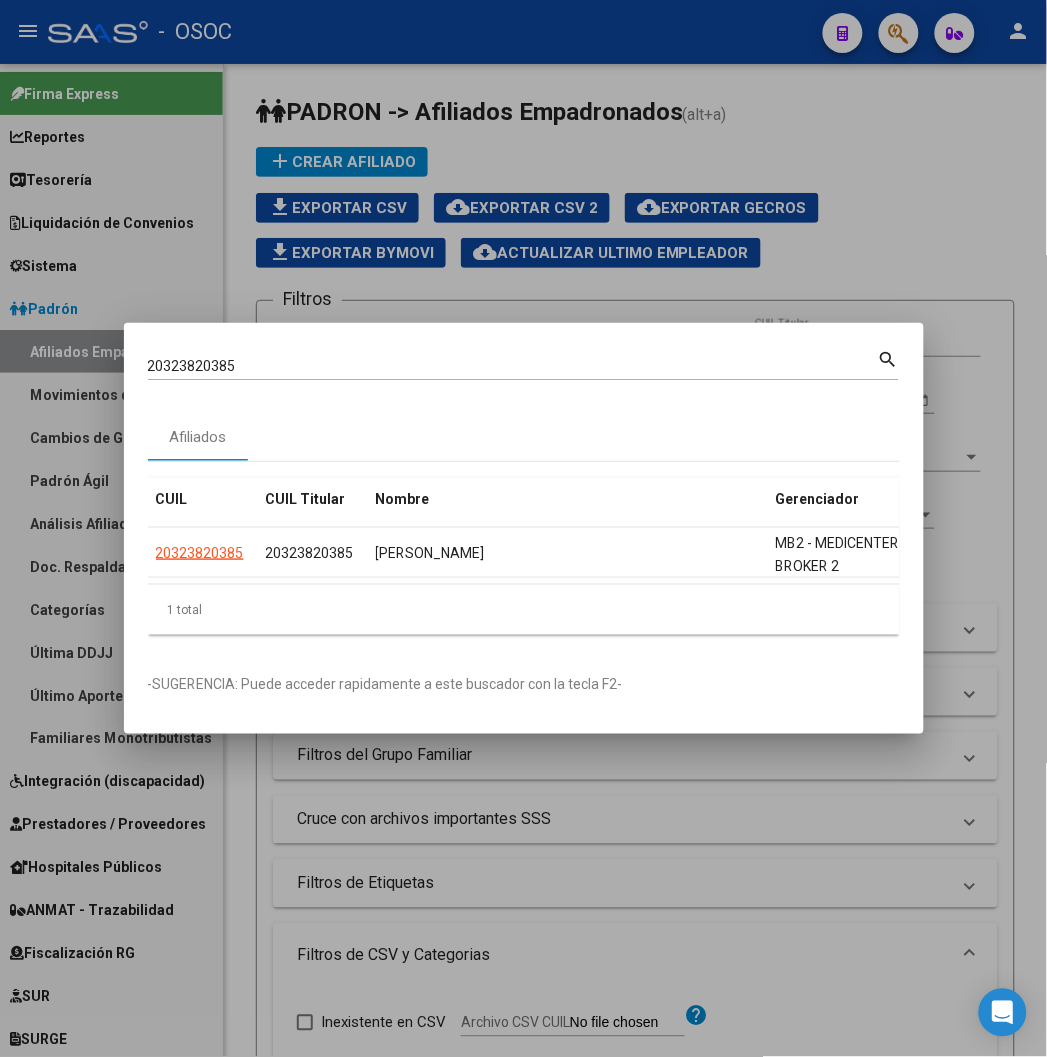 click at bounding box center [523, 528] 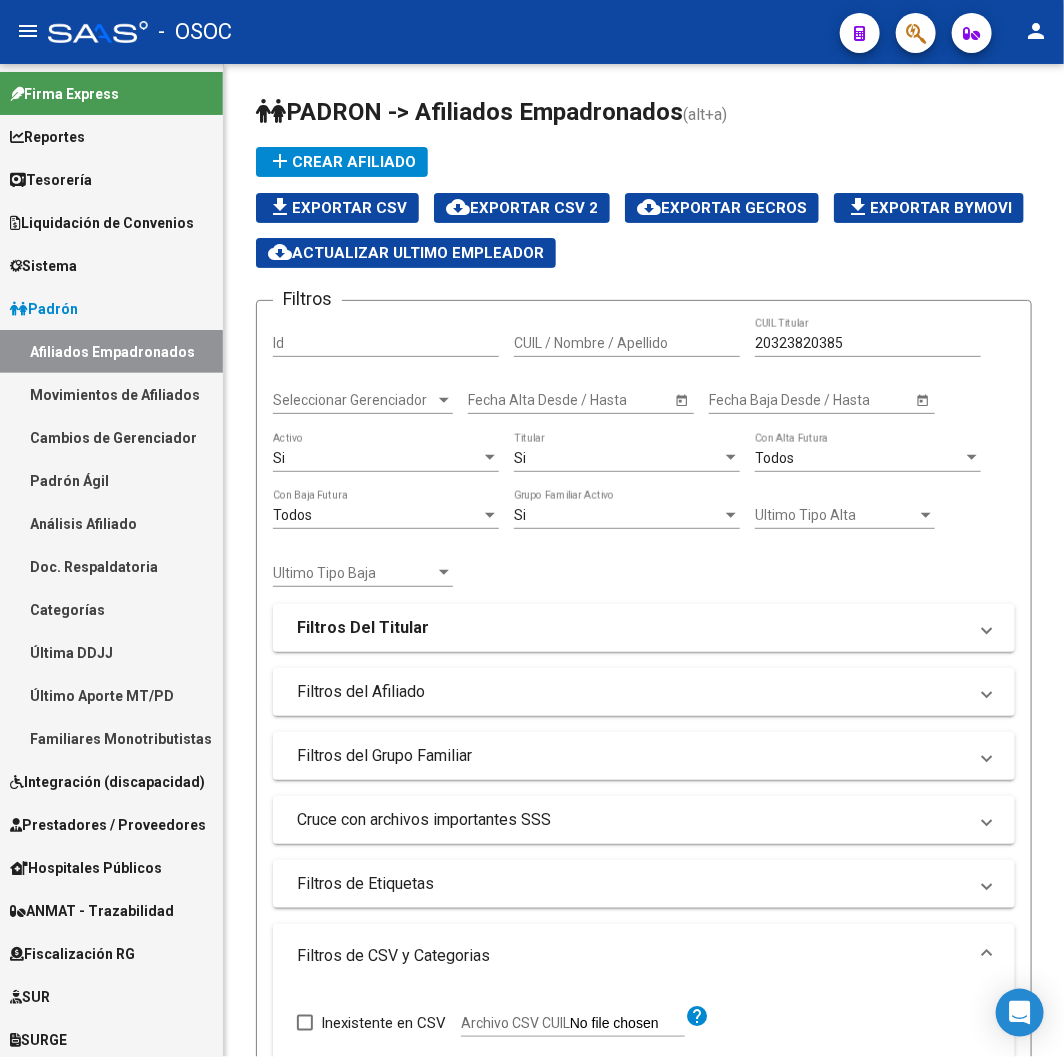 click 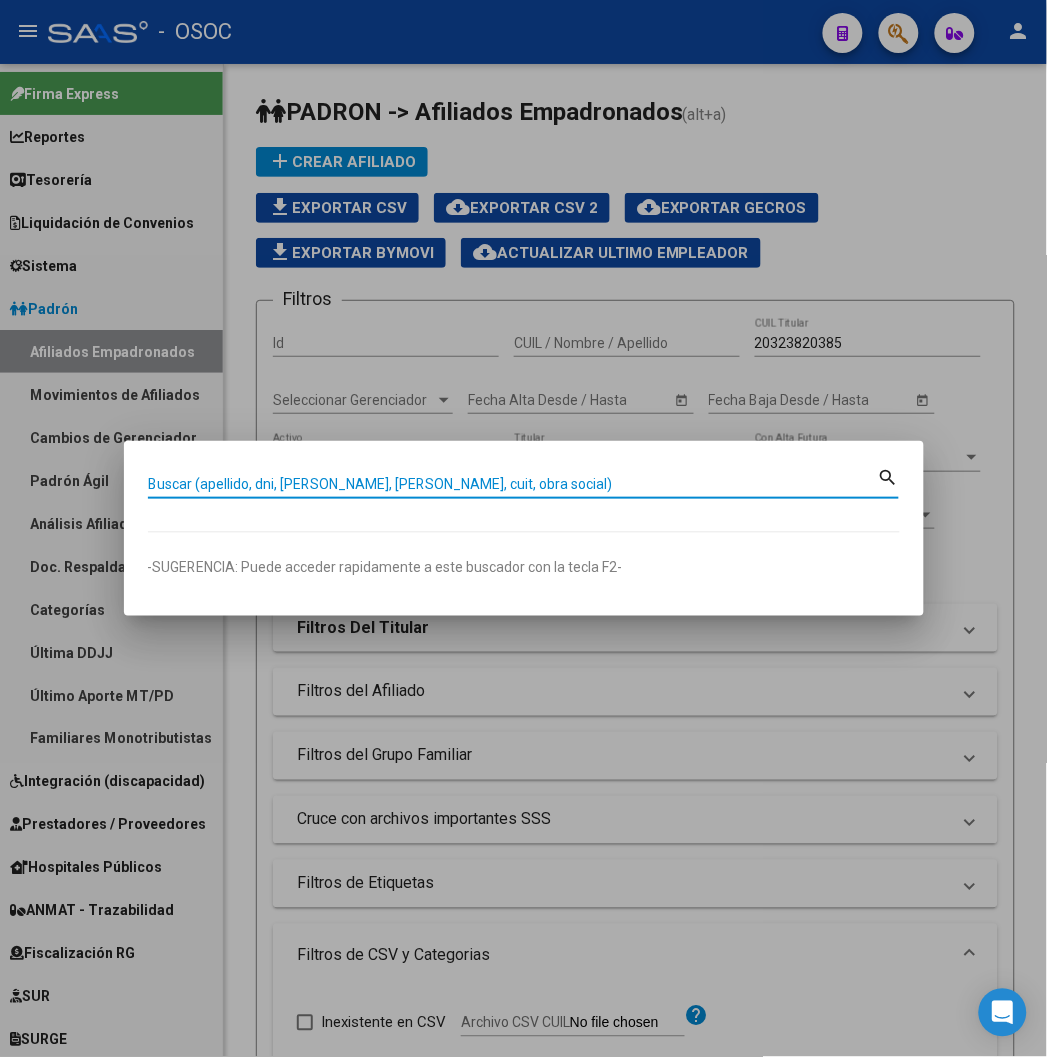paste on "27190859911" 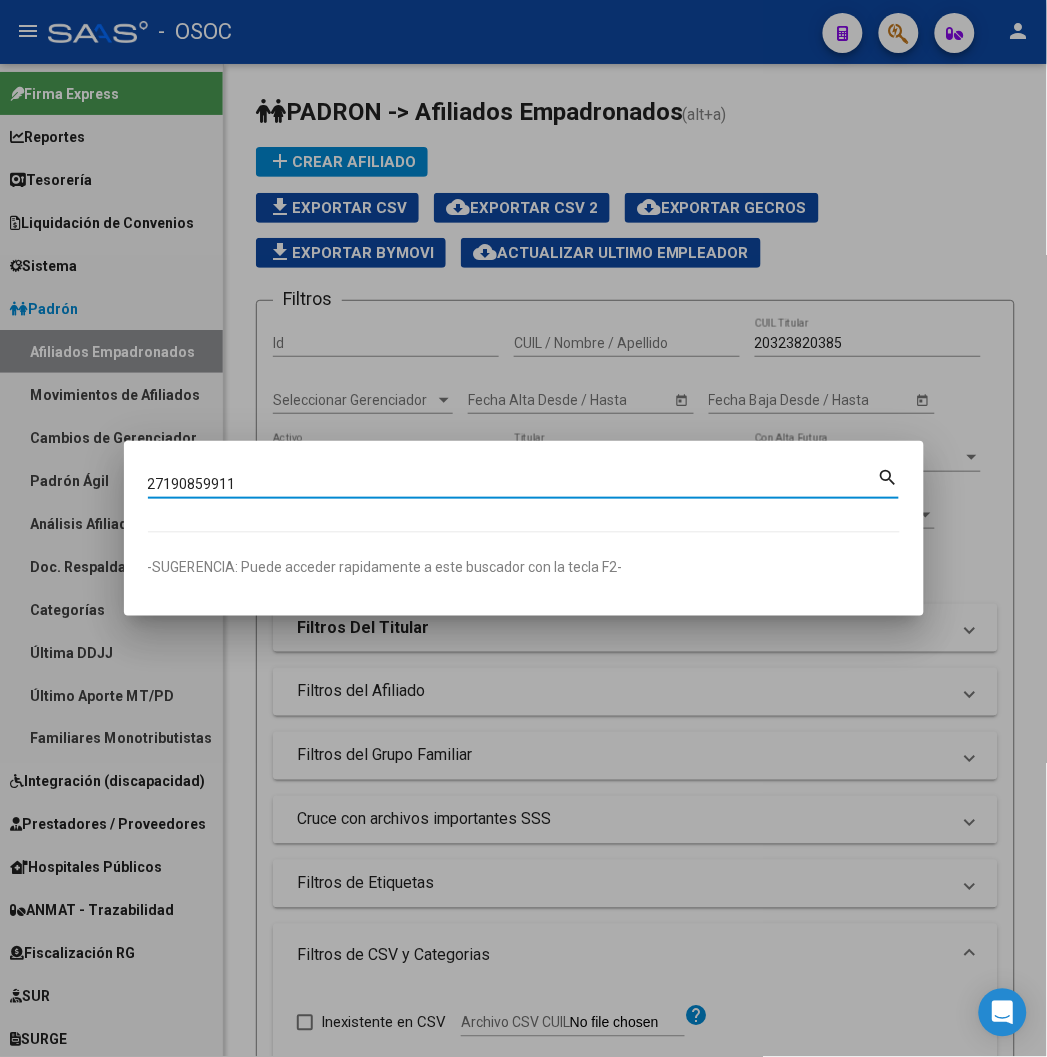 type on "27190859911" 